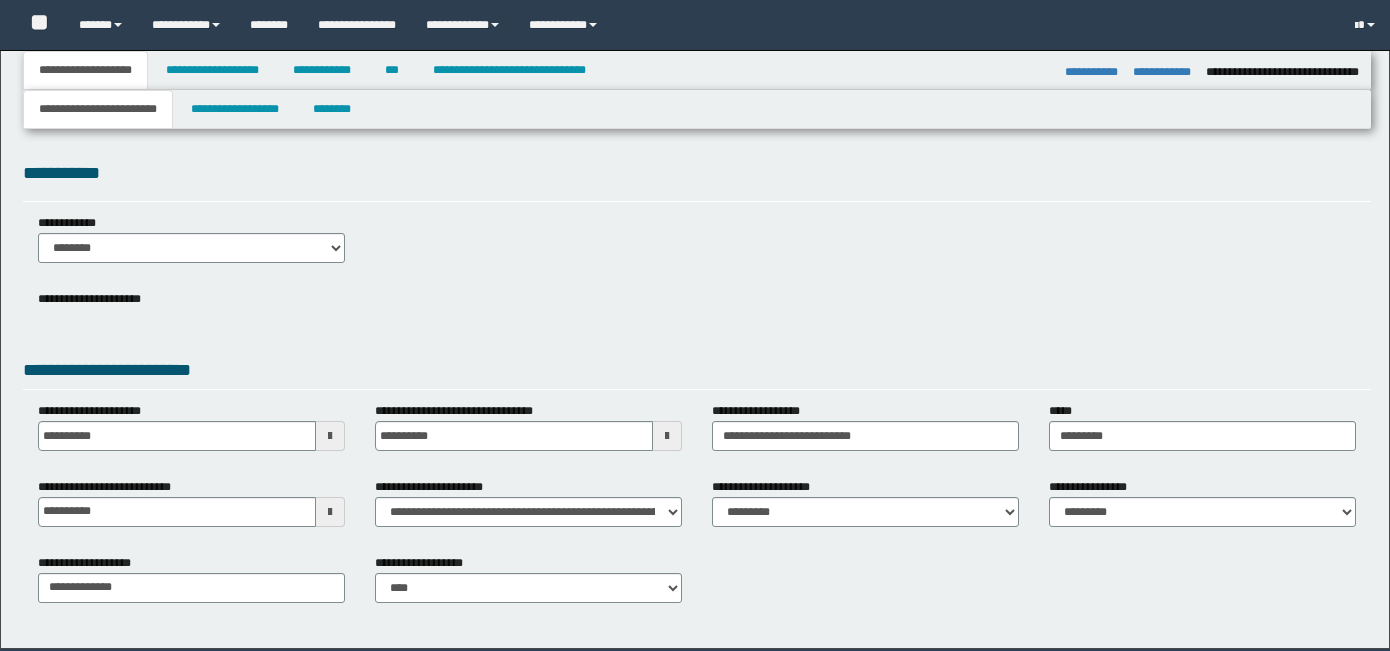 select on "*" 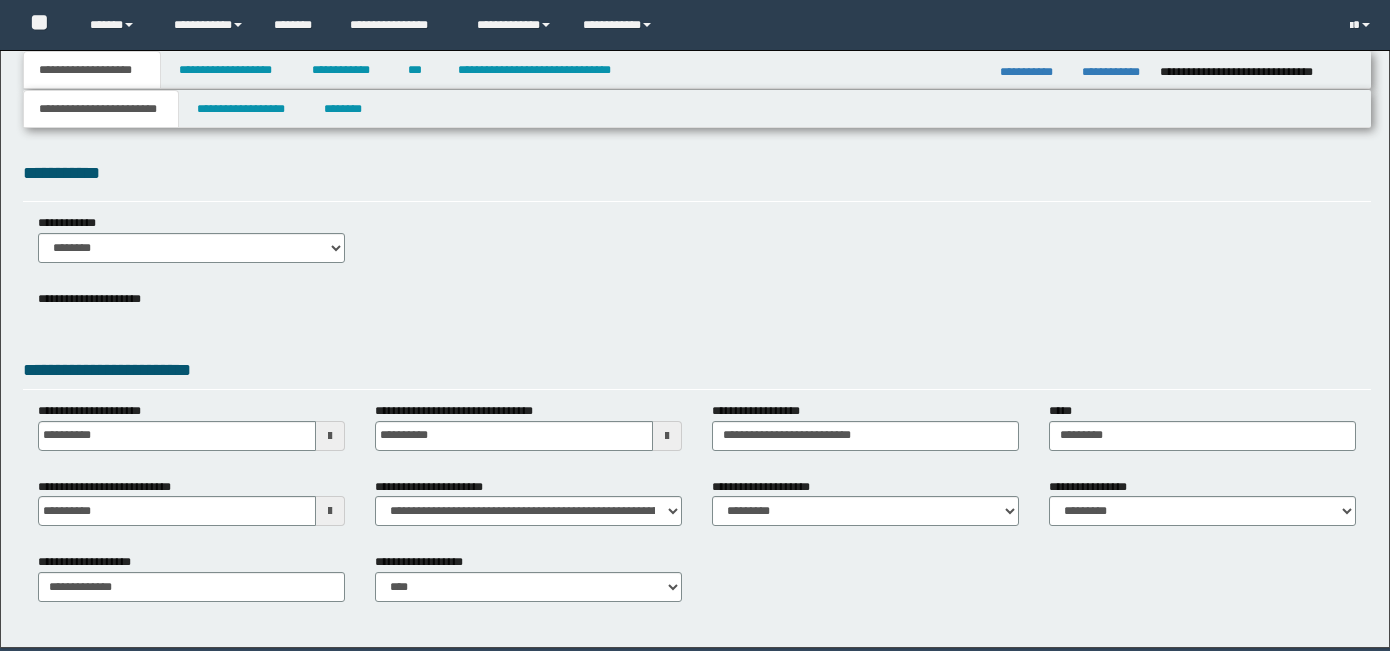 scroll, scrollTop: 0, scrollLeft: 0, axis: both 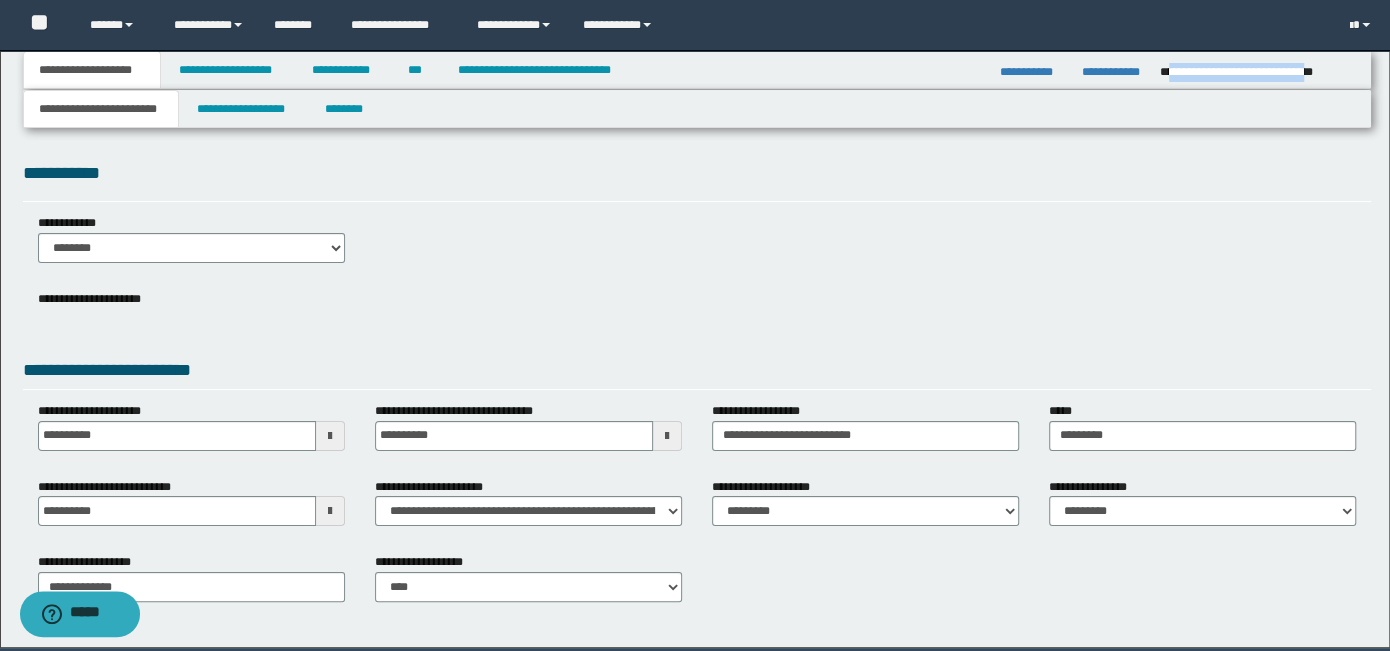 drag, startPoint x: 1165, startPoint y: 72, endPoint x: 1350, endPoint y: 74, distance: 185.0108 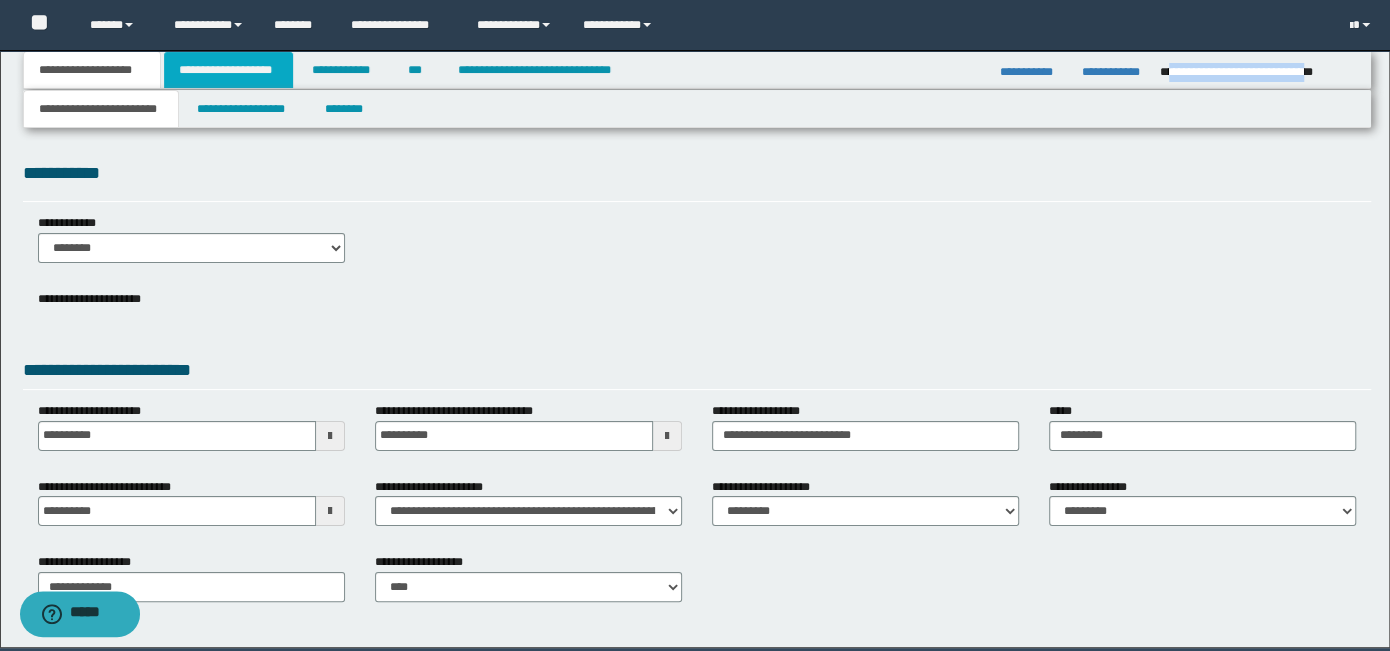 click on "**********" at bounding box center [228, 70] 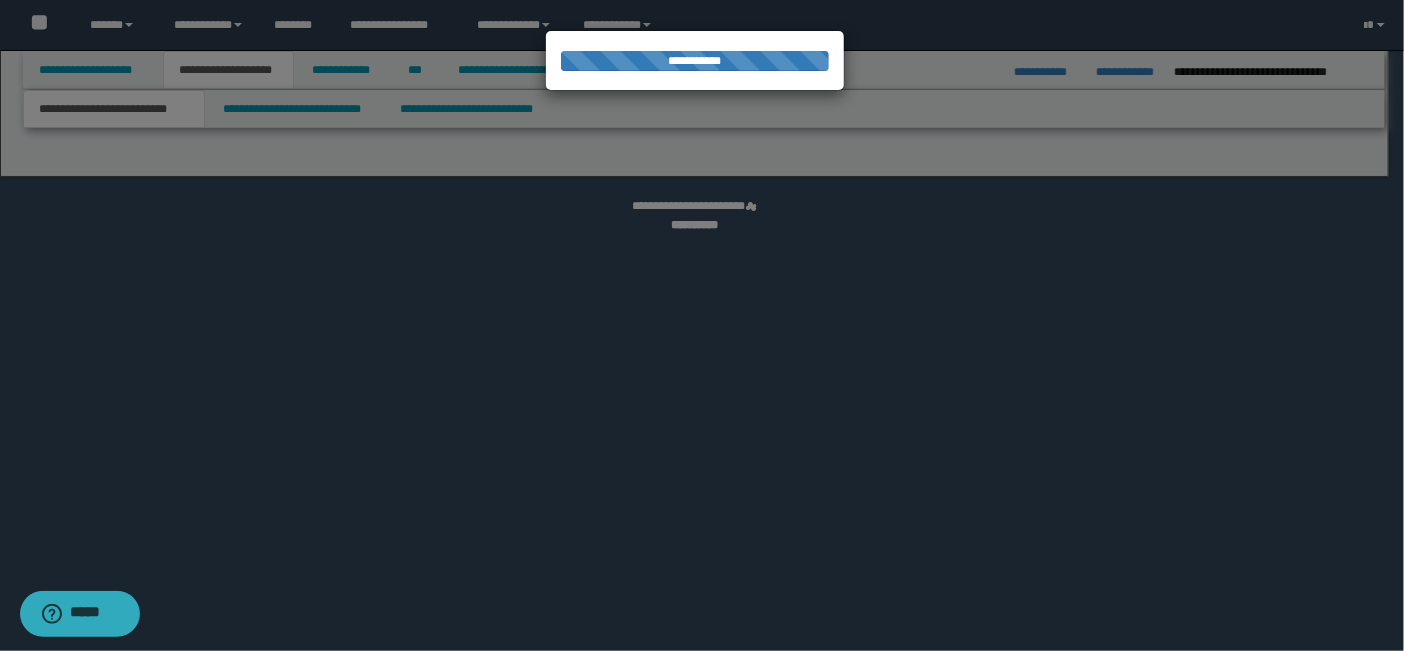click at bounding box center [702, 325] 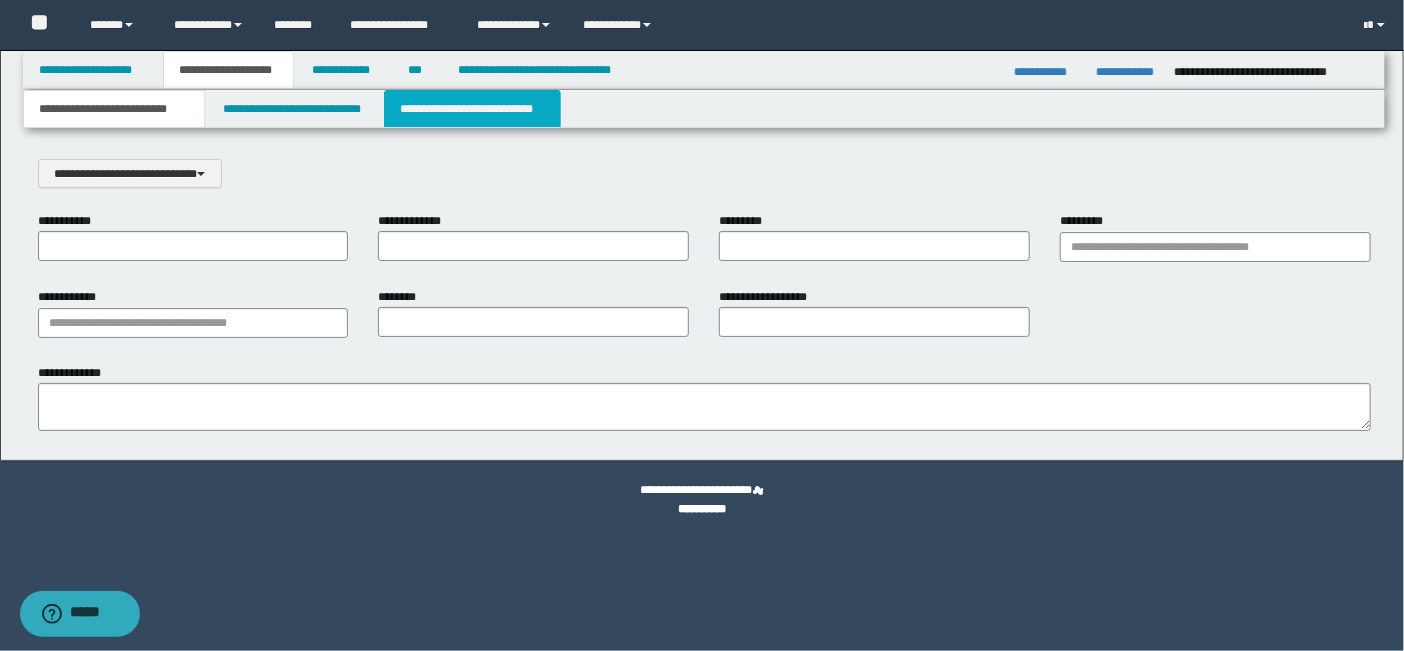 click on "**********" at bounding box center [472, 109] 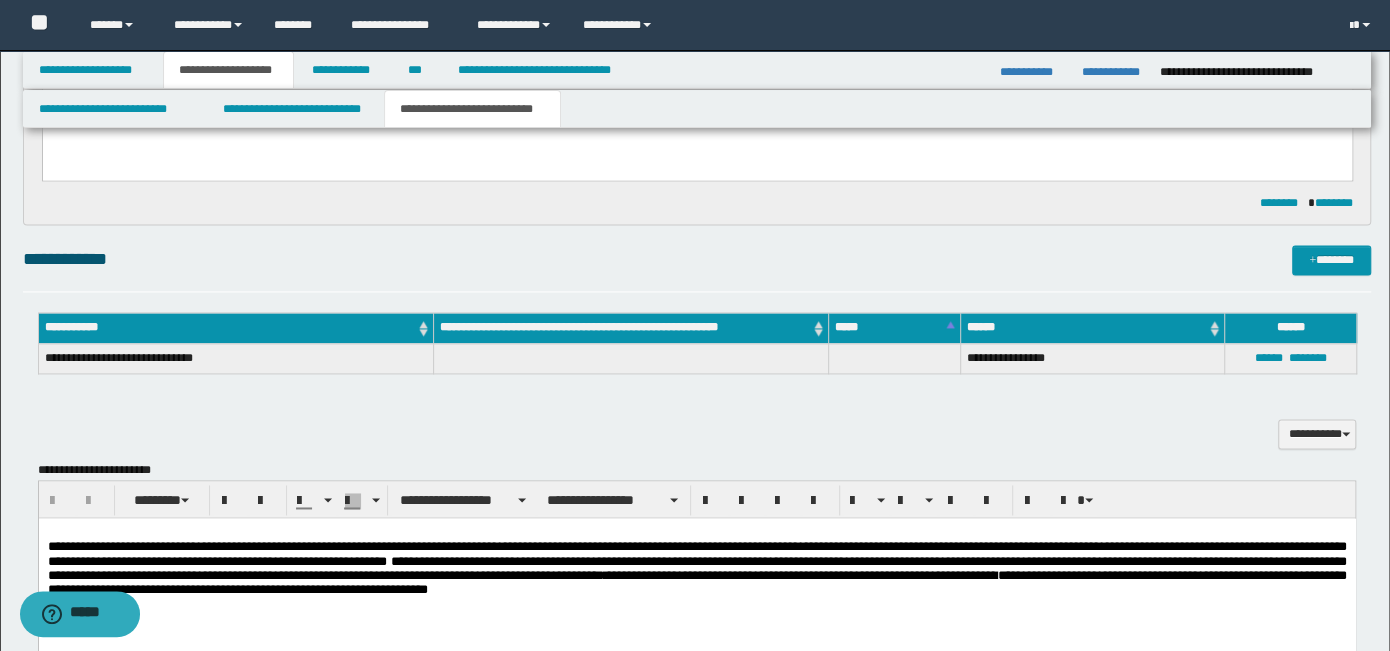 scroll, scrollTop: 1400, scrollLeft: 0, axis: vertical 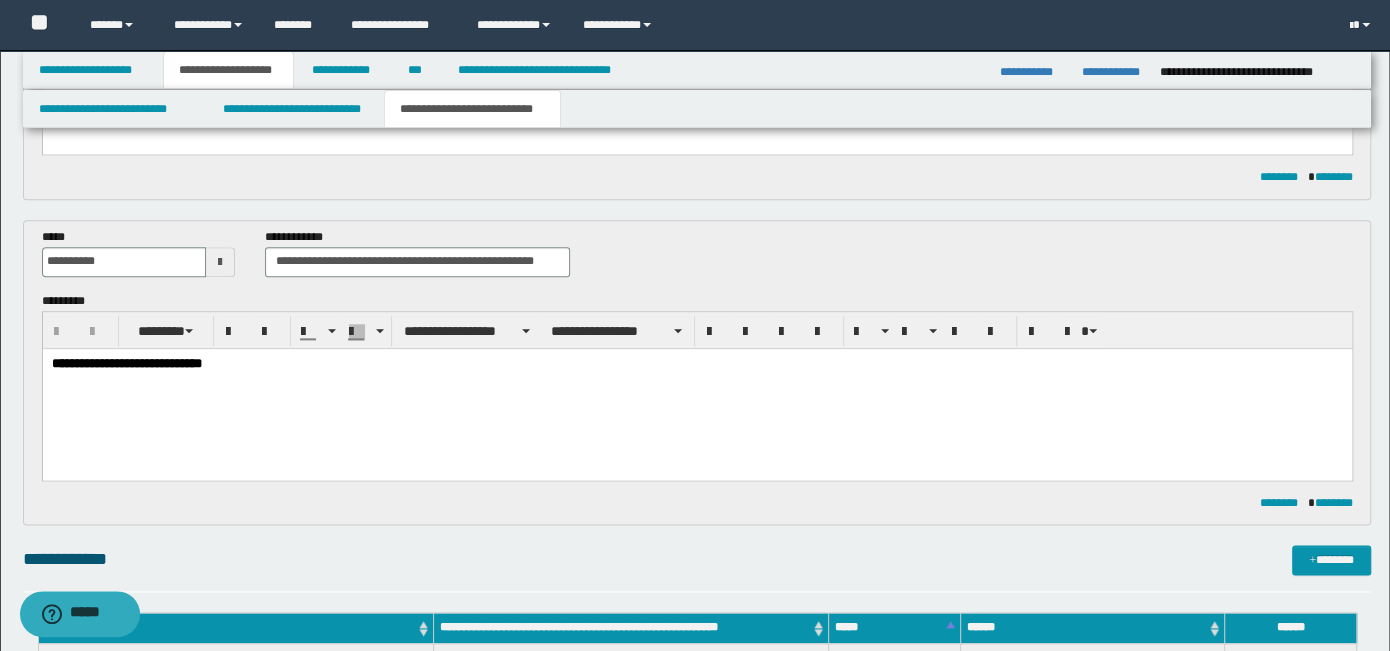 click on "**********" at bounding box center [696, 388] 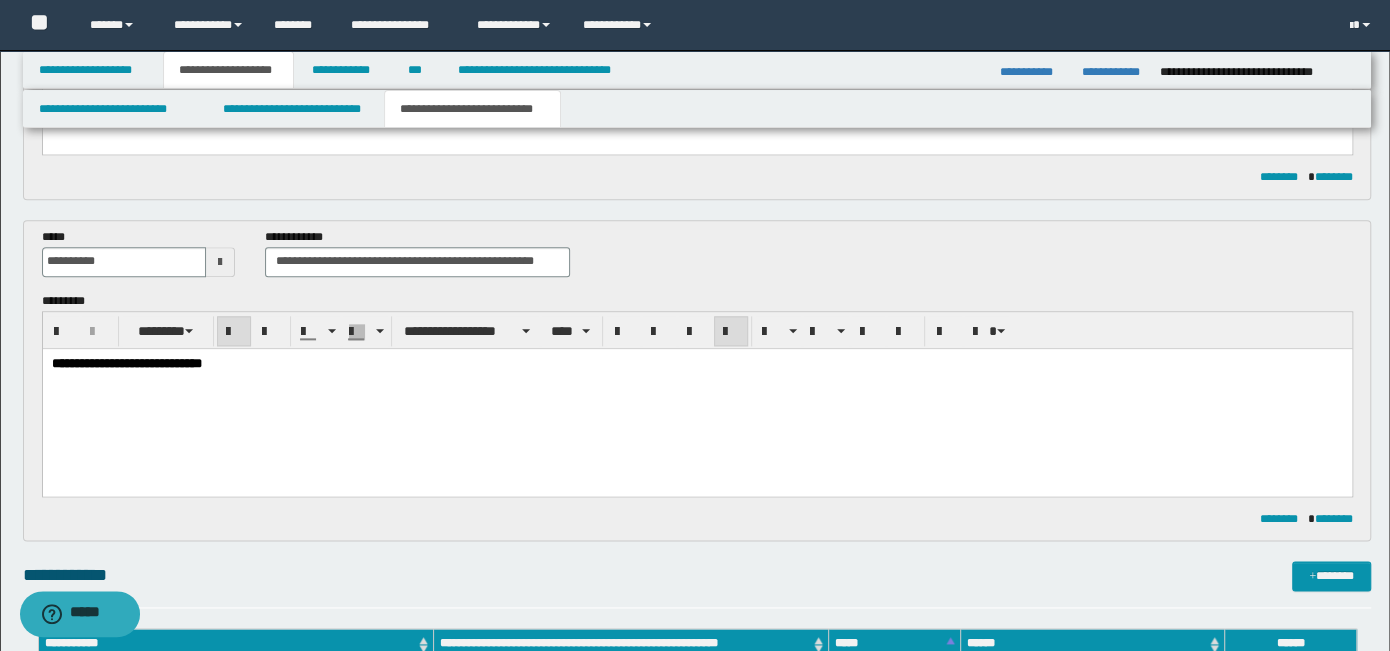 paste 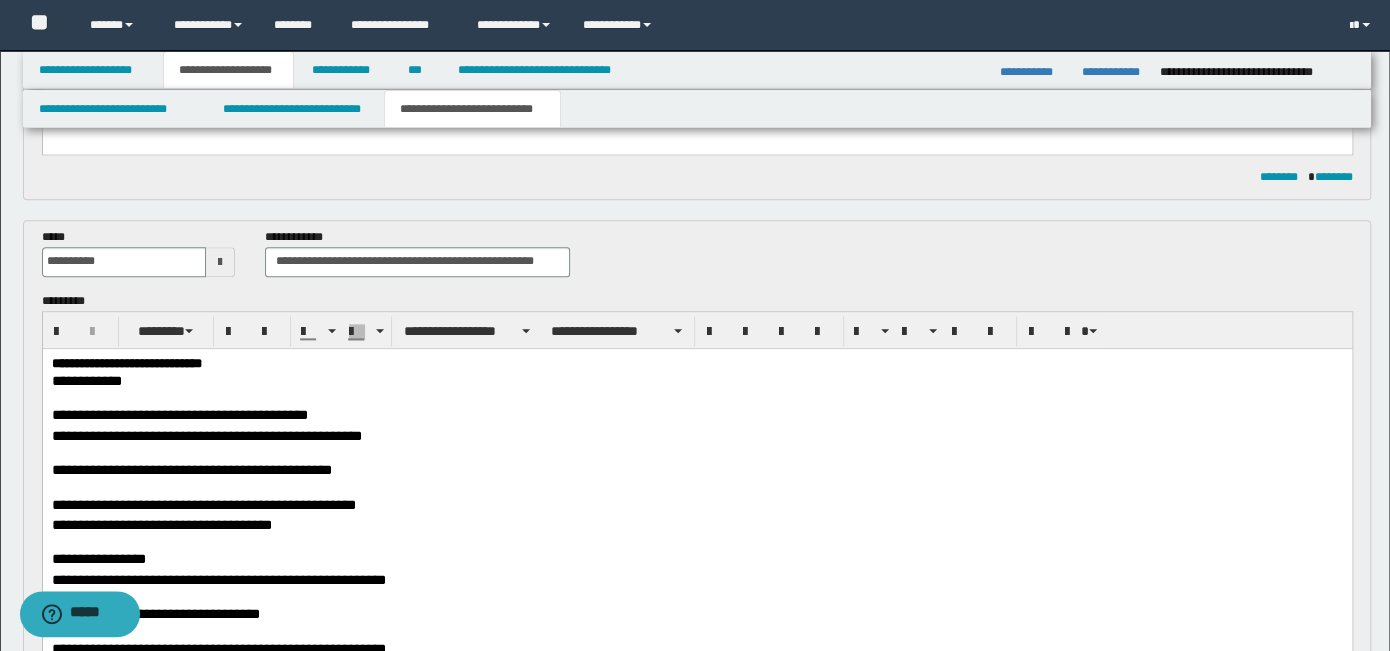 click on "**********" at bounding box center (86, 380) 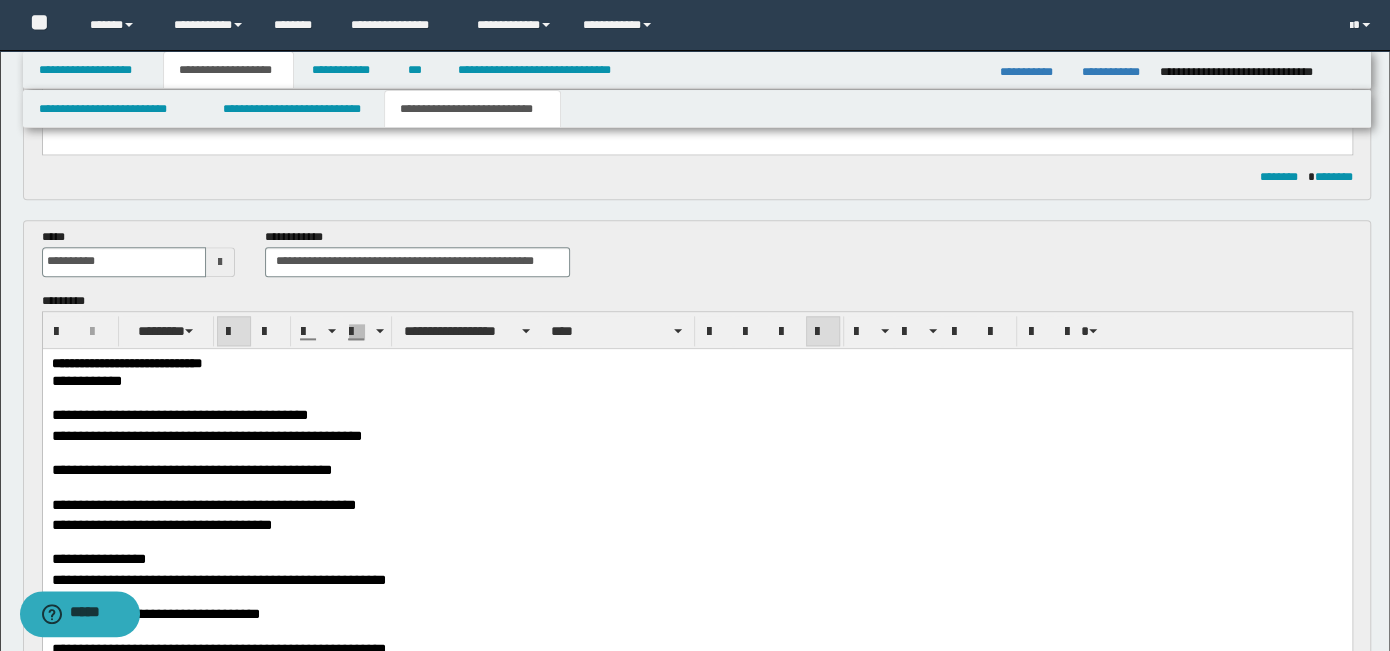 click at bounding box center [696, 541] 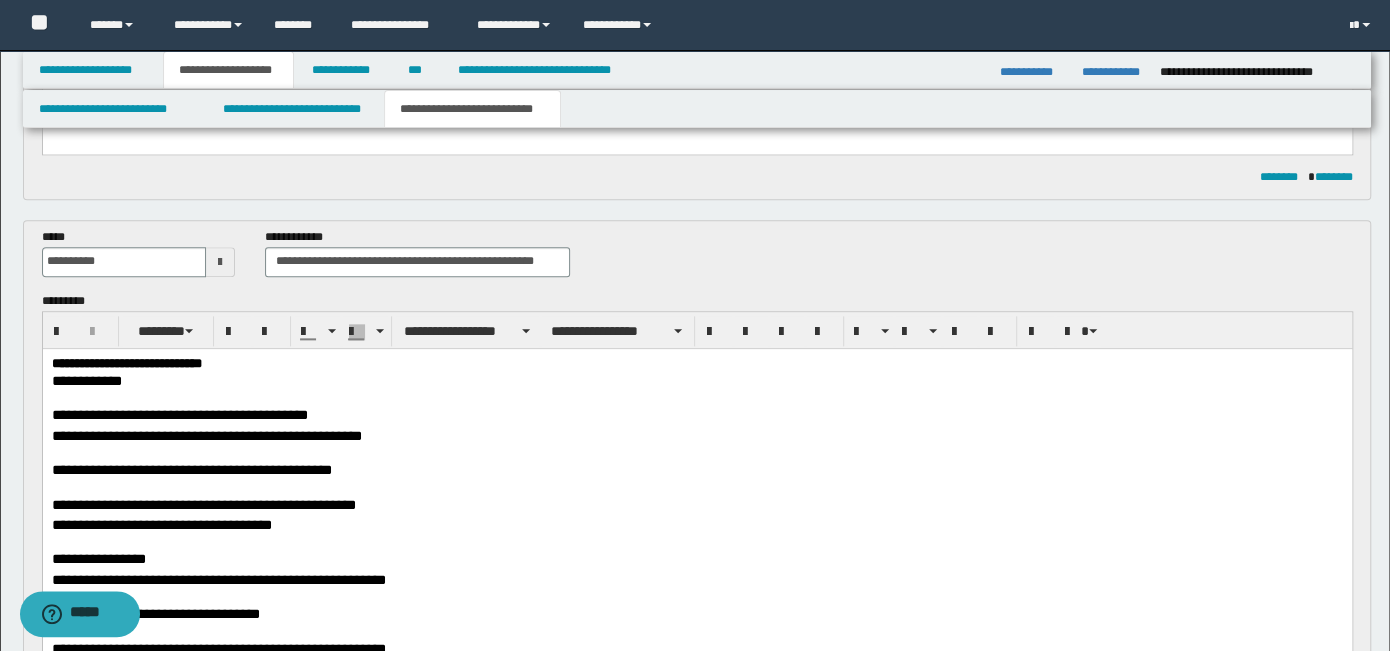 scroll, scrollTop: 1500, scrollLeft: 0, axis: vertical 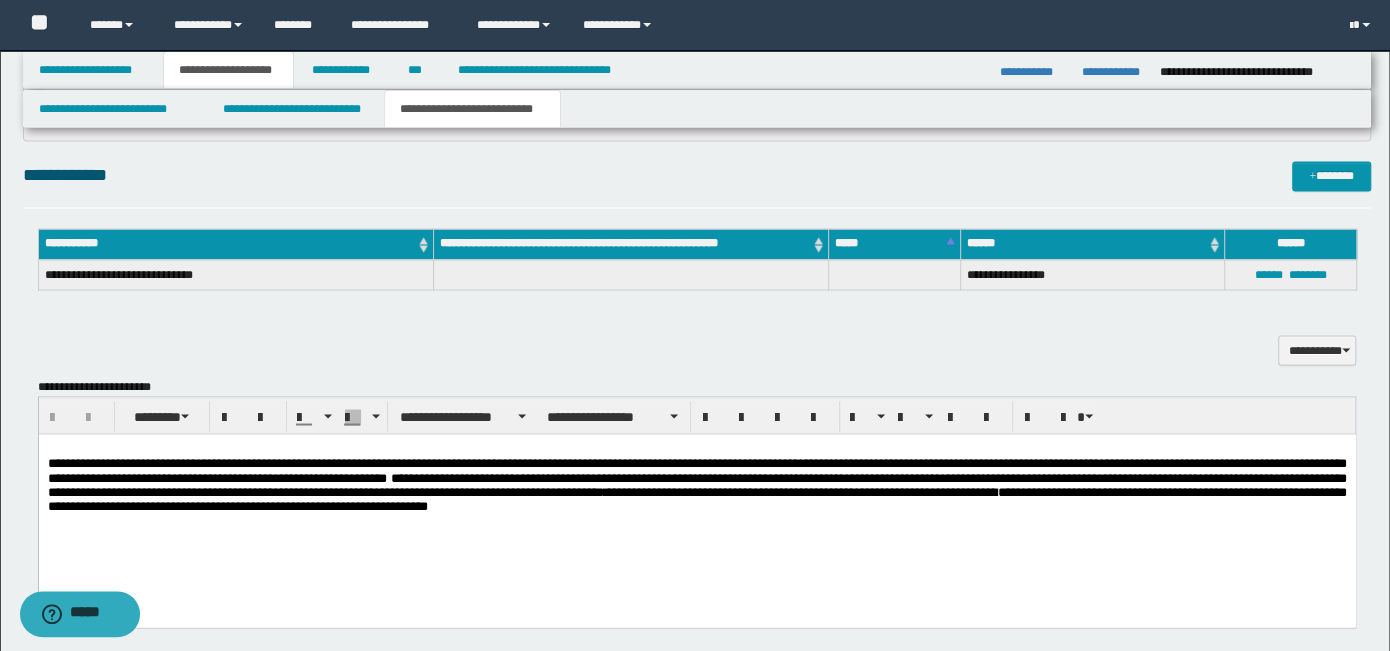 click on "**********" at bounding box center (785, 490) 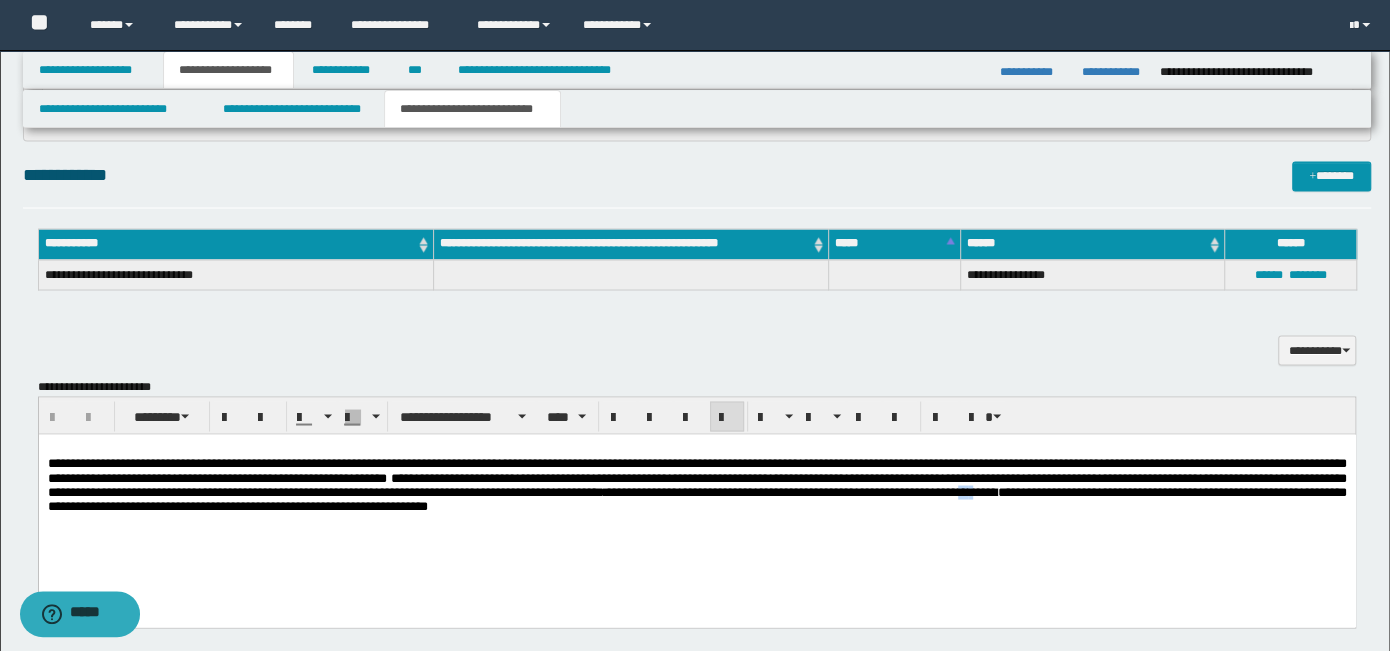 click on "**********" at bounding box center (785, 490) 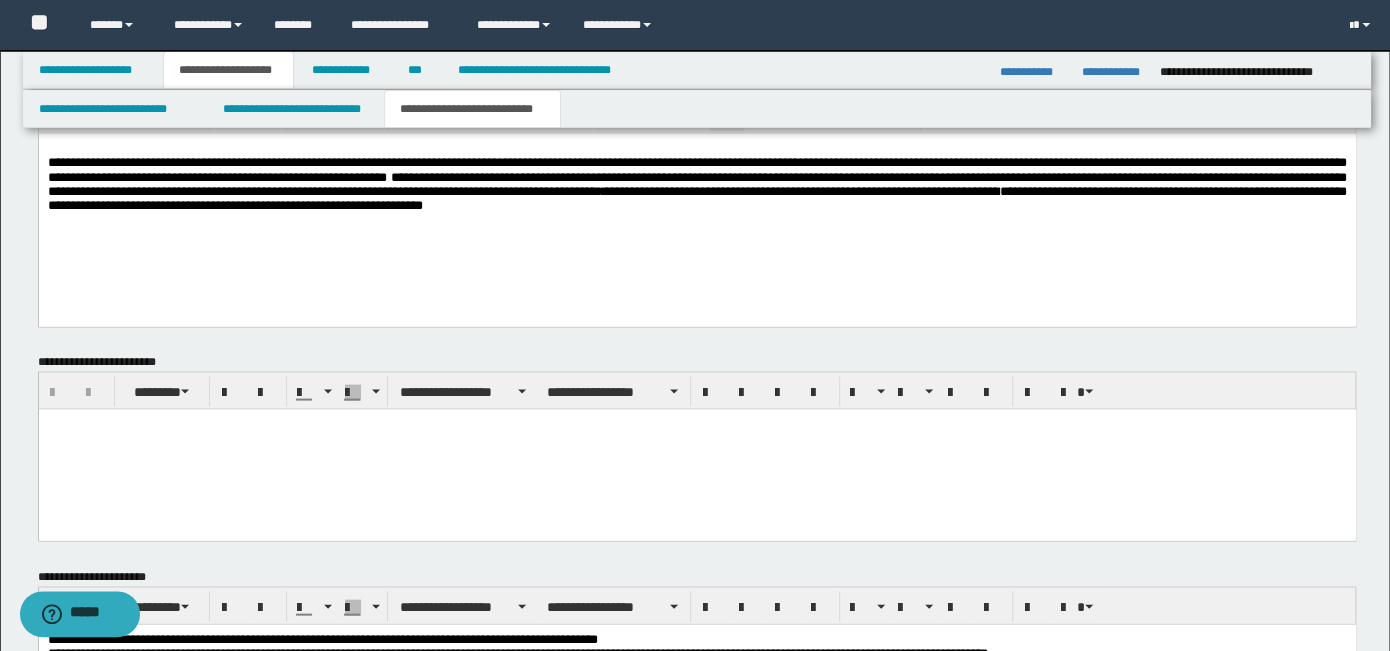 scroll, scrollTop: 2200, scrollLeft: 0, axis: vertical 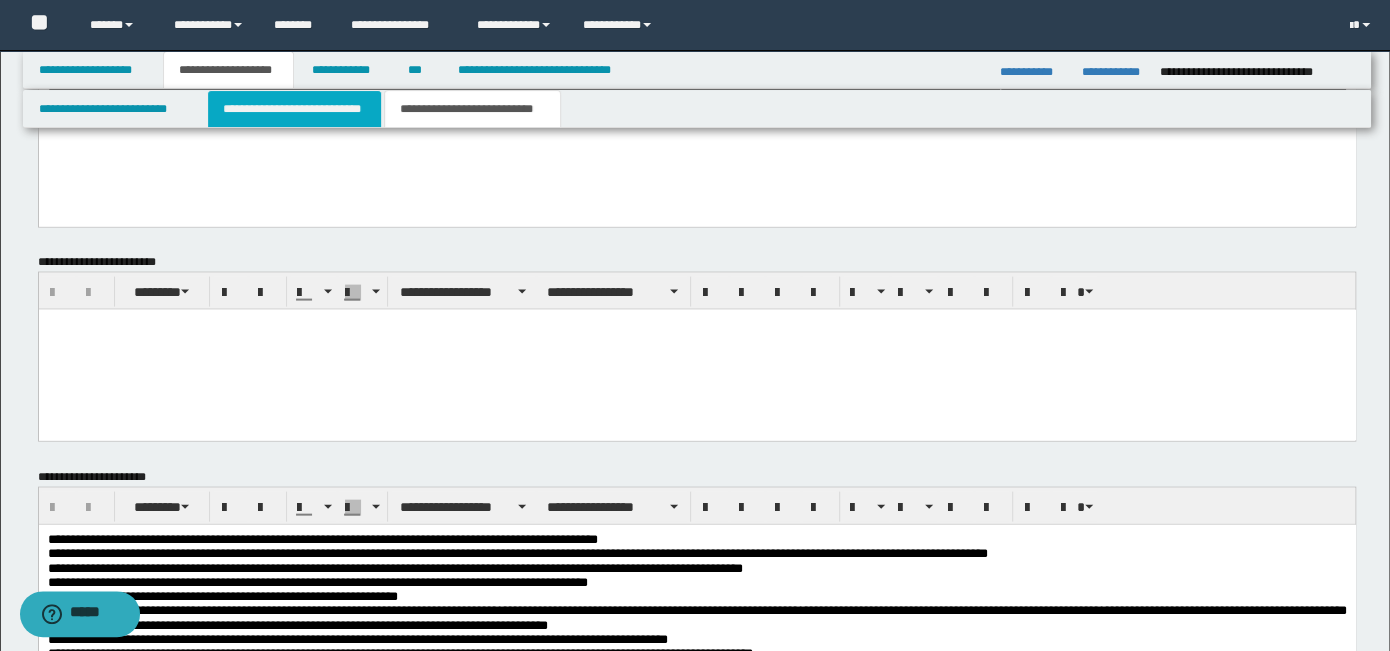 click on "**********" at bounding box center (294, 109) 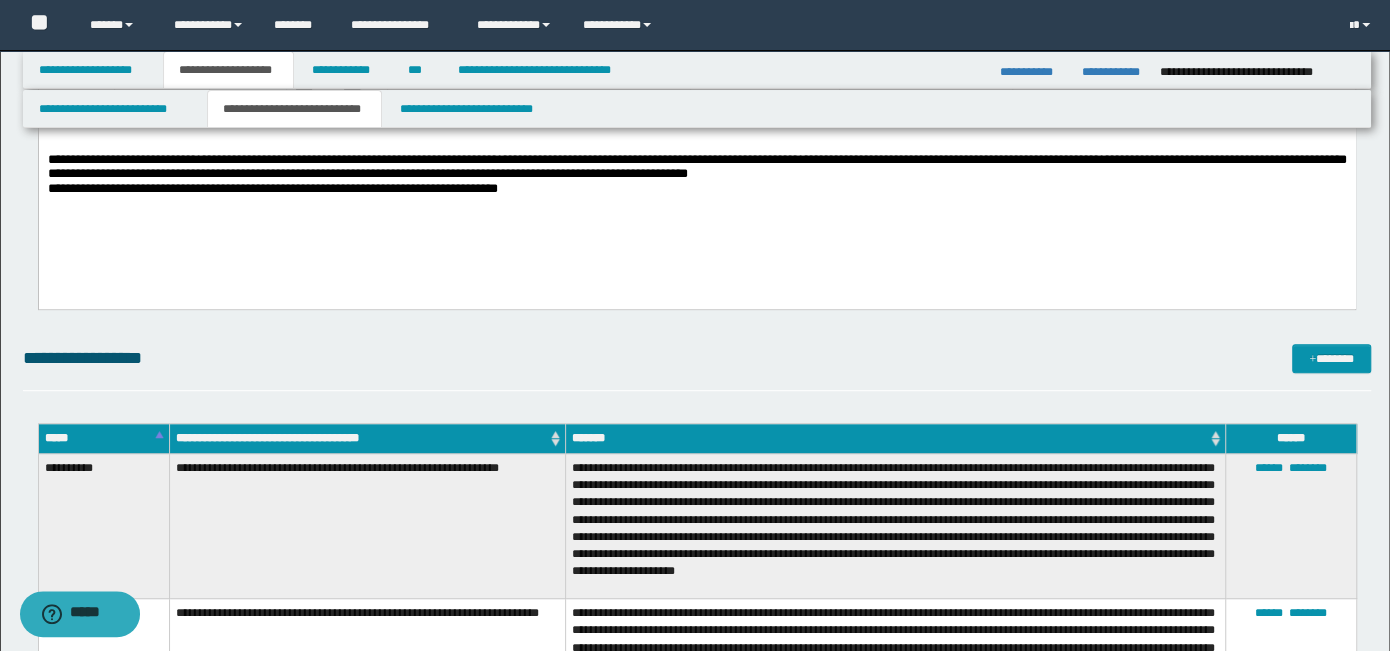 scroll, scrollTop: 300, scrollLeft: 0, axis: vertical 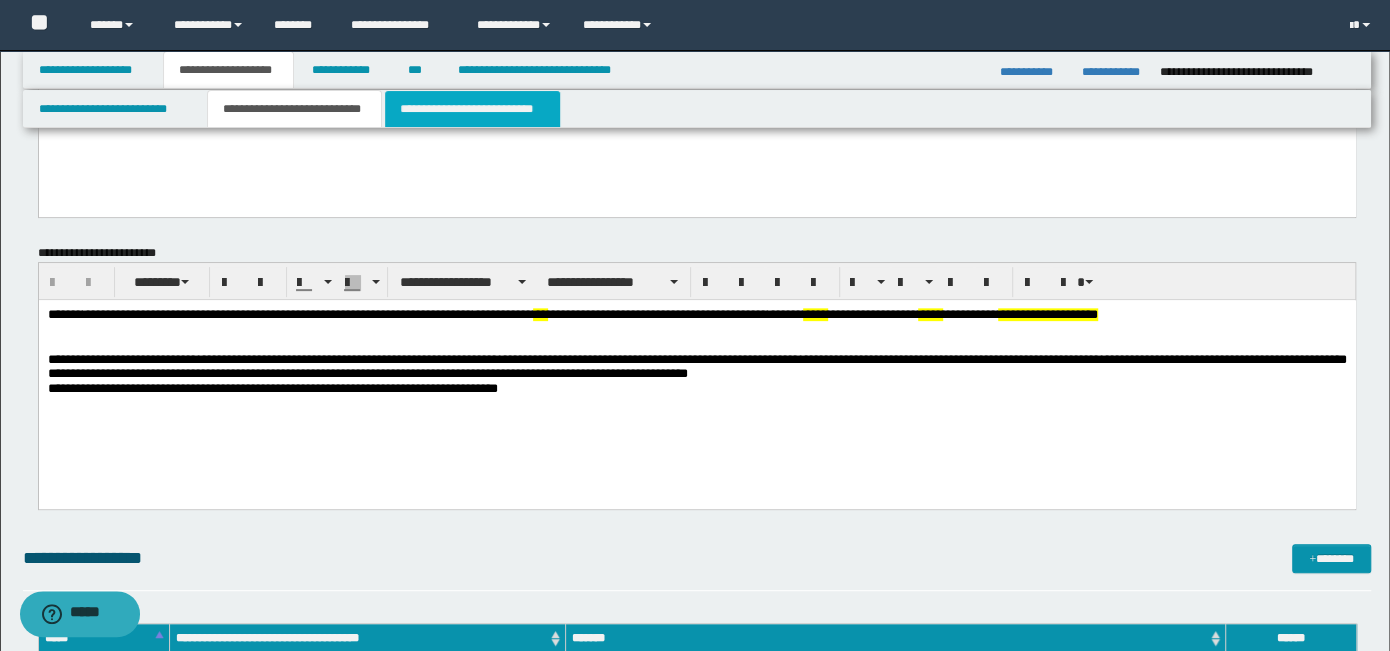 click on "**********" at bounding box center (472, 109) 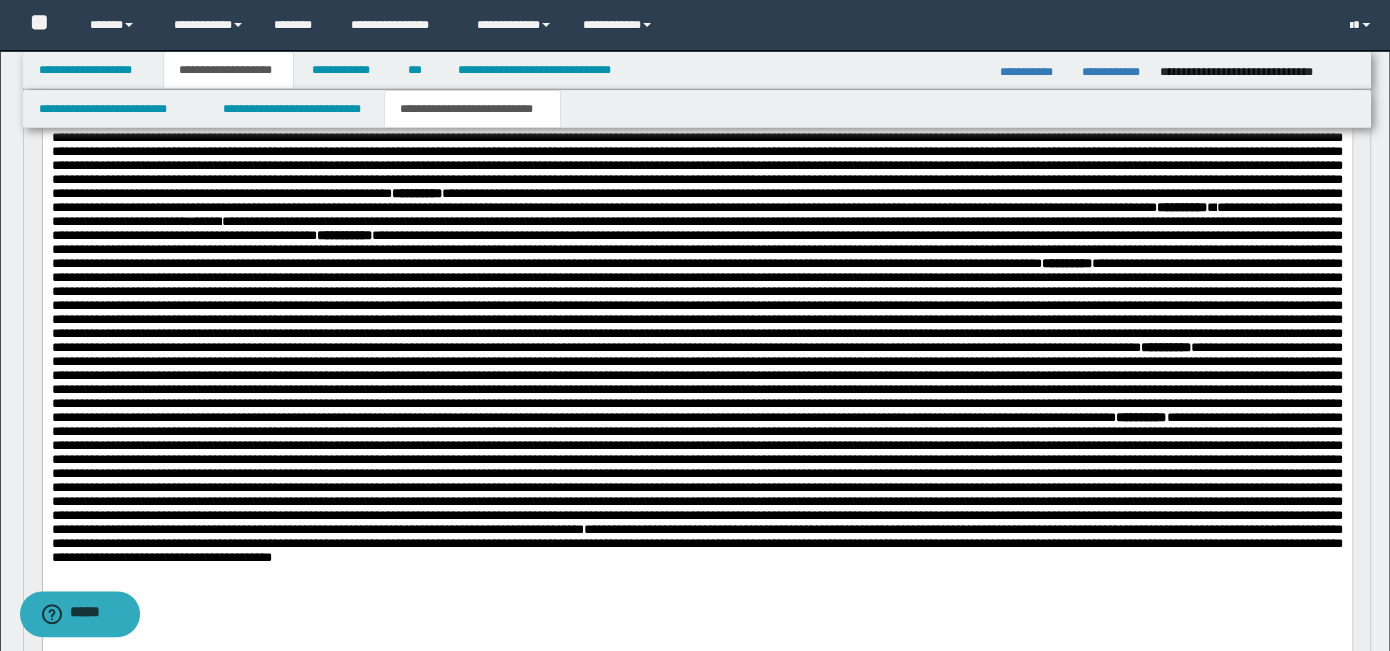 scroll, scrollTop: 1000, scrollLeft: 0, axis: vertical 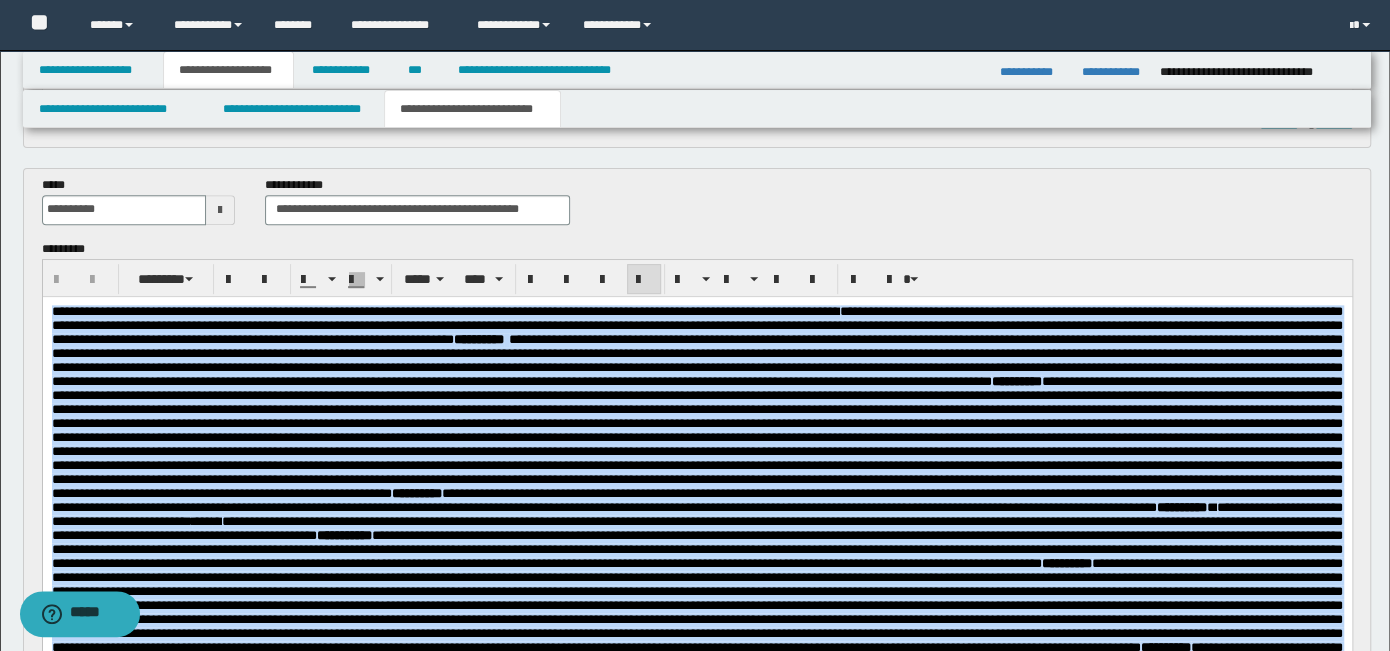 drag, startPoint x: 1172, startPoint y: 1058, endPoint x: 3, endPoint y: 310, distance: 1387.8274 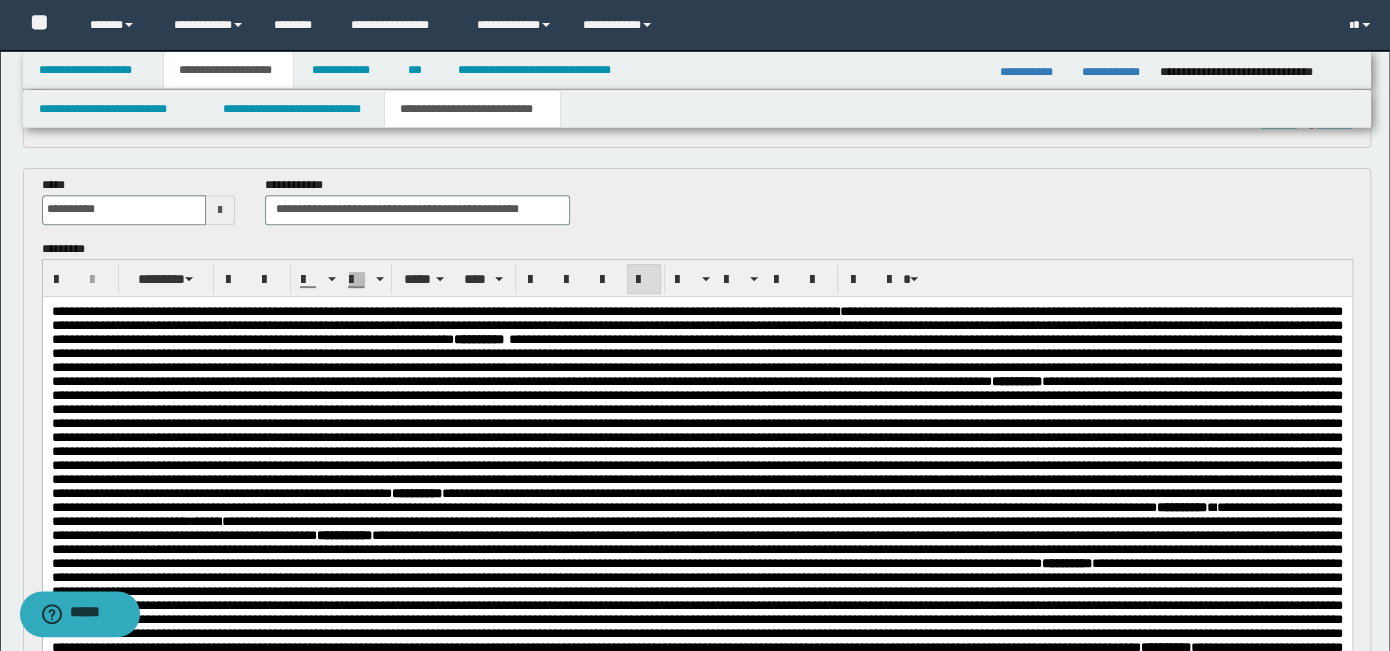 scroll, scrollTop: 776, scrollLeft: 0, axis: vertical 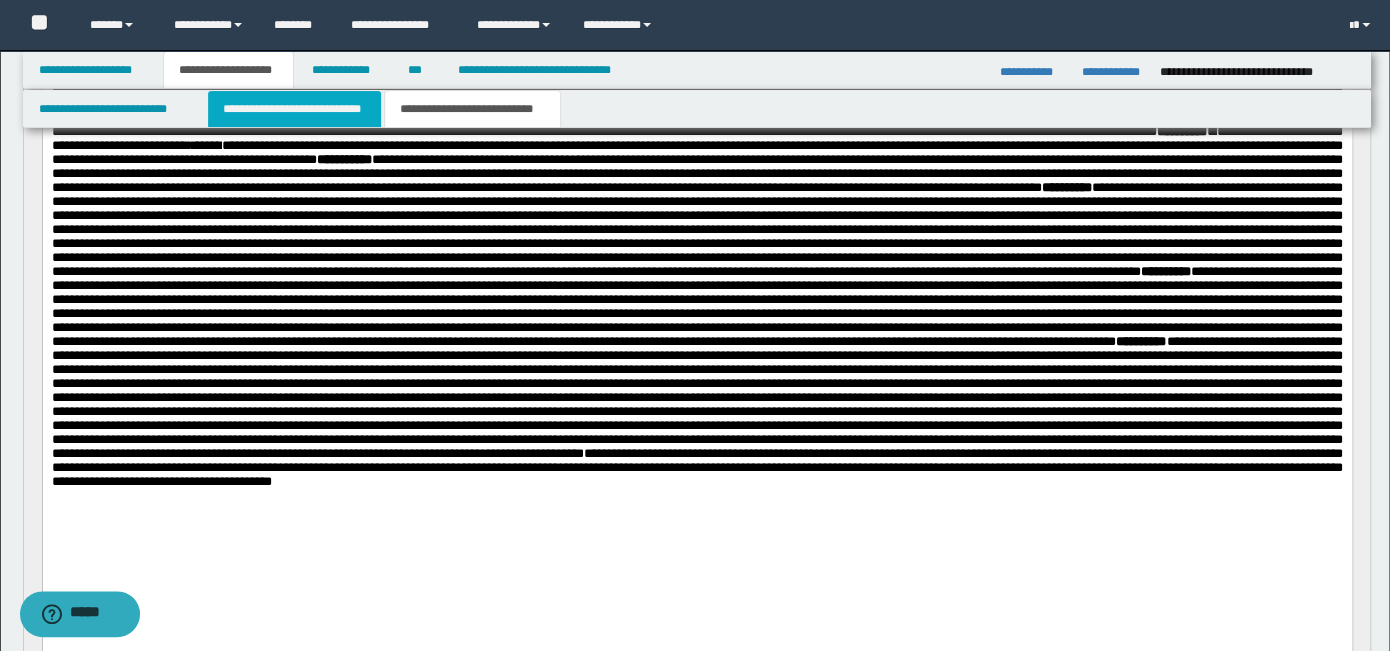 click on "**********" at bounding box center [294, 109] 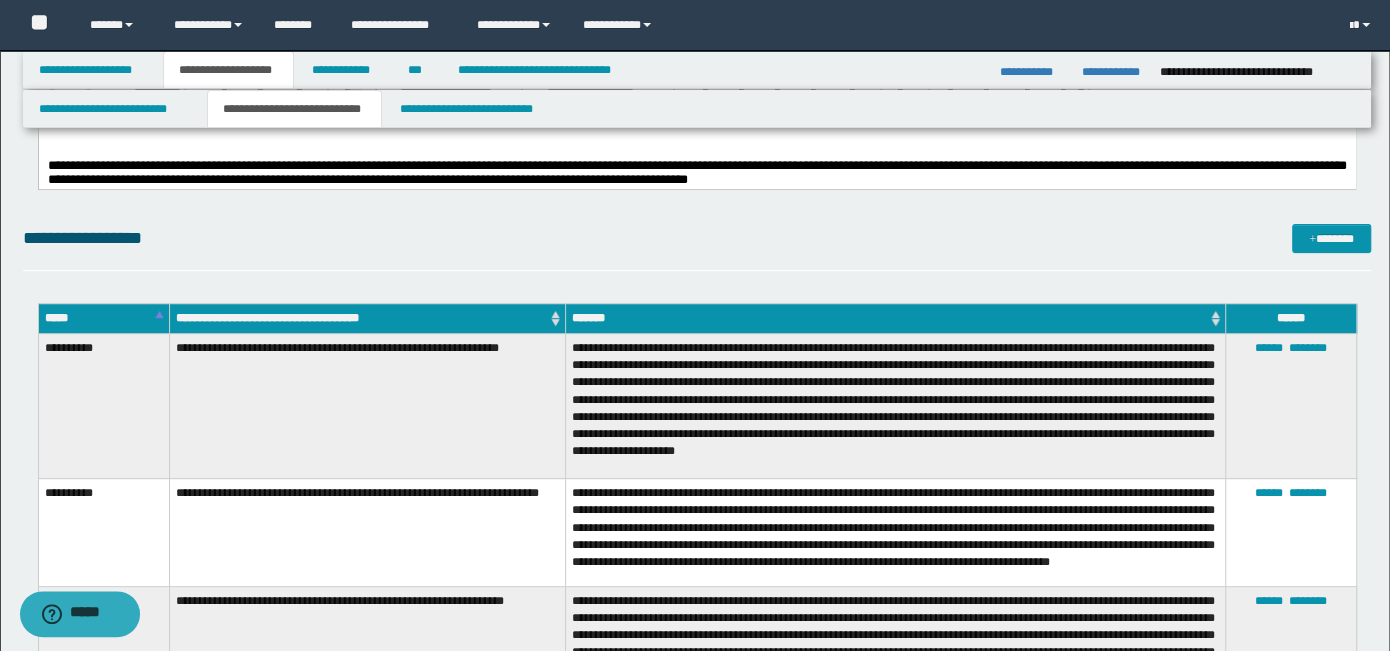 scroll, scrollTop: 0, scrollLeft: 0, axis: both 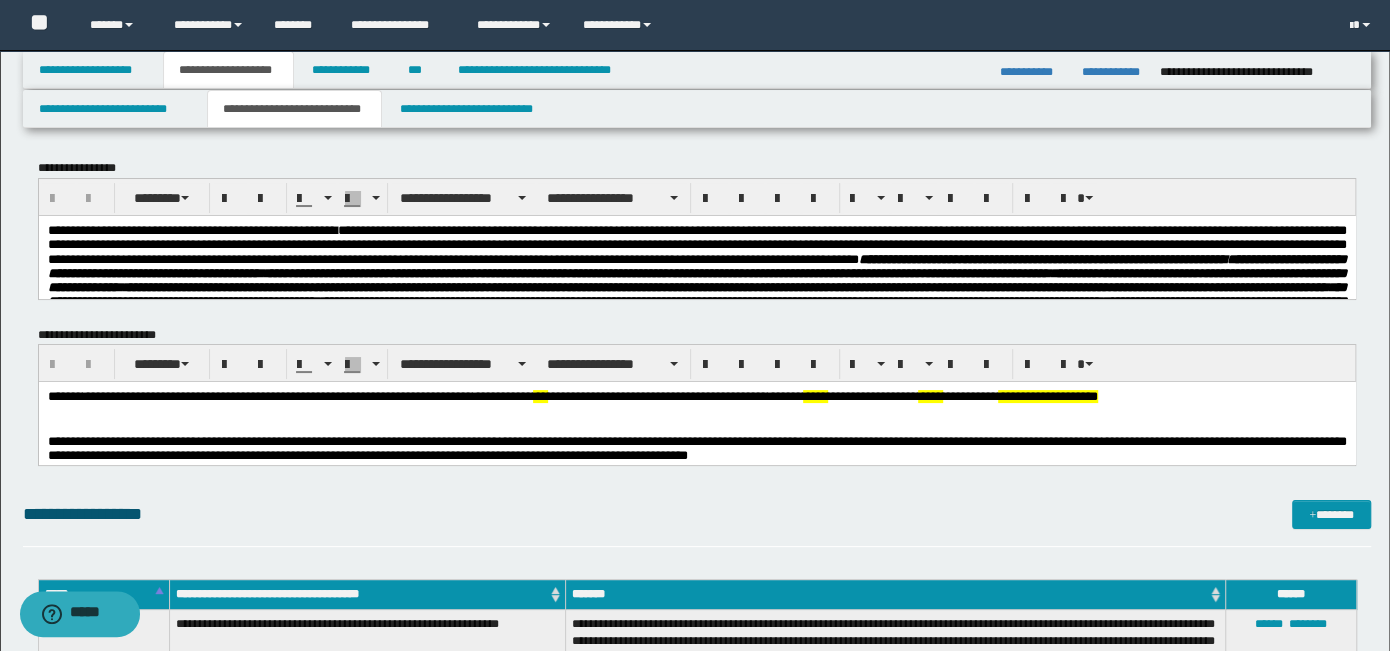 click on "**********" at bounding box center (697, 403) 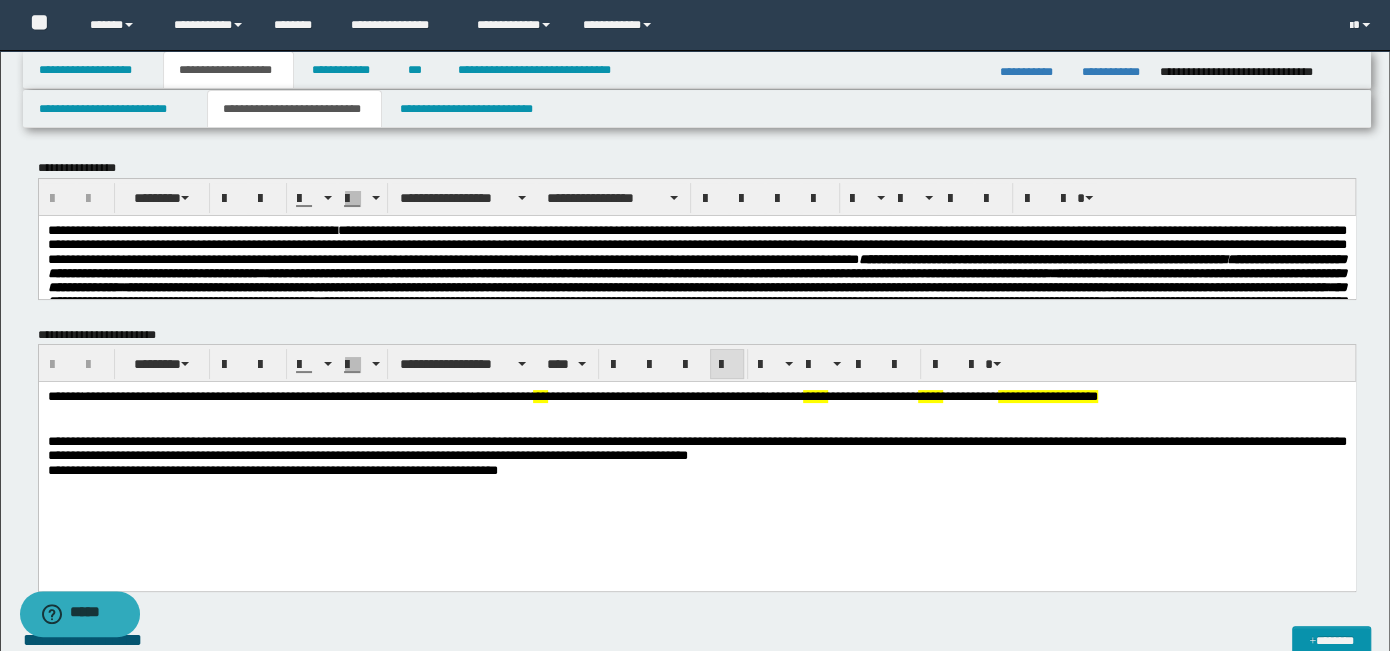 scroll, scrollTop: 100, scrollLeft: 0, axis: vertical 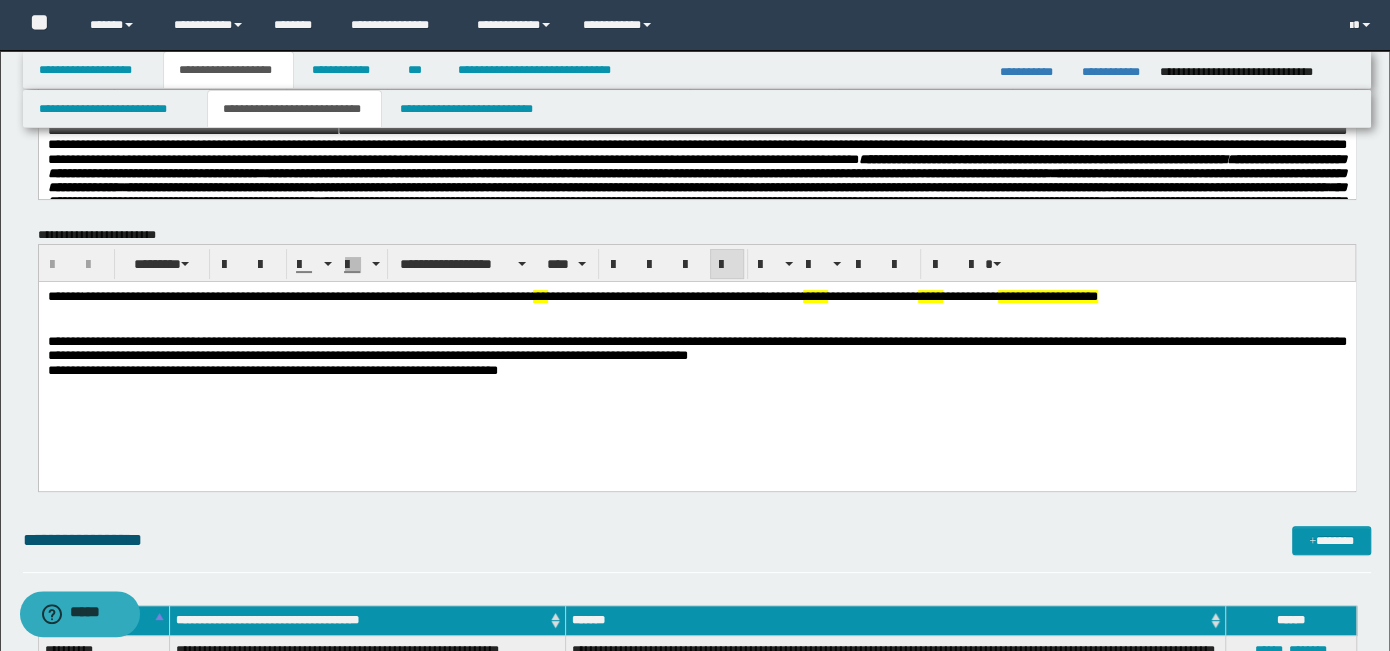 click on "**********" at bounding box center (696, 359) 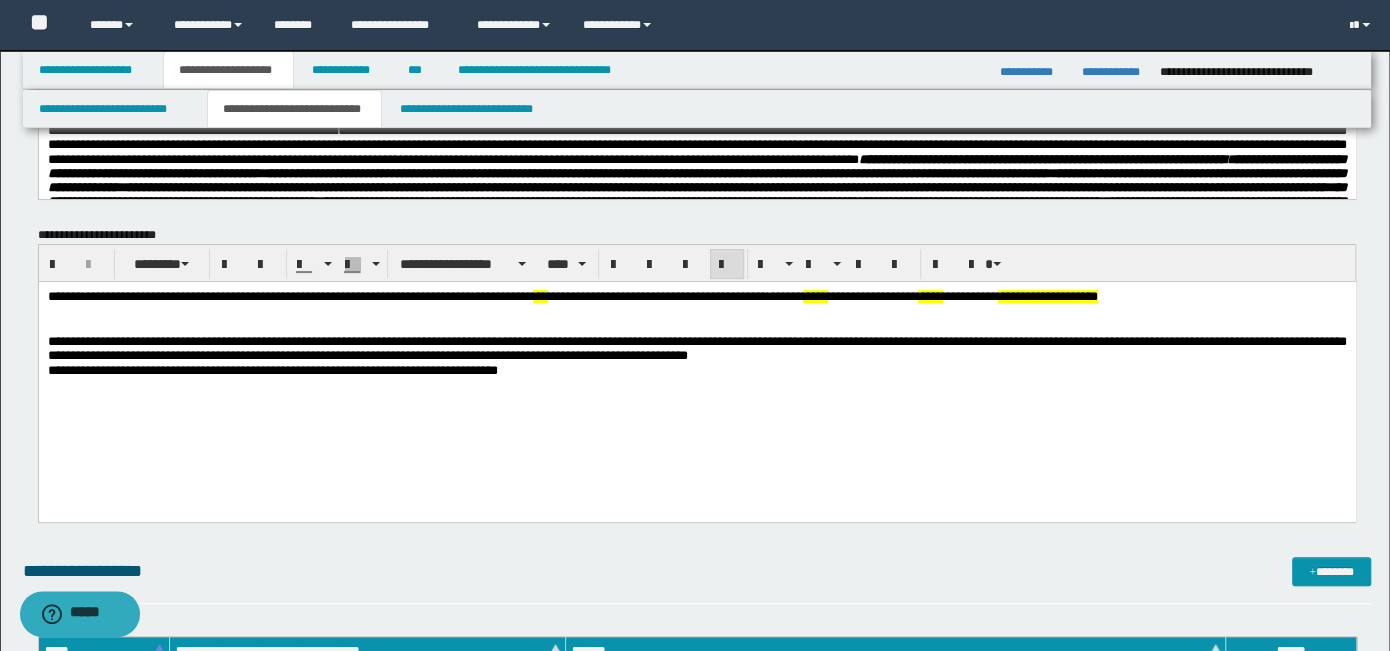 paste 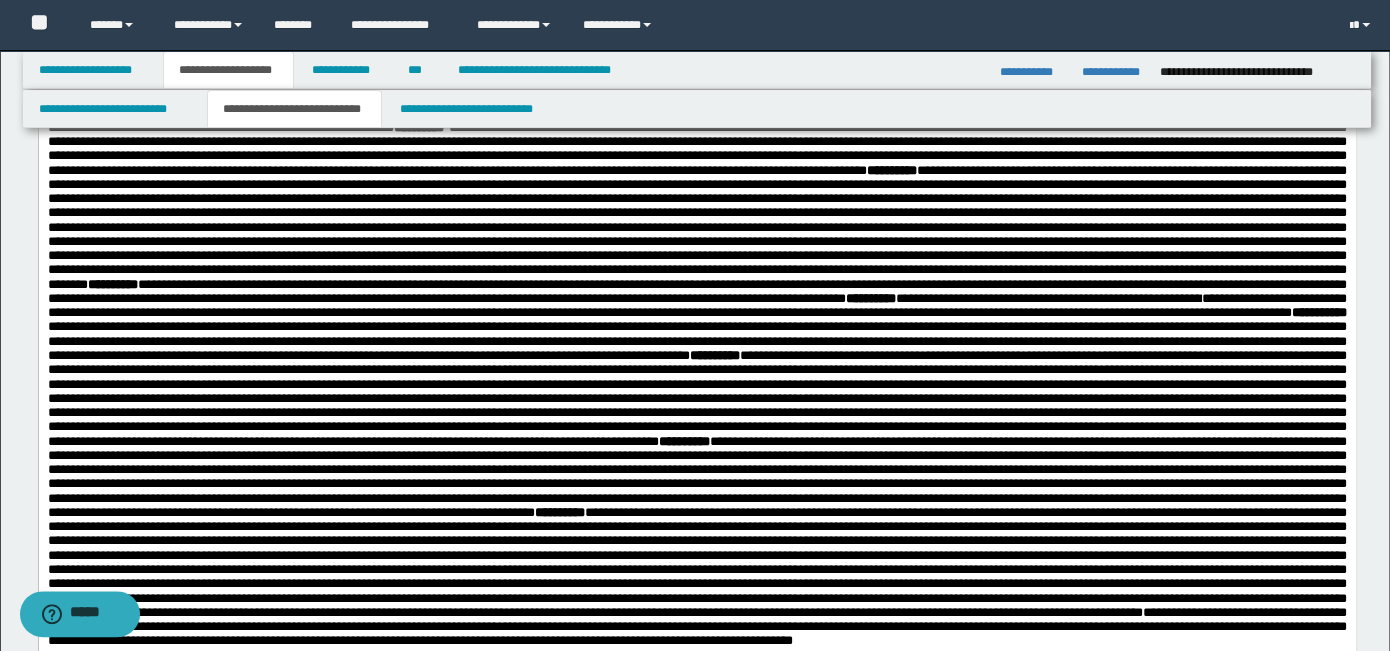 scroll, scrollTop: 0, scrollLeft: 0, axis: both 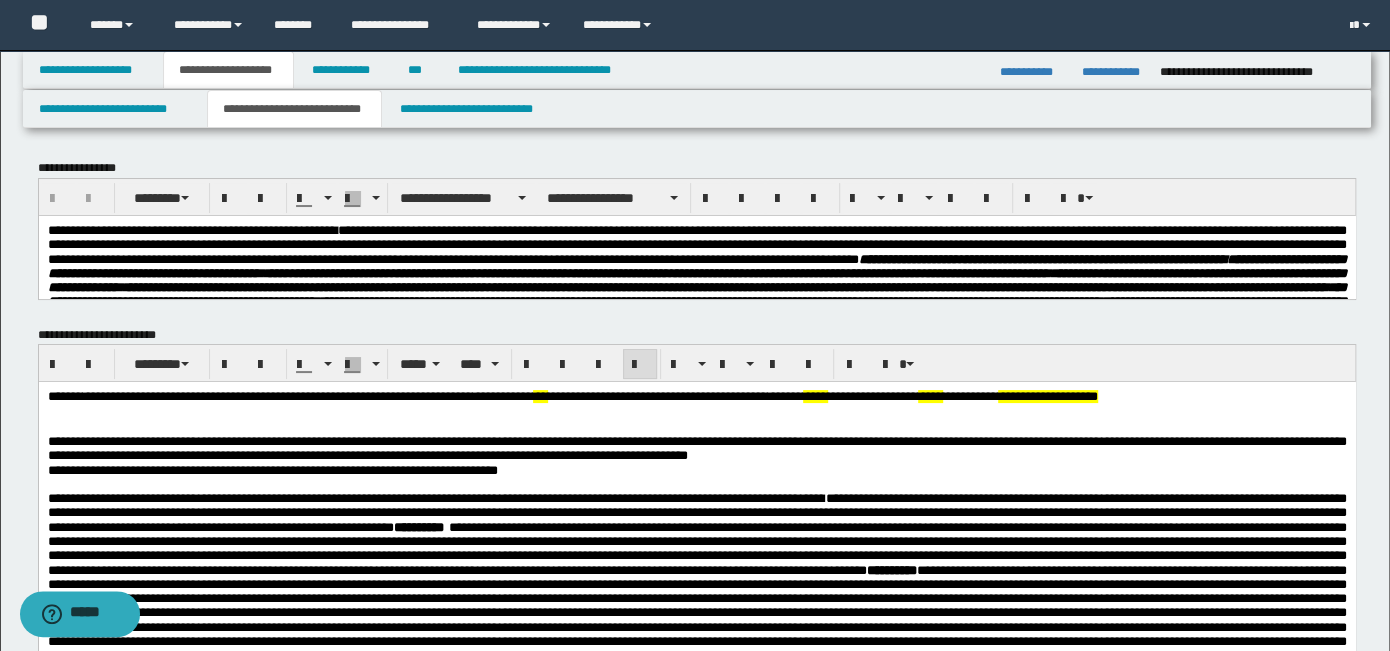 click on "**********" at bounding box center [696, 513] 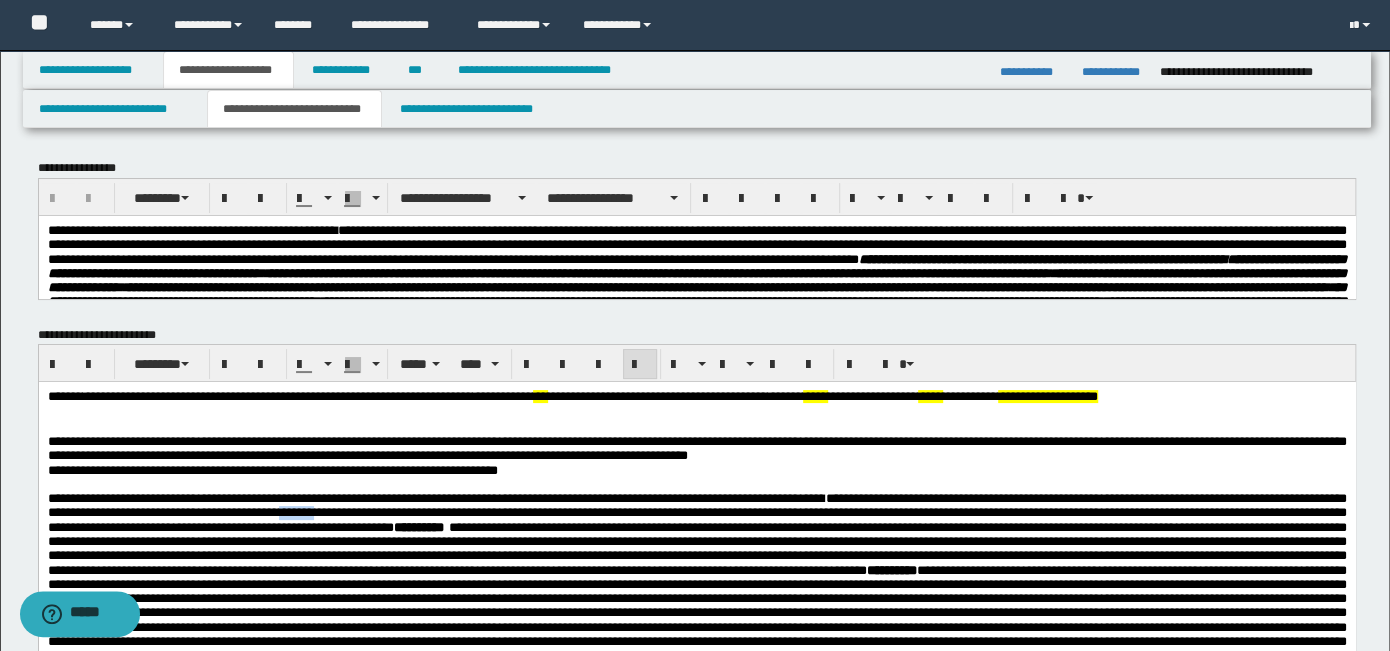 click on "**********" at bounding box center [696, 513] 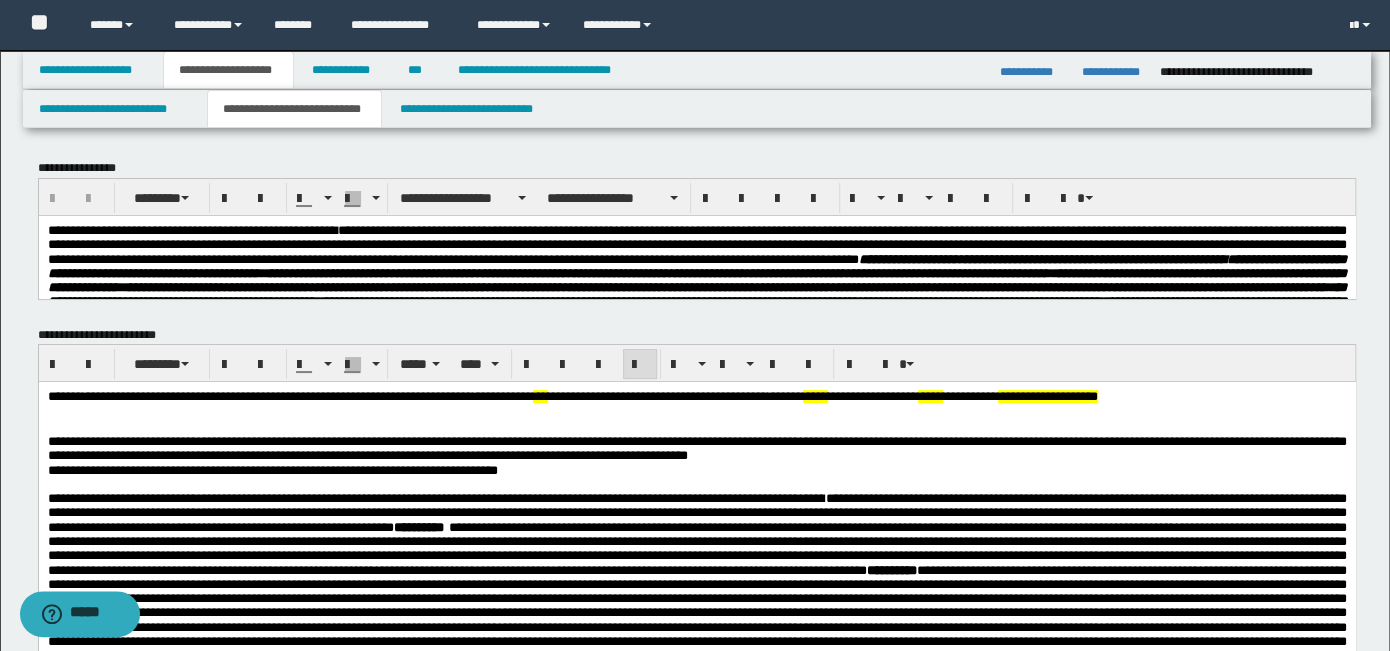 click on "***" at bounding box center [539, 396] 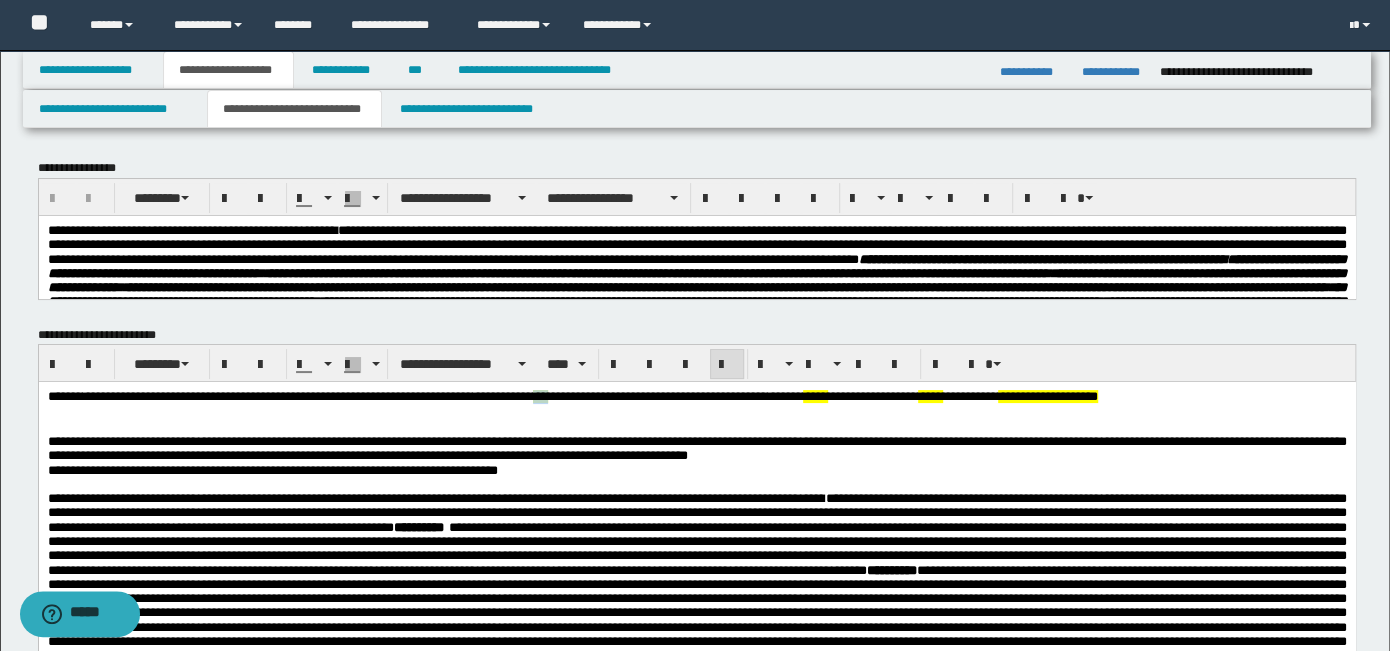 click on "***" at bounding box center [539, 396] 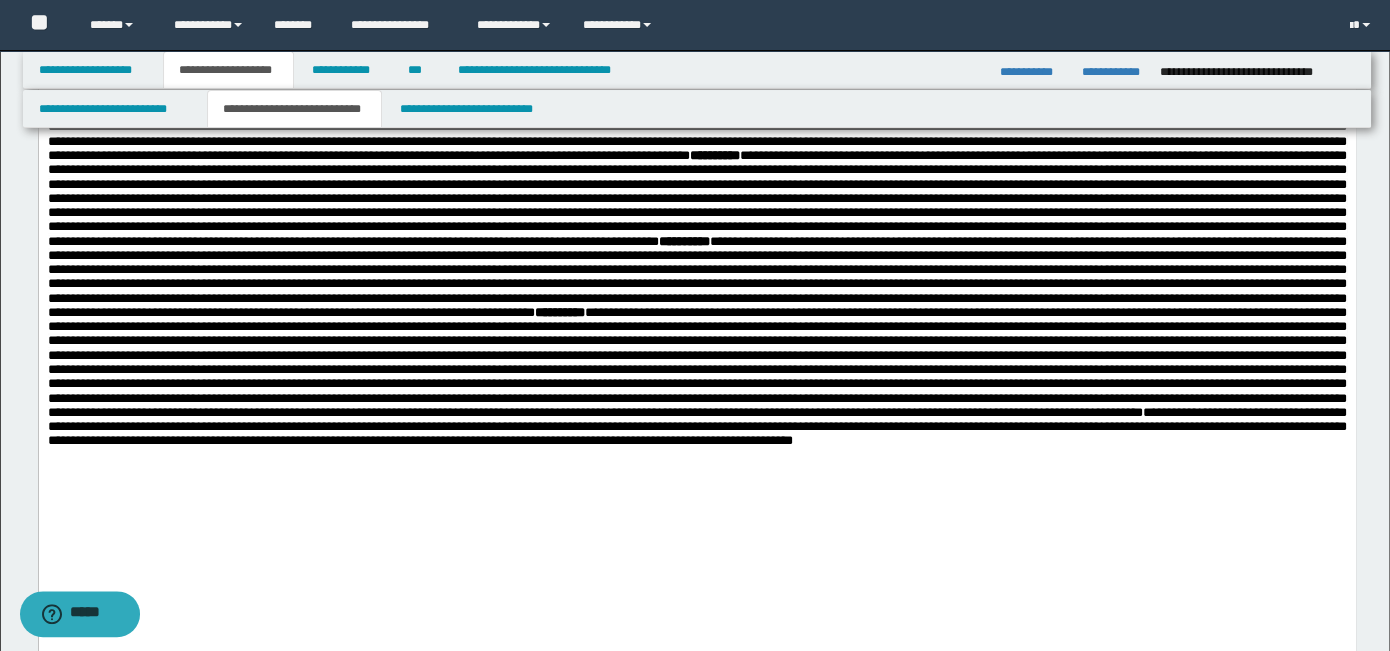 scroll, scrollTop: 700, scrollLeft: 0, axis: vertical 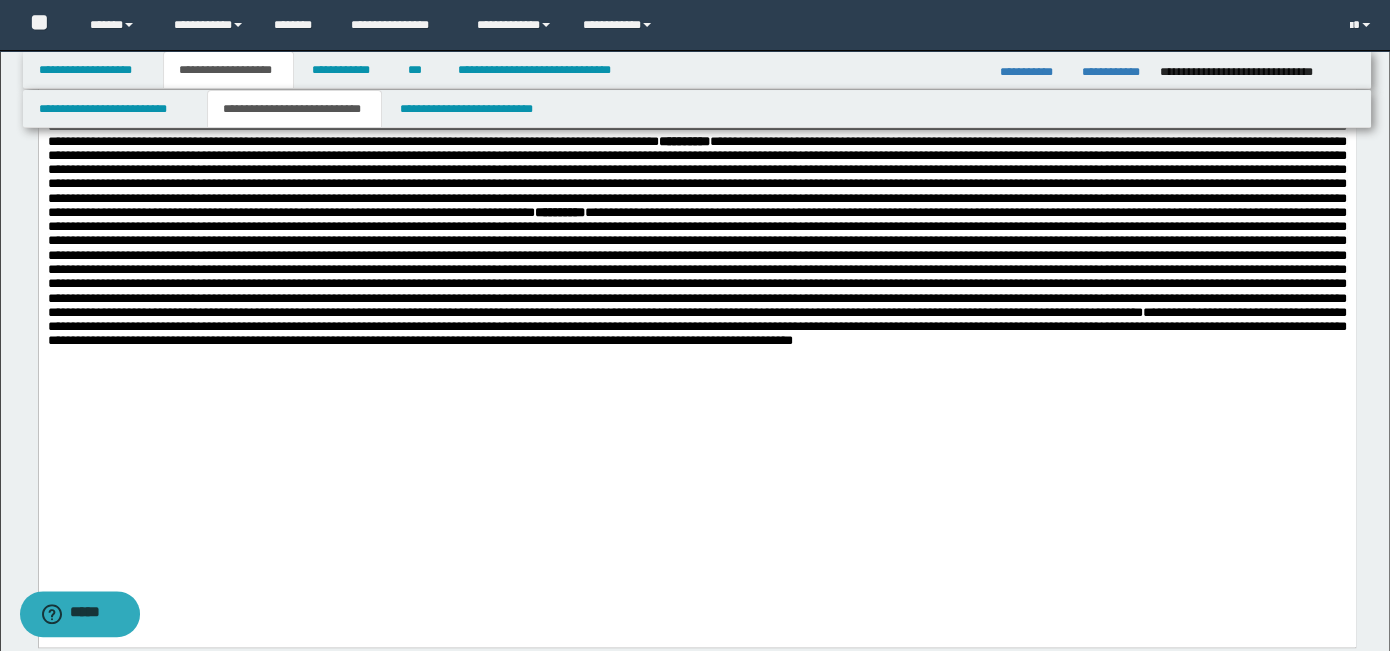 click on "**********" at bounding box center [696, 156] 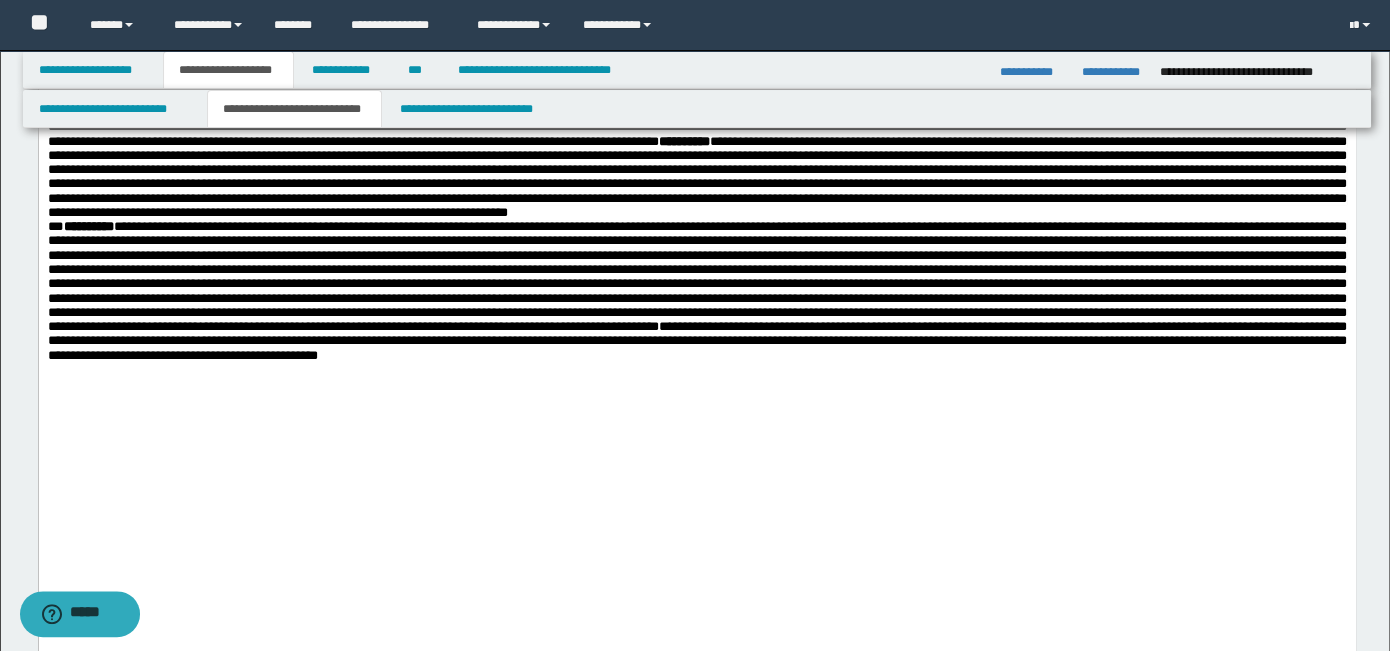 click on "**********" at bounding box center [696, 106] 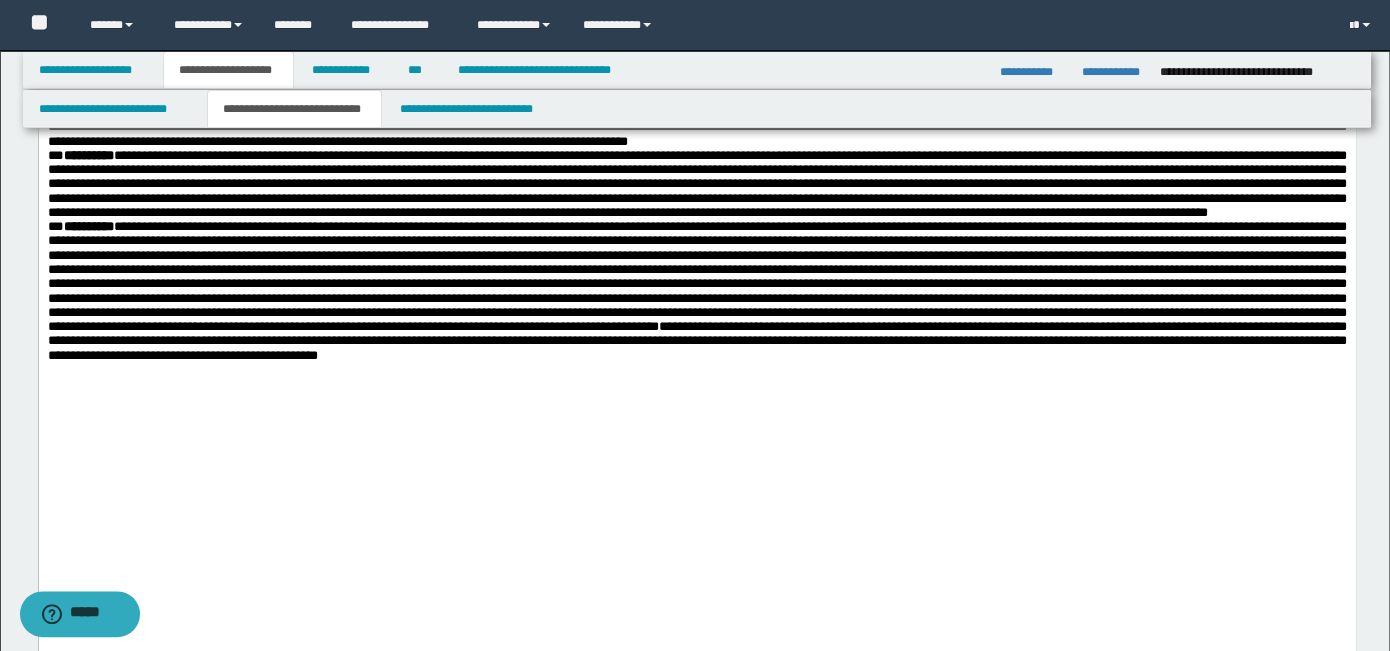 click on "**********" at bounding box center [696, 71] 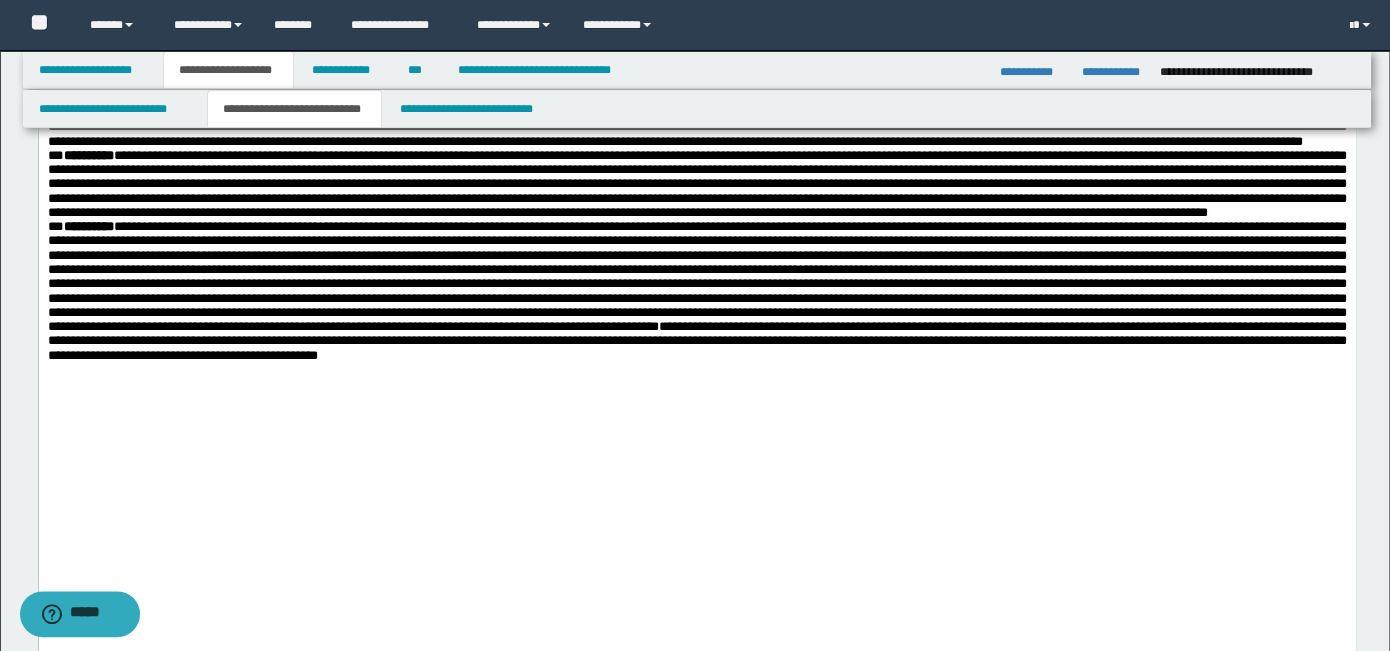 scroll, scrollTop: 500, scrollLeft: 0, axis: vertical 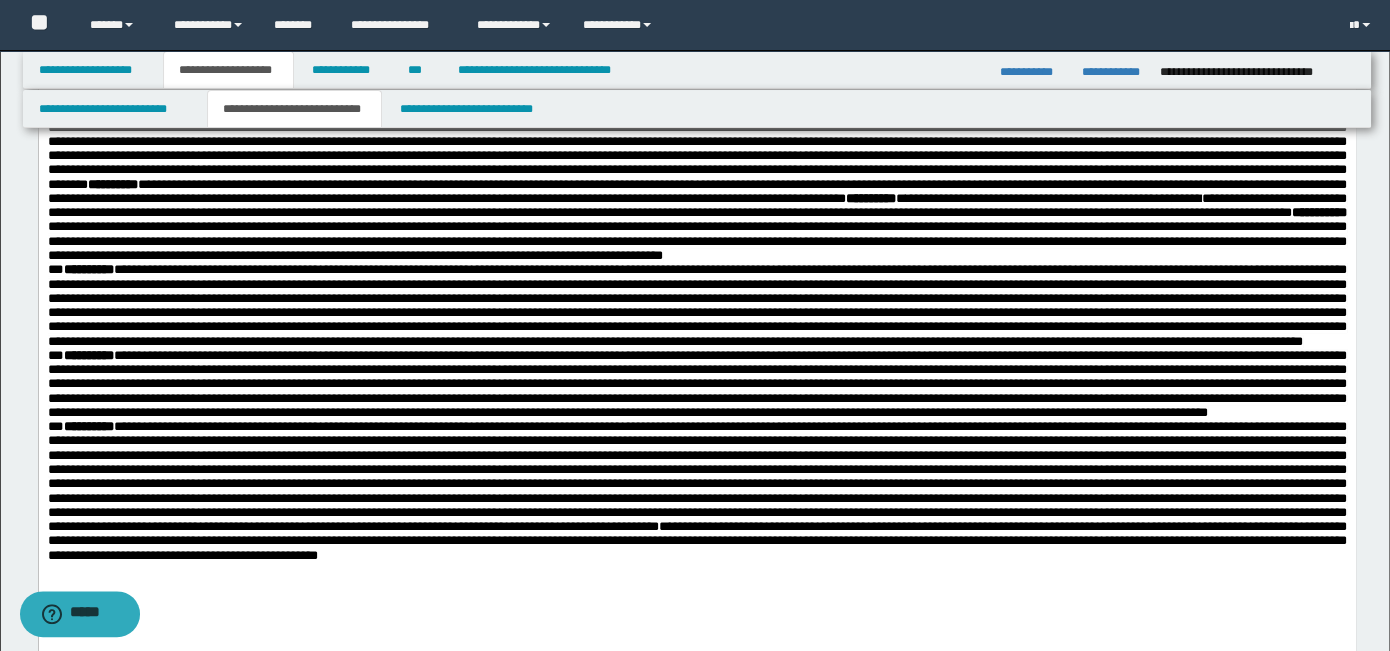click on "**********" at bounding box center (696, 192) 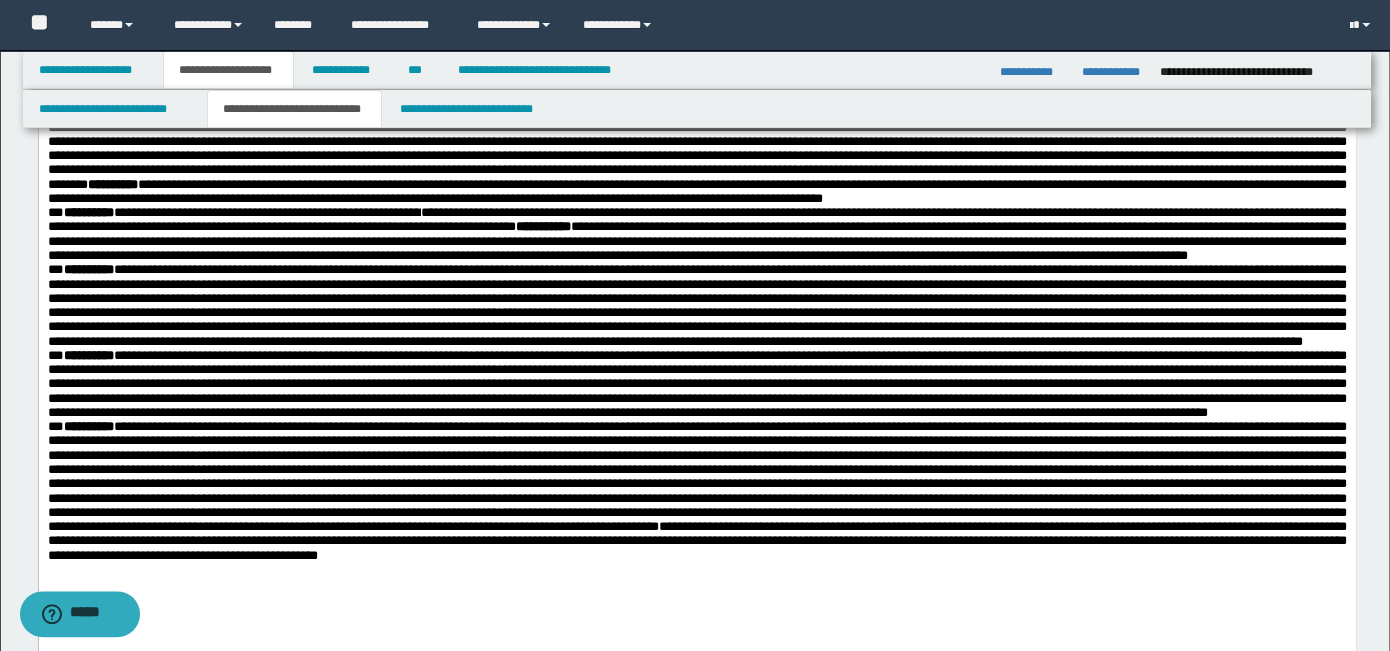 click on "**********" at bounding box center (696, 114) 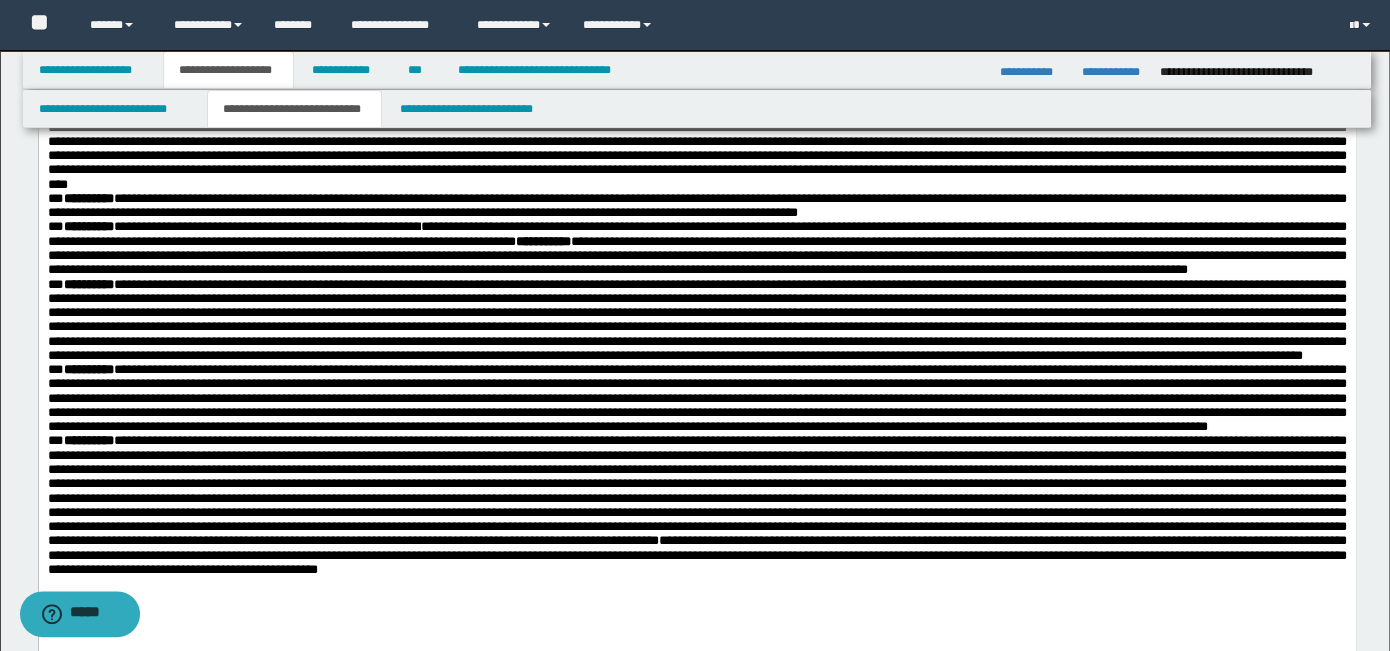 click on "**********" at bounding box center (696, 249) 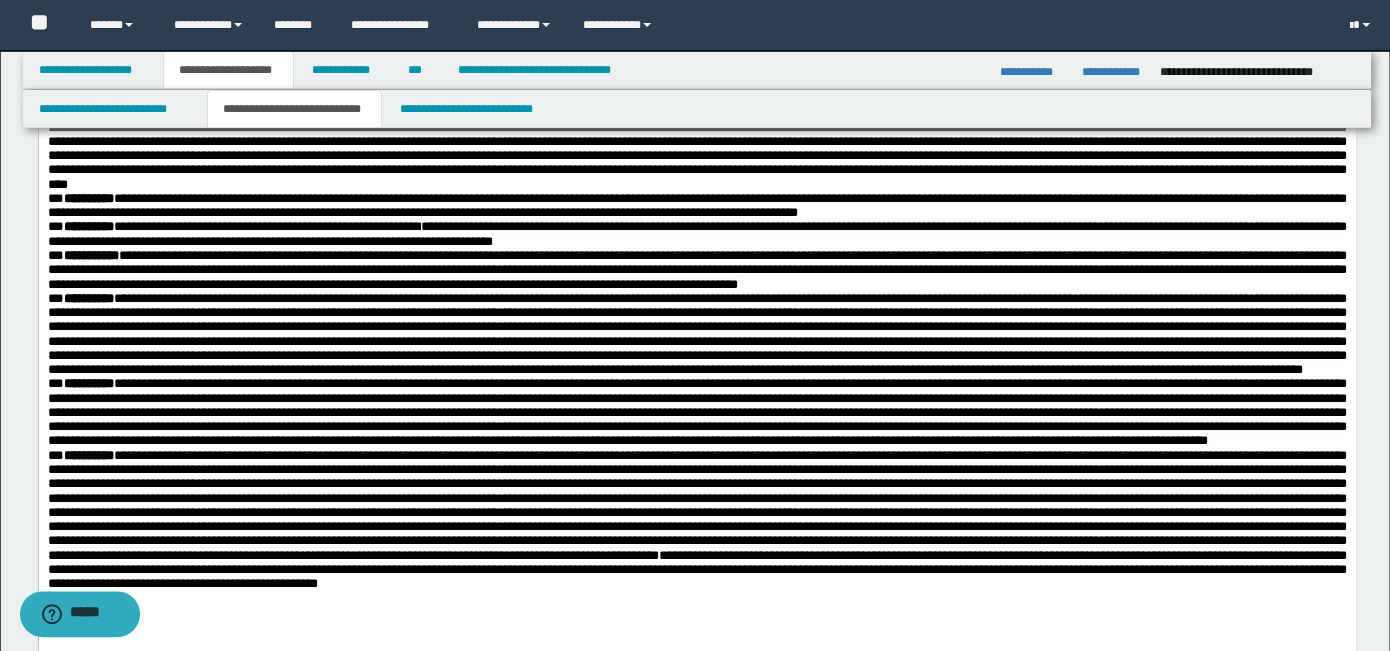 scroll, scrollTop: 300, scrollLeft: 0, axis: vertical 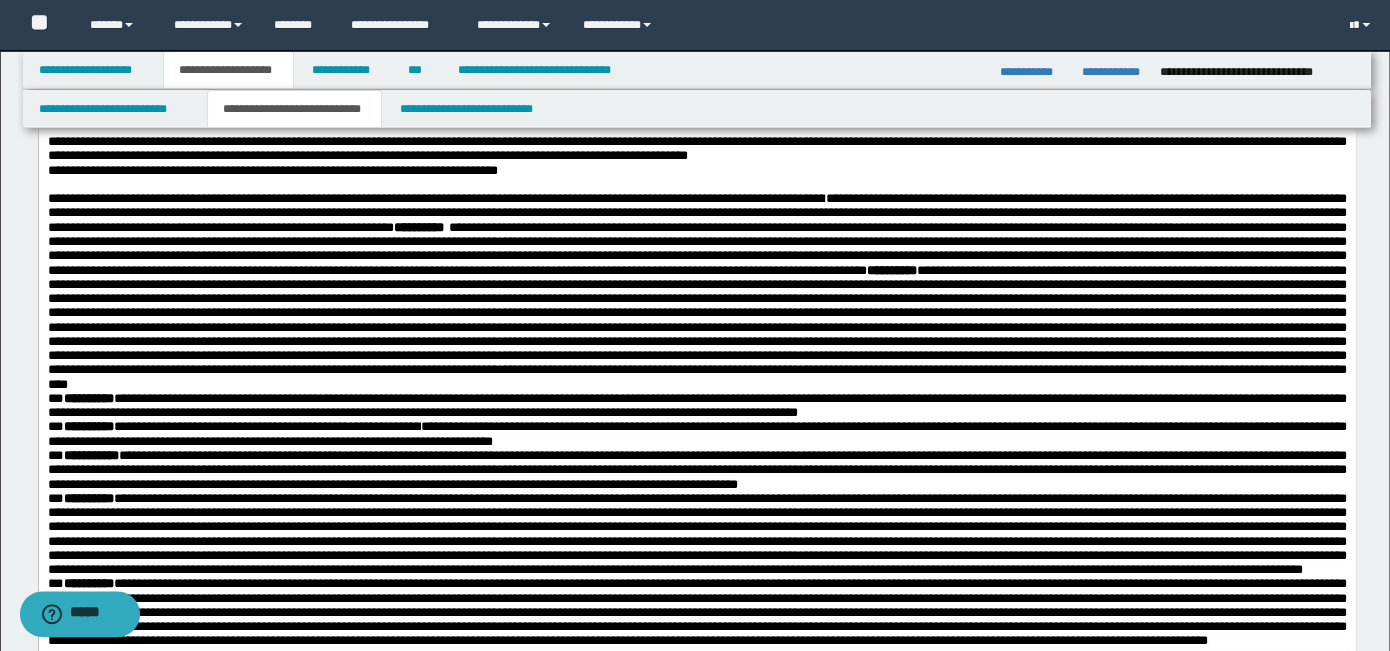 click on "**********" at bounding box center [696, 306] 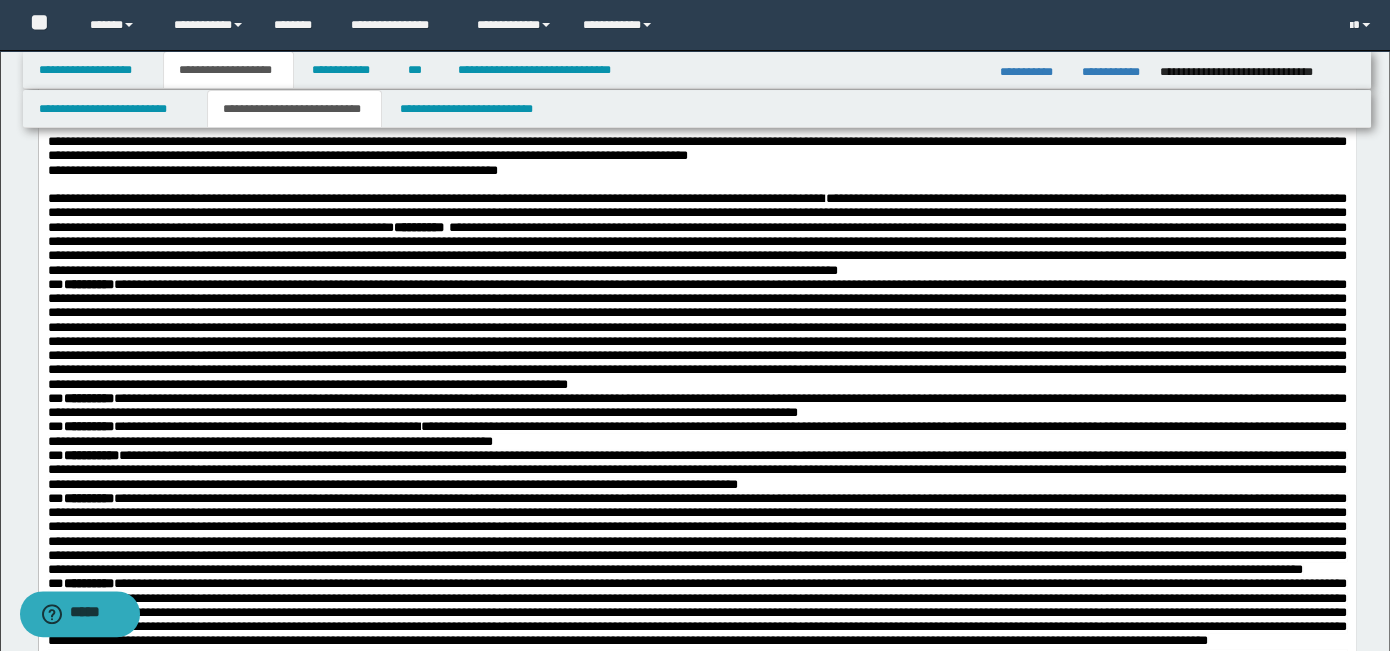 click on "**********" at bounding box center (696, 213) 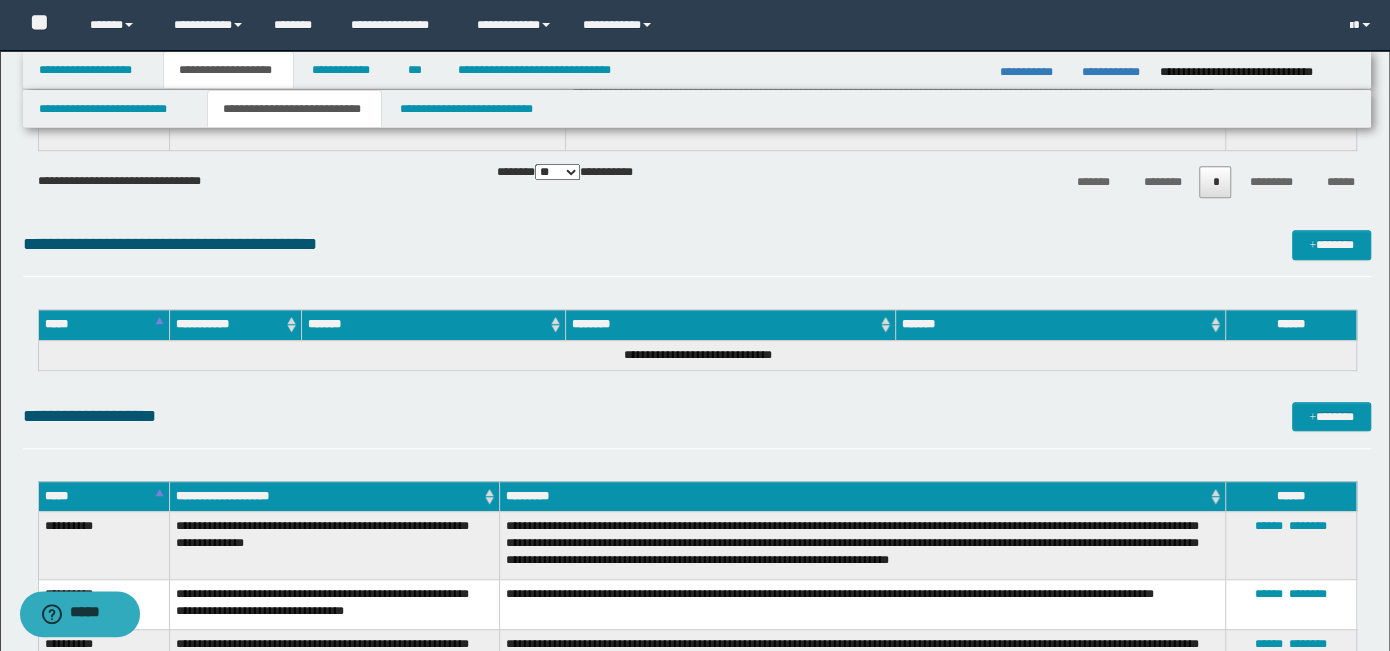 scroll, scrollTop: 5100, scrollLeft: 0, axis: vertical 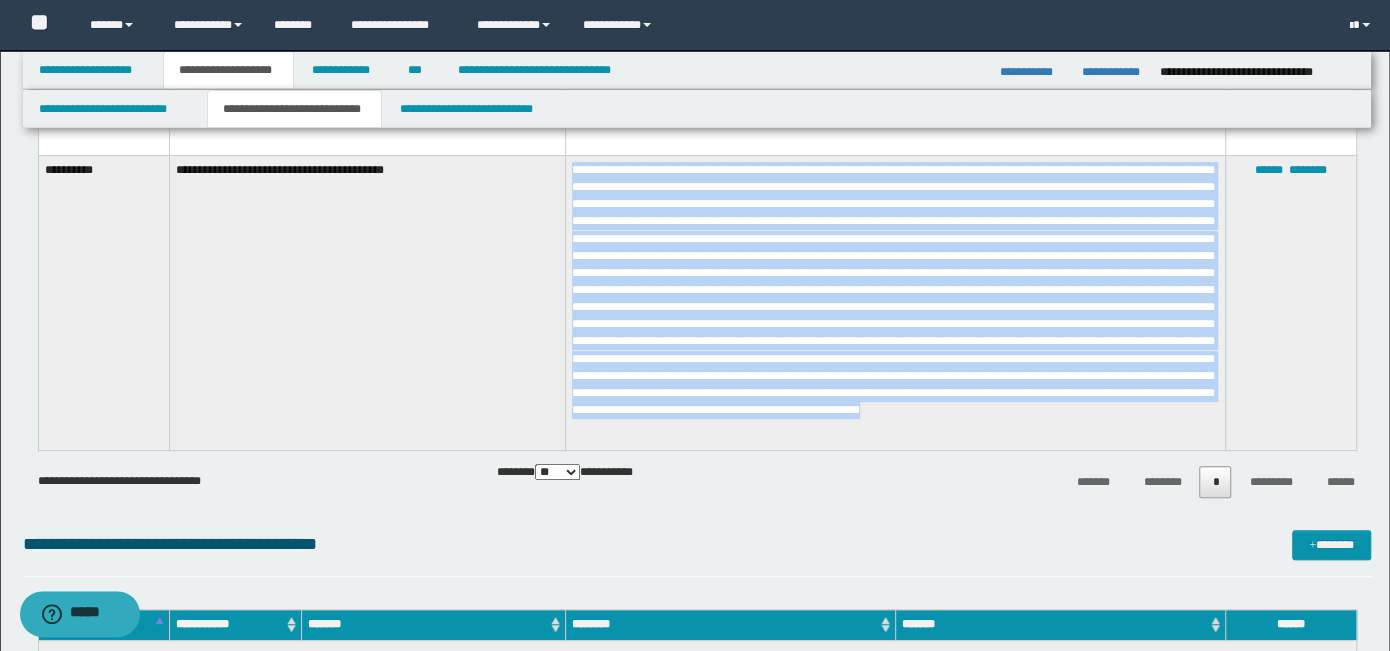 drag, startPoint x: 1208, startPoint y: 439, endPoint x: 562, endPoint y: 198, distance: 689.4904 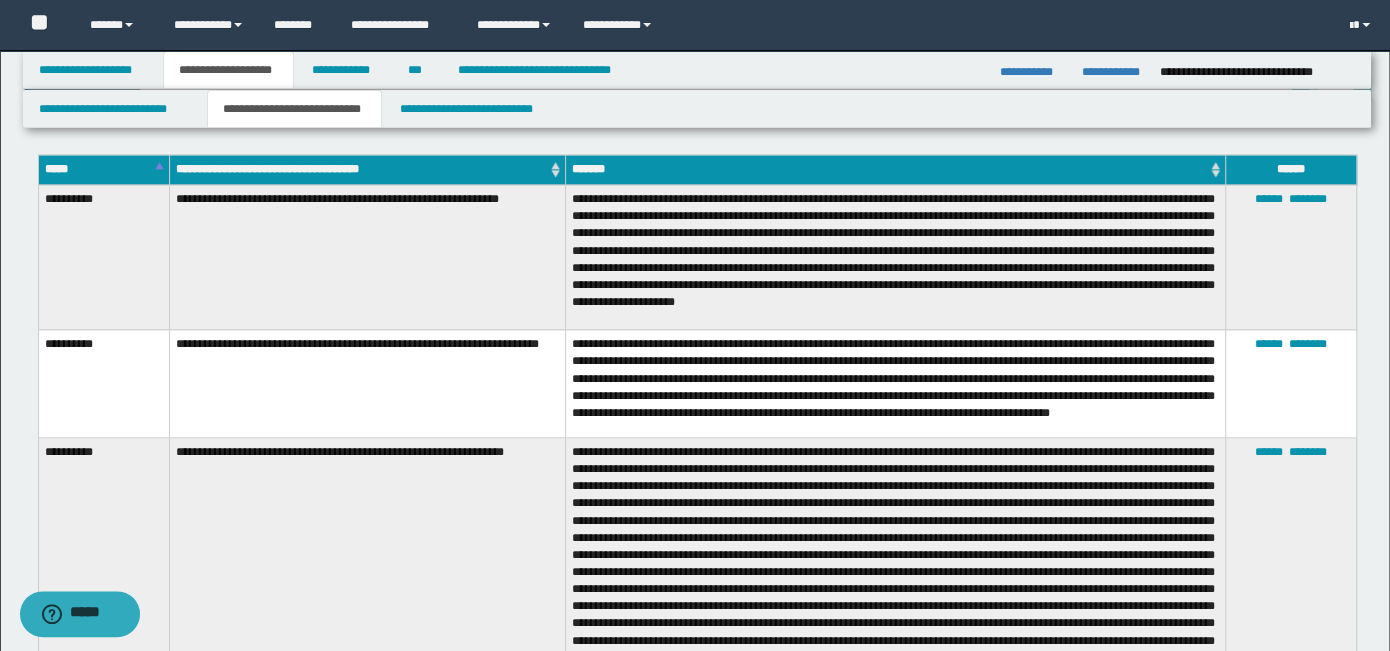 scroll, scrollTop: 1000, scrollLeft: 0, axis: vertical 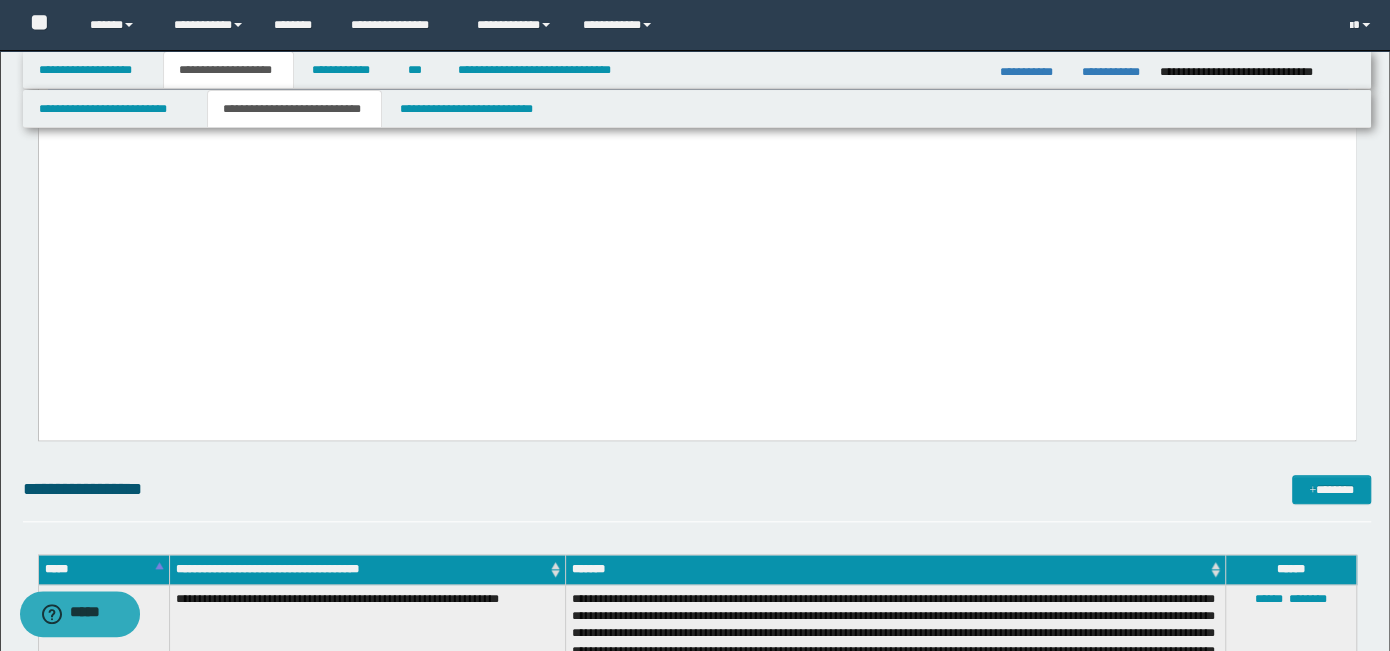 drag, startPoint x: 441, startPoint y: 151, endPoint x: 448, endPoint y: 348, distance: 197.12433 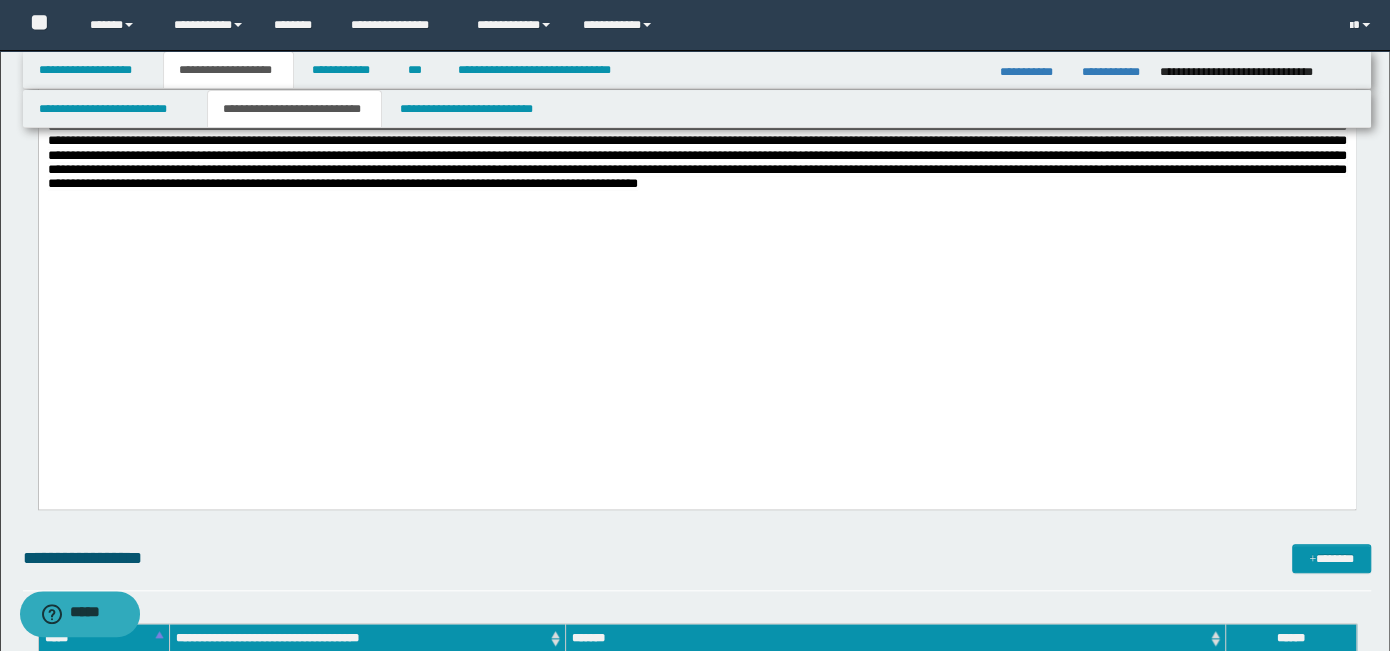 scroll, scrollTop: 800, scrollLeft: 0, axis: vertical 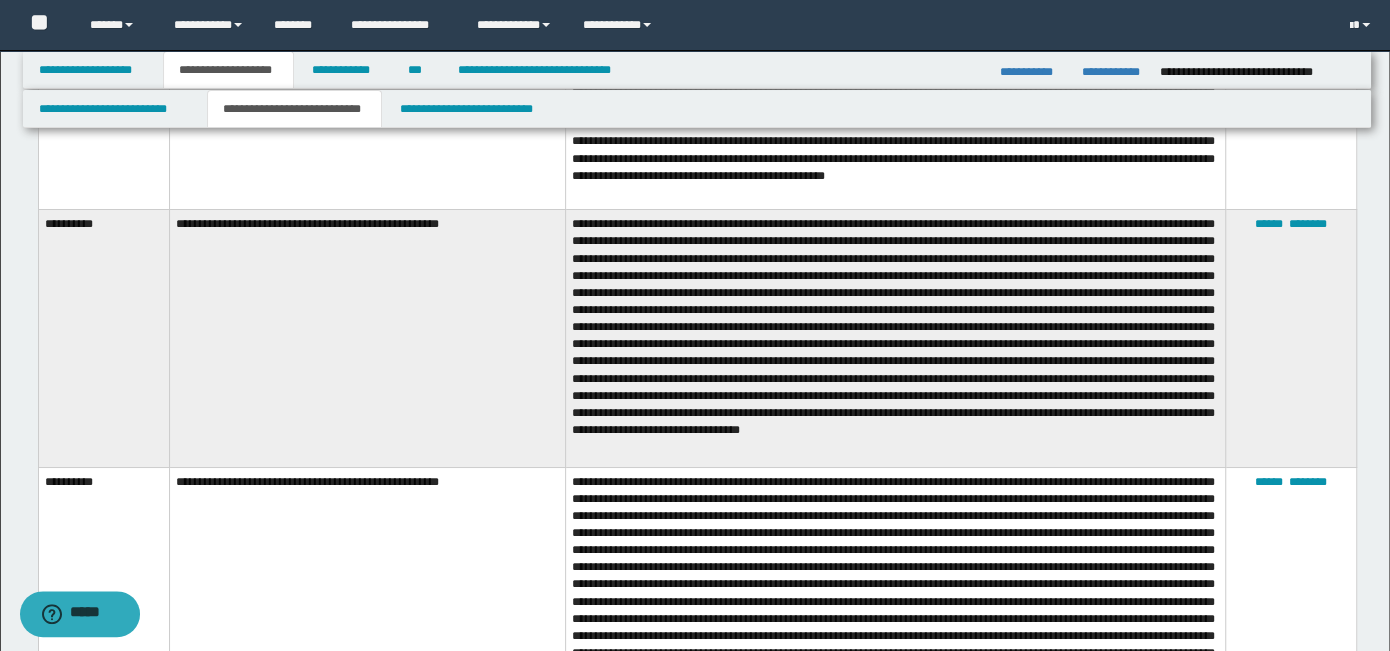 click on "**********" at bounding box center (103, 338) 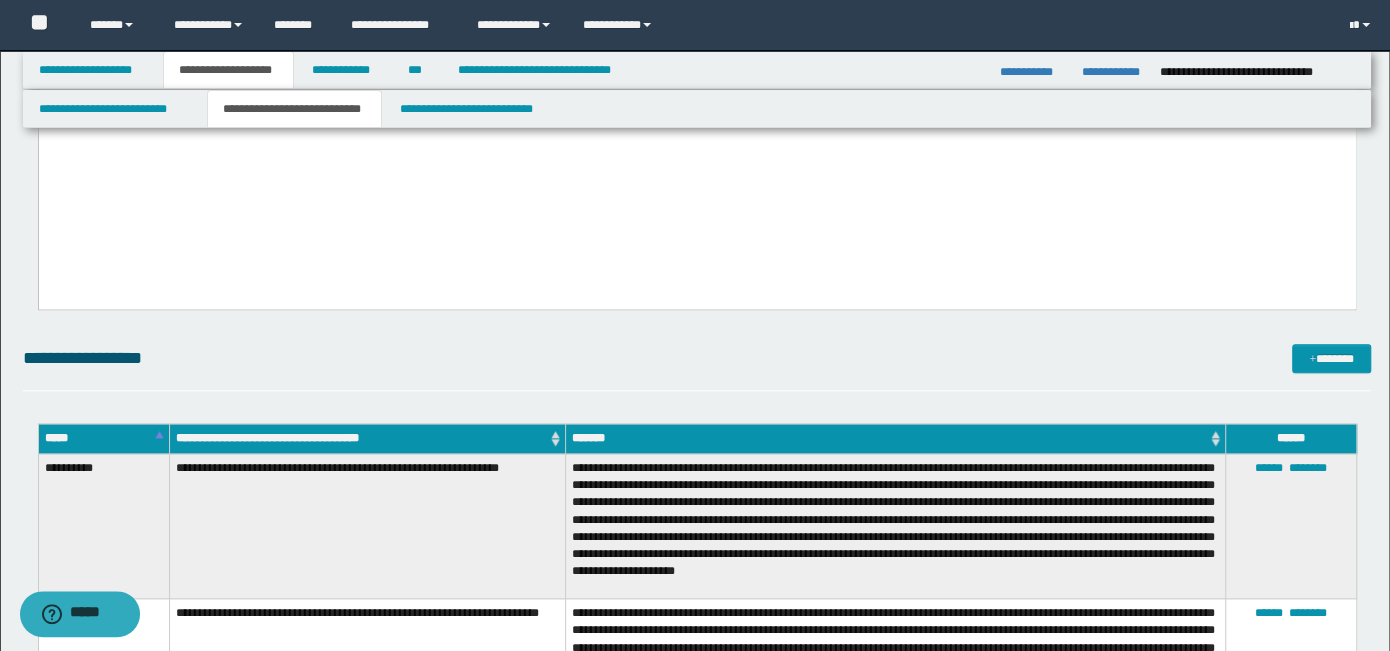 scroll, scrollTop: 700, scrollLeft: 0, axis: vertical 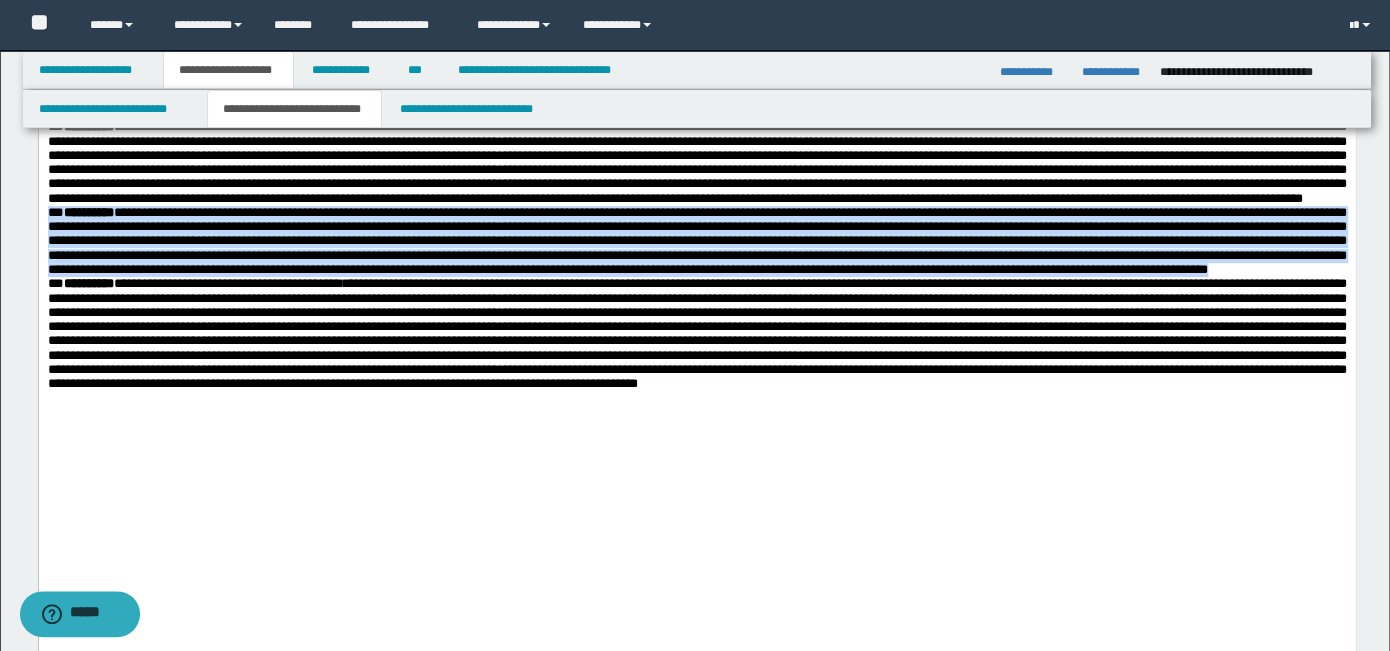 drag, startPoint x: 370, startPoint y: 442, endPoint x: 38, endPoint y: 23, distance: 534.5886 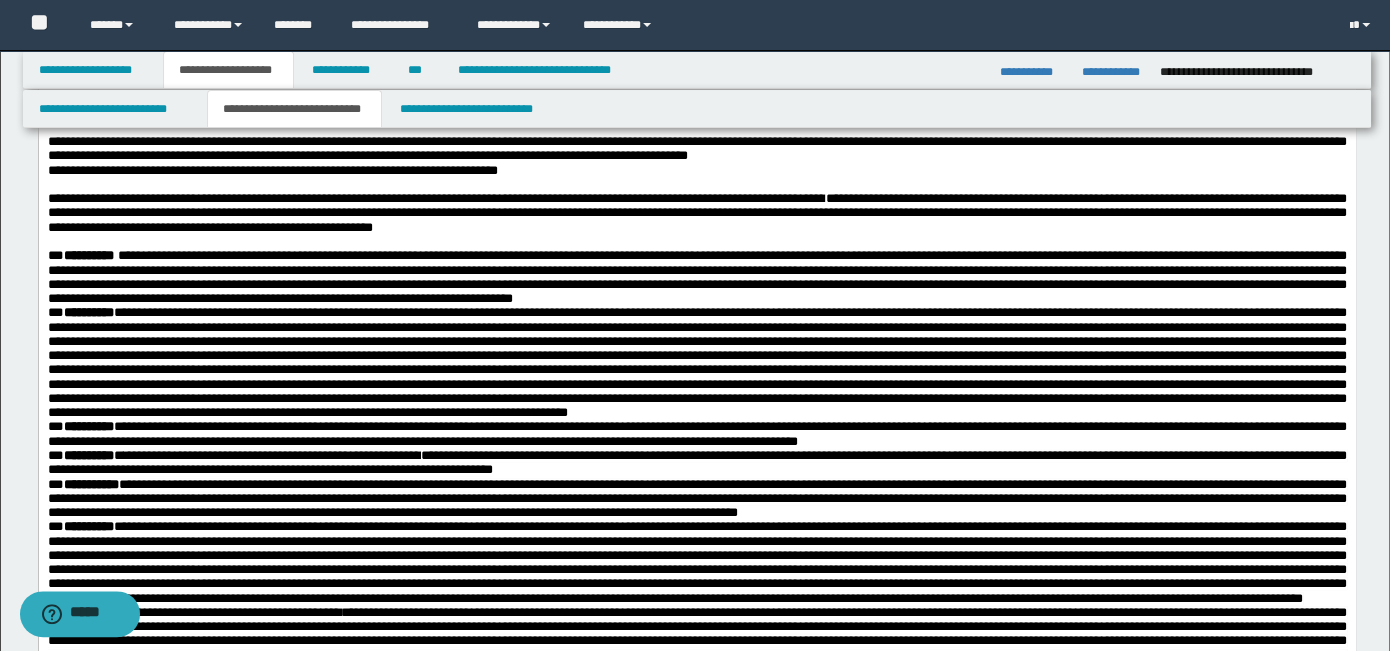 scroll, scrollTop: 0, scrollLeft: 0, axis: both 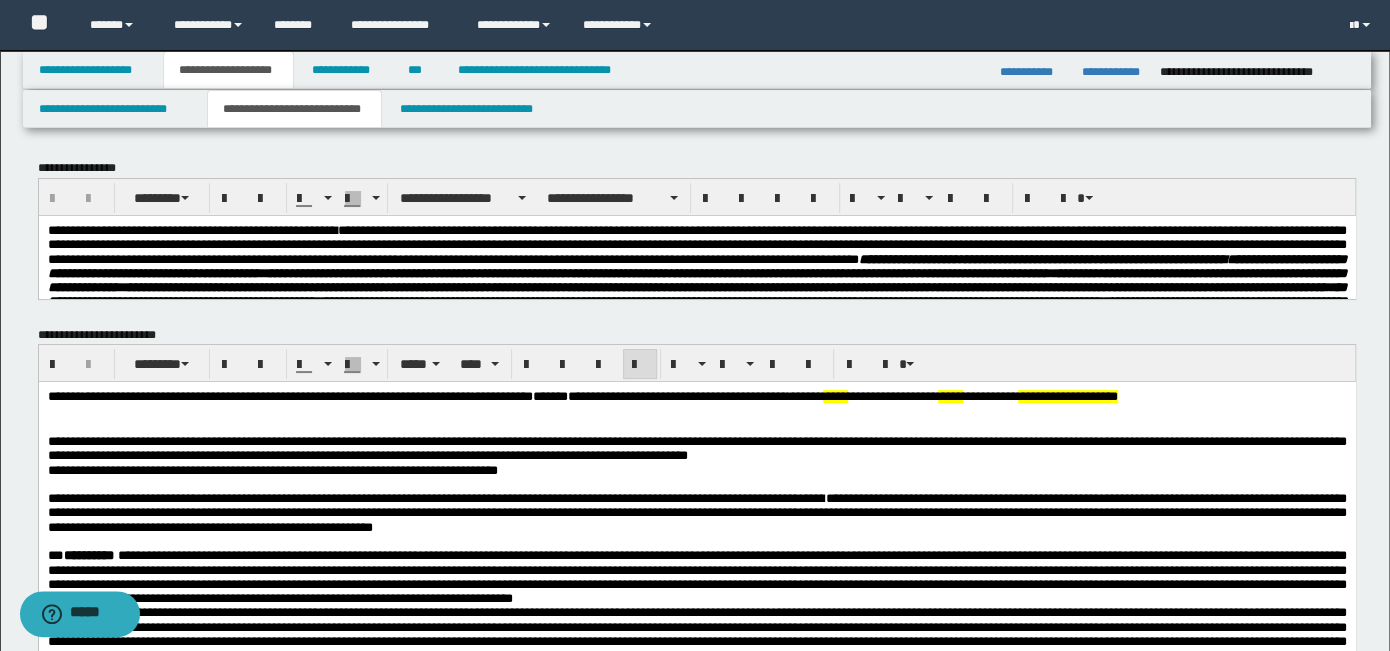 click on "**********" at bounding box center (696, 244) 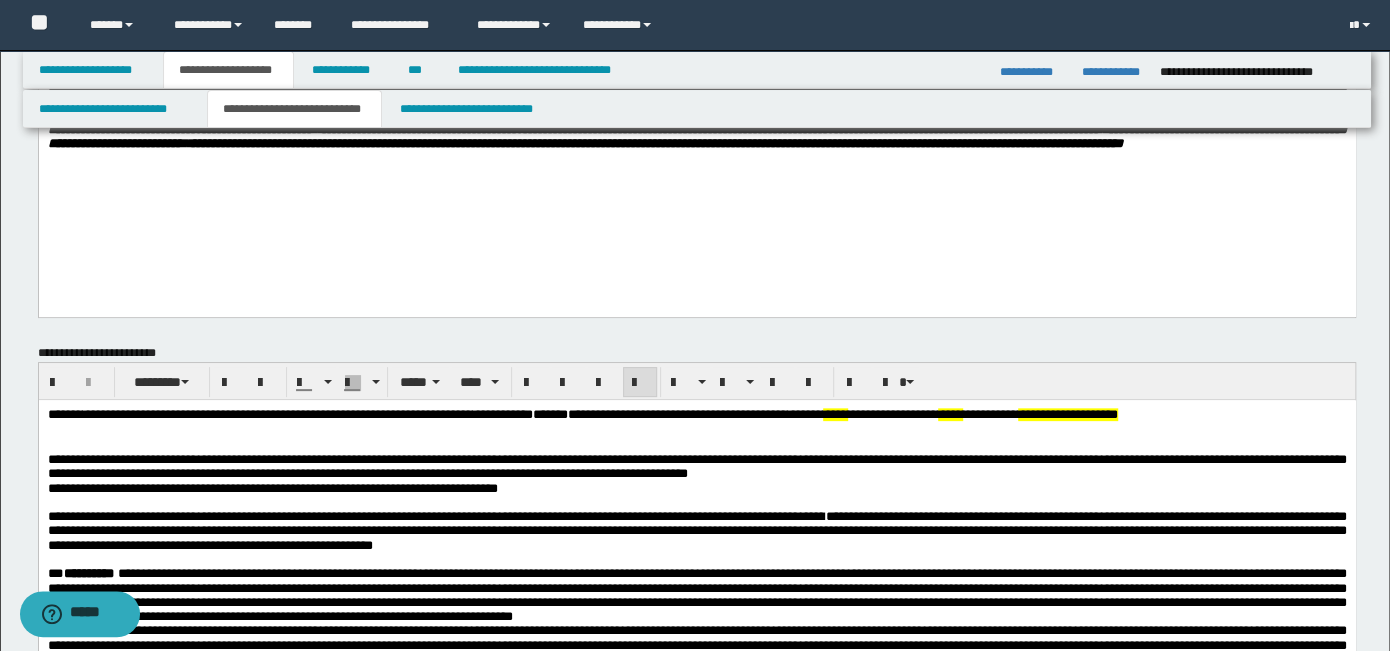 scroll, scrollTop: 400, scrollLeft: 0, axis: vertical 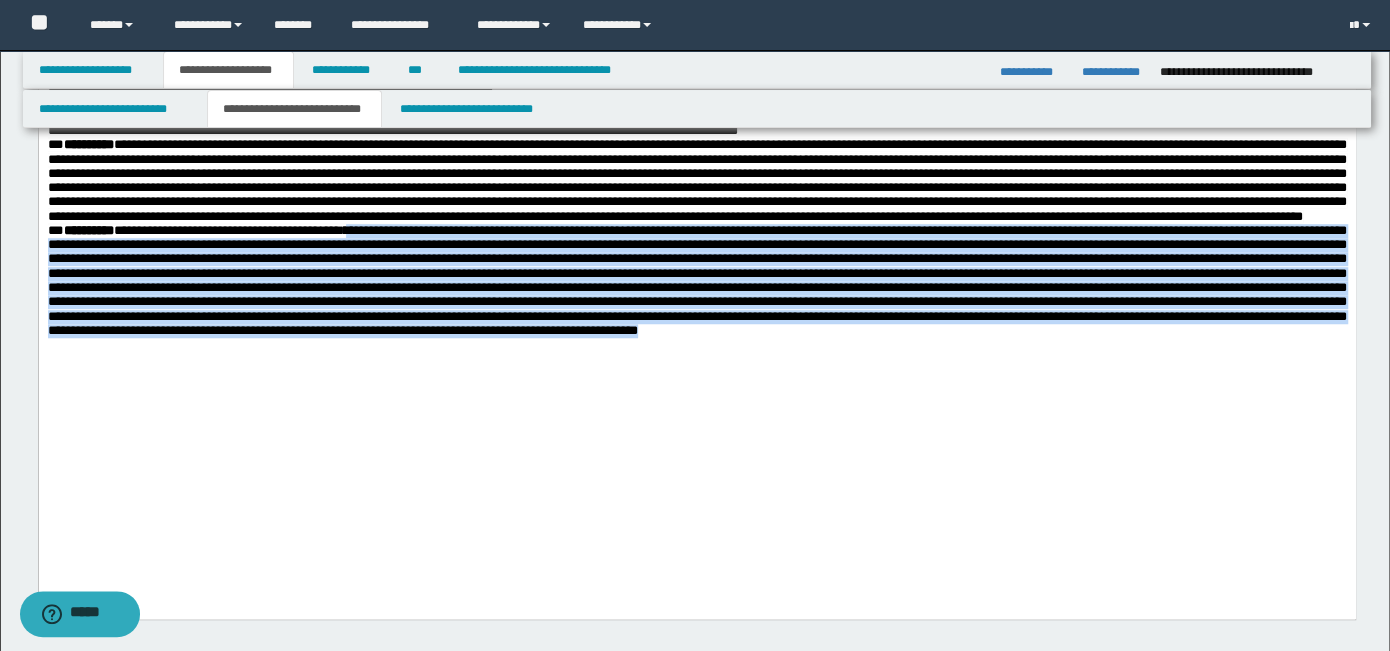 drag, startPoint x: 217, startPoint y: 512, endPoint x: 438, endPoint y: 364, distance: 265.9793 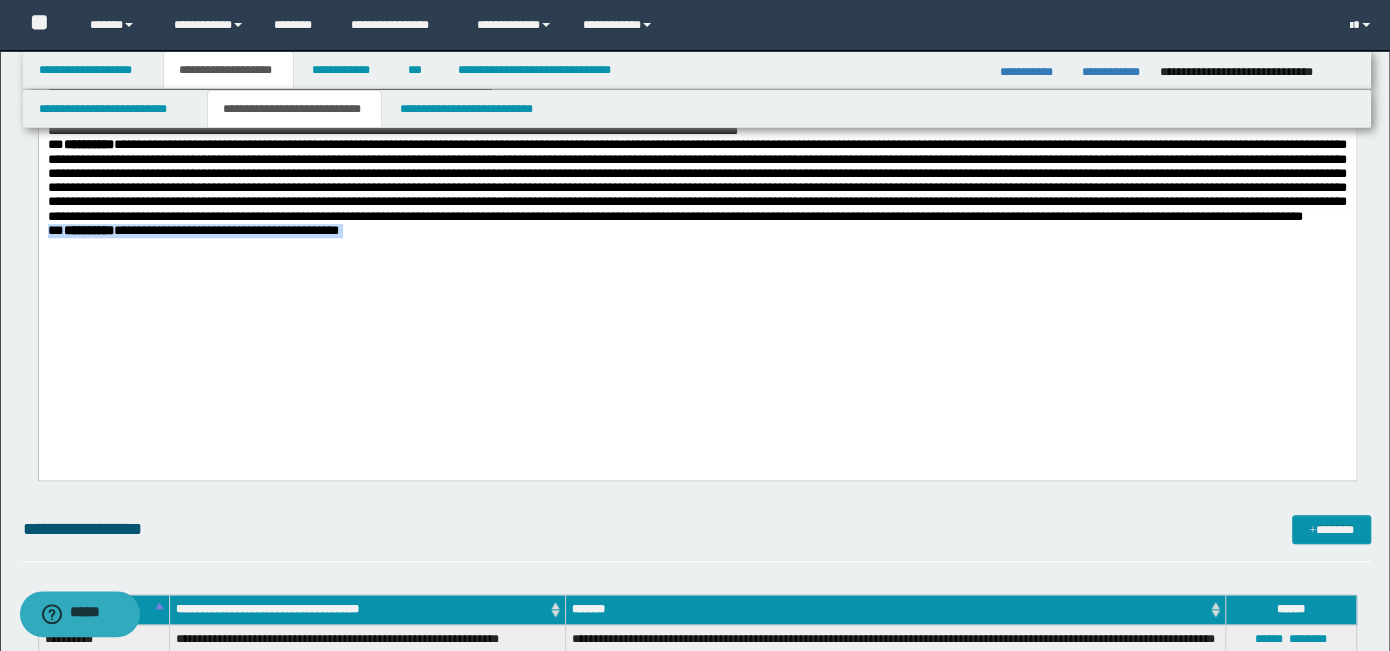 drag, startPoint x: 455, startPoint y: 361, endPoint x: 70, endPoint y: 75, distance: 479.60504 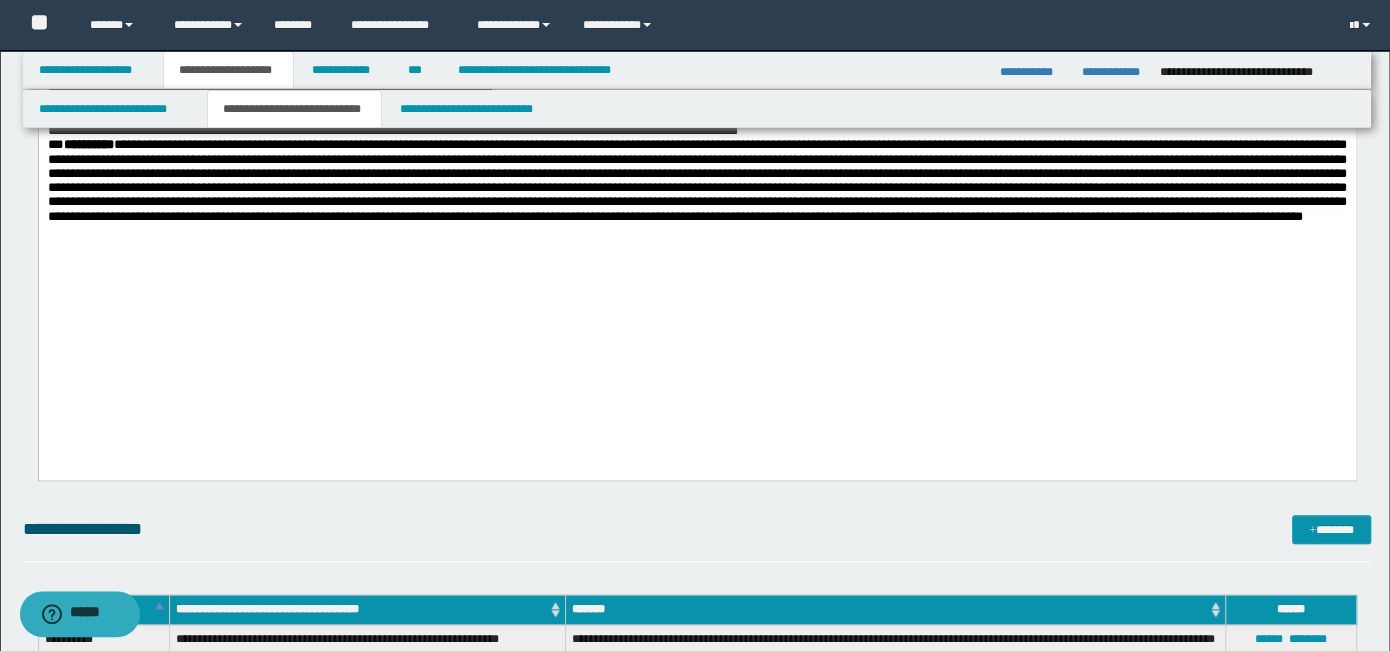 scroll, scrollTop: 400, scrollLeft: 0, axis: vertical 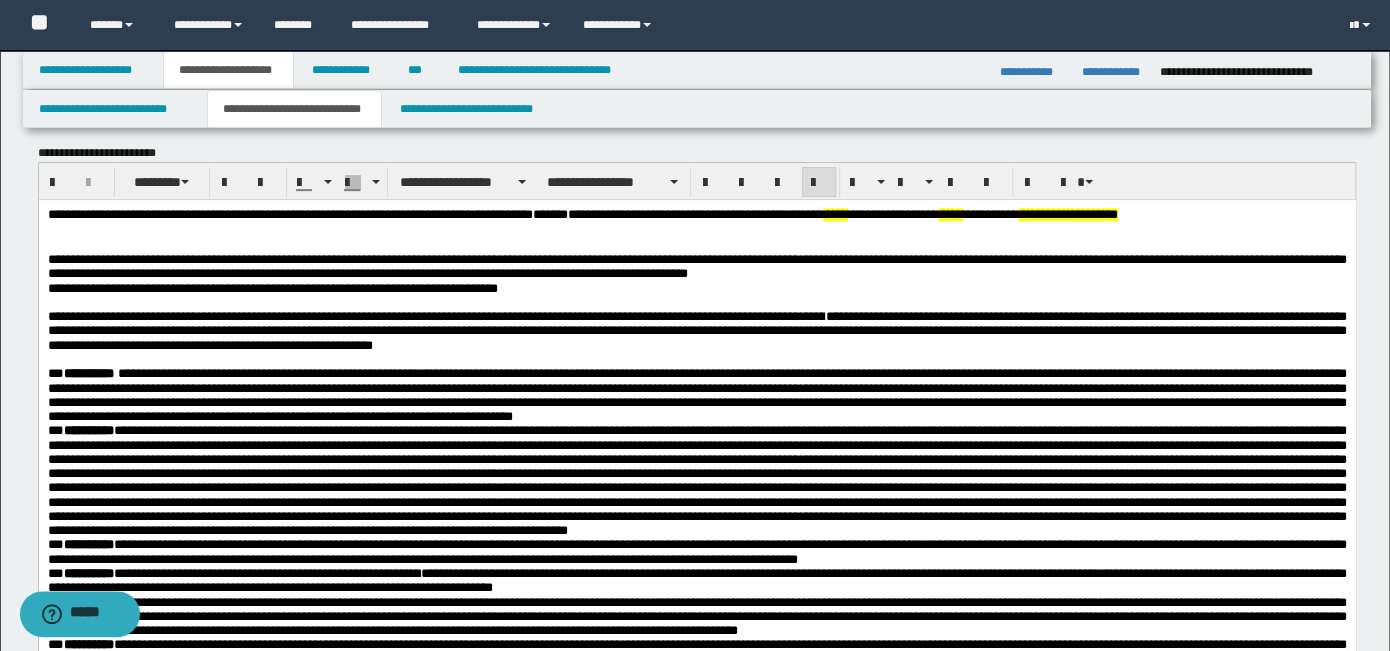 click on "**********" at bounding box center [696, 289] 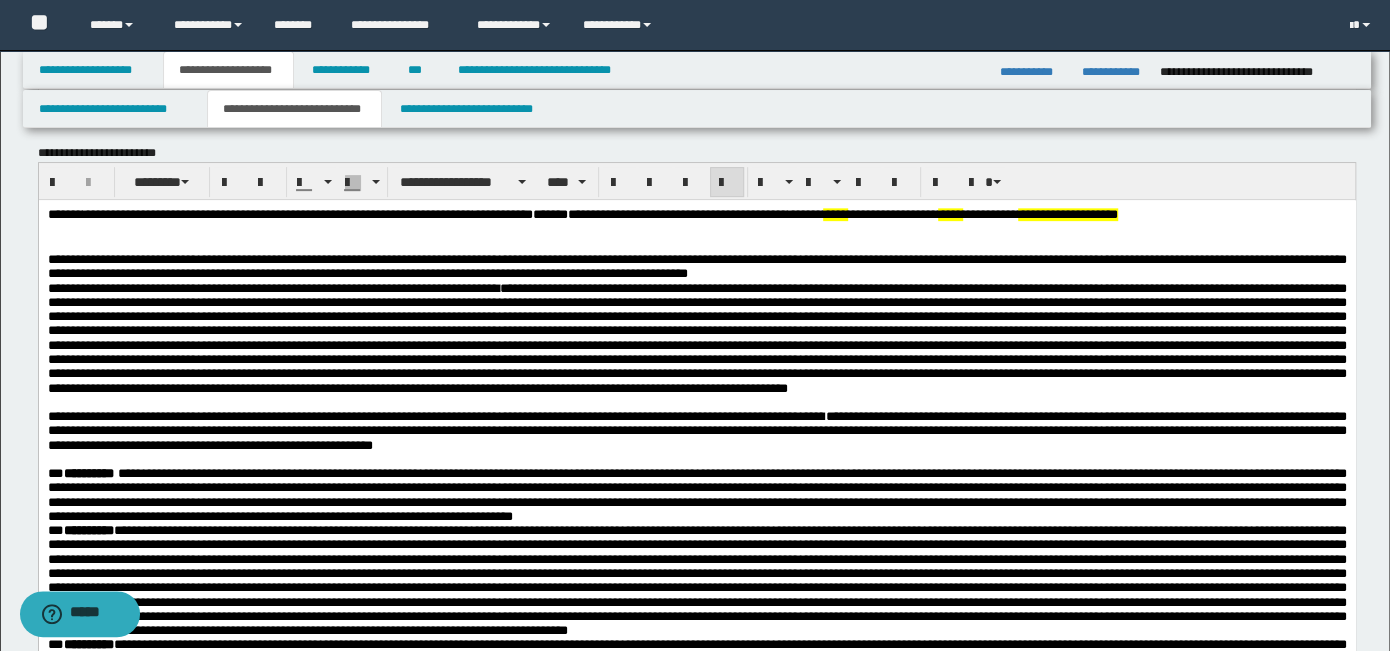 click on "**********" at bounding box center [696, 338] 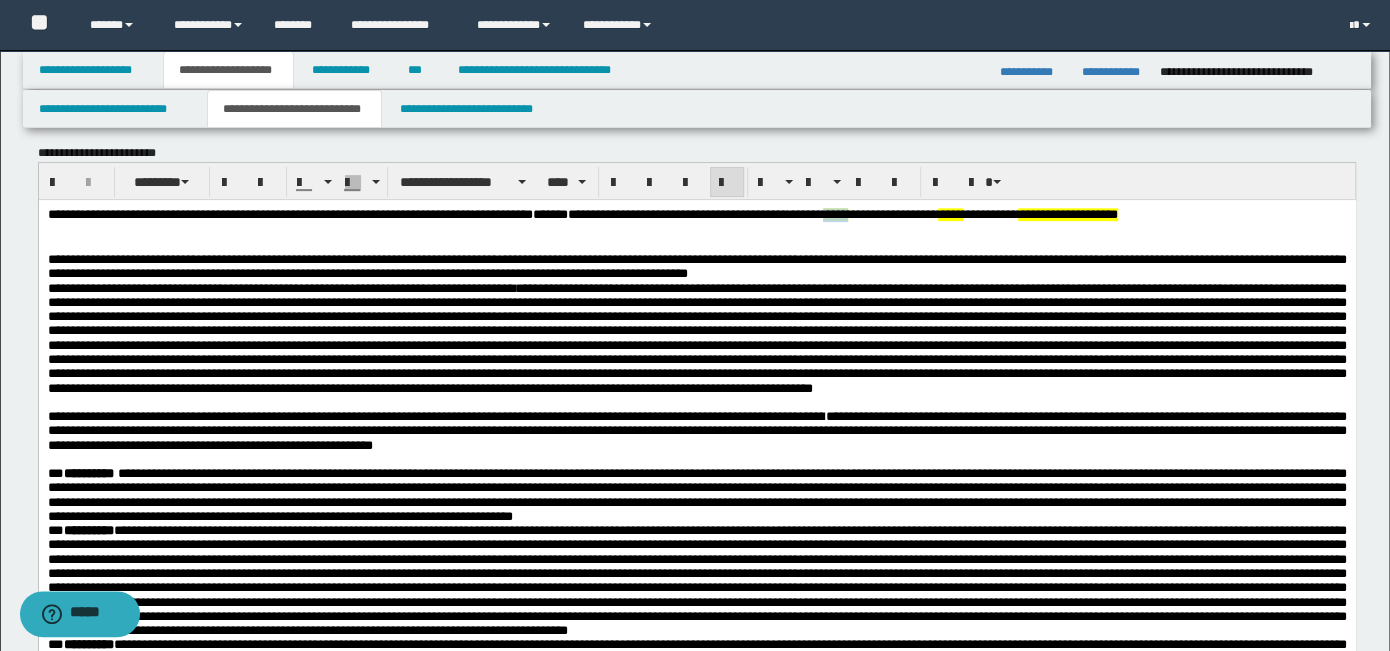 click on "*****" at bounding box center [834, 214] 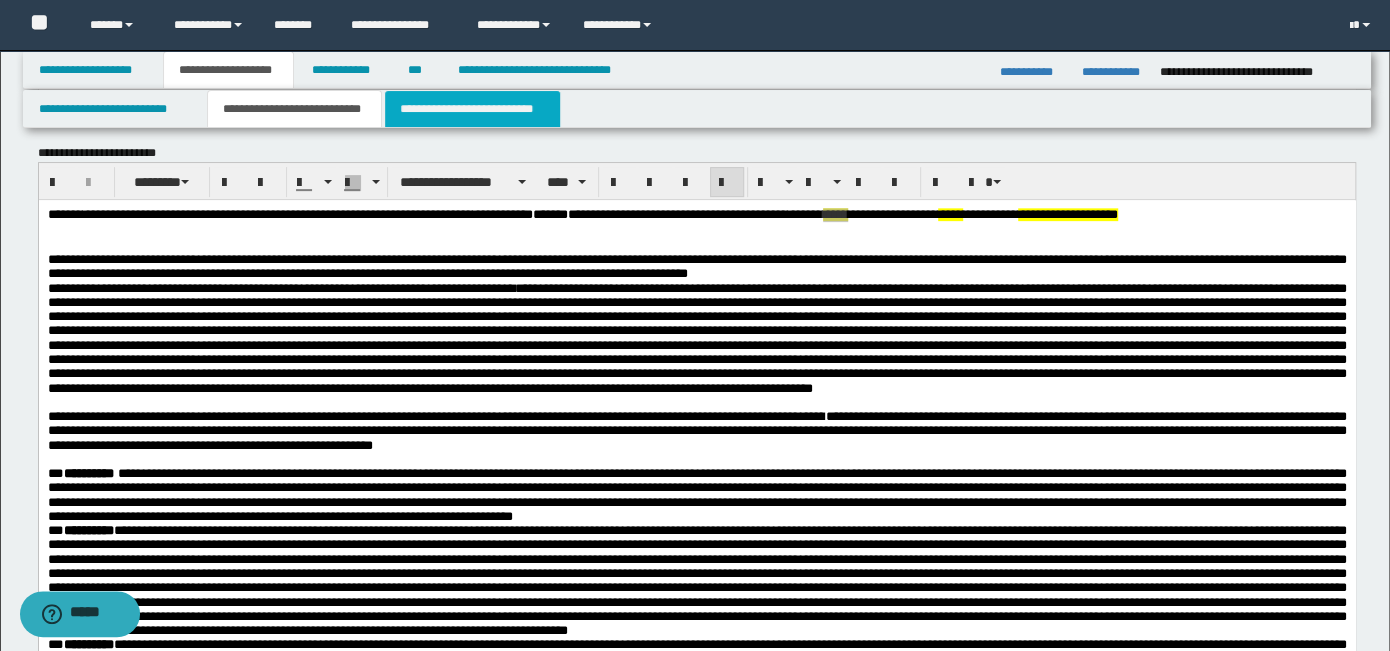 click on "**********" at bounding box center (472, 109) 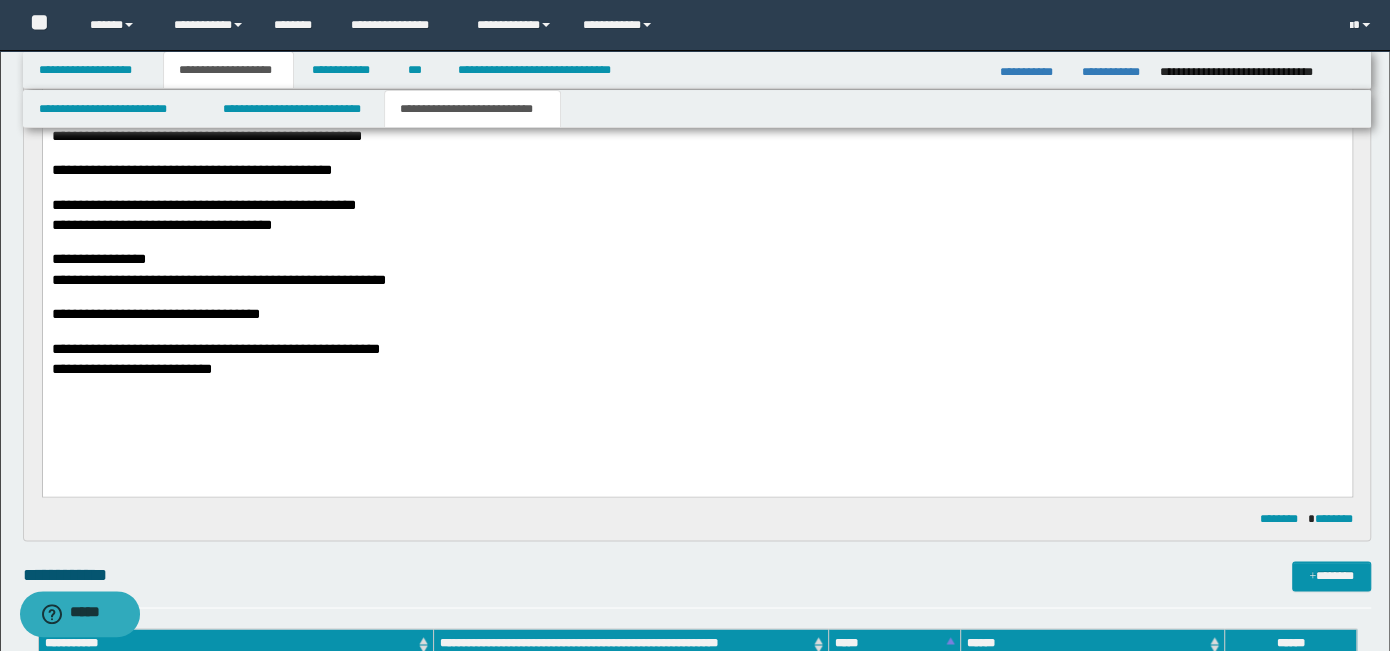scroll, scrollTop: 1200, scrollLeft: 0, axis: vertical 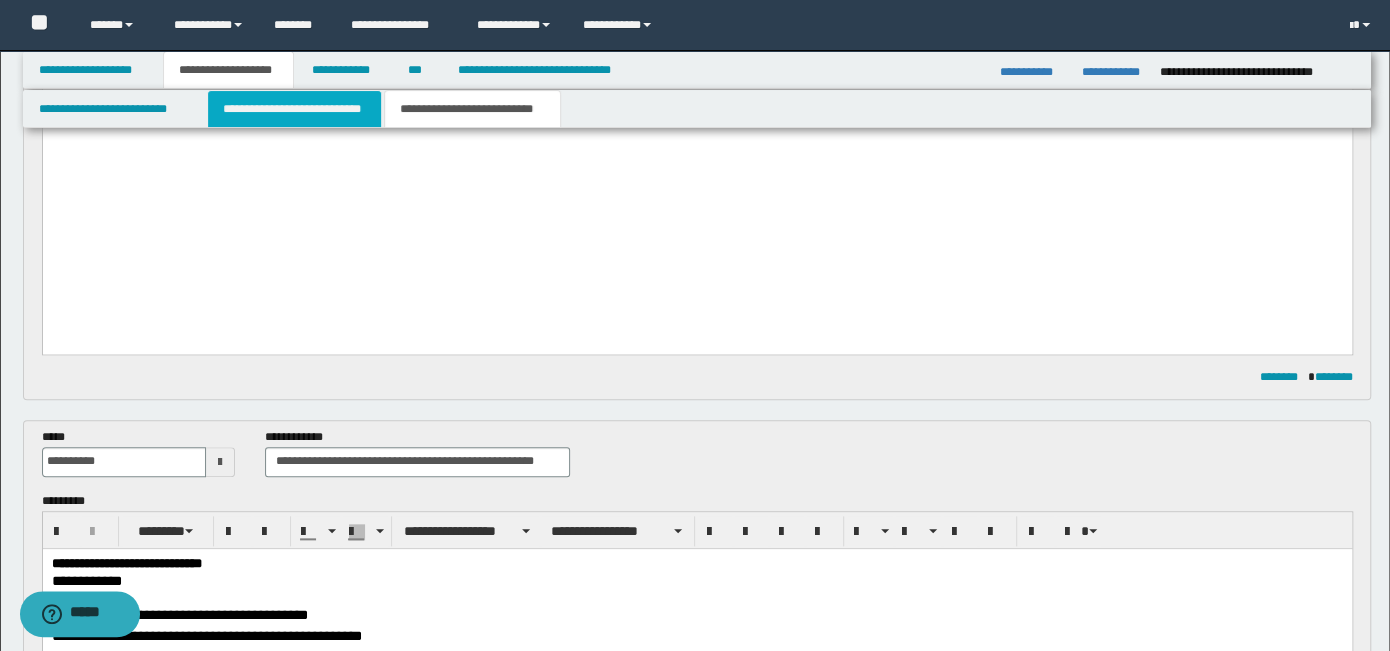 click on "**********" at bounding box center [294, 109] 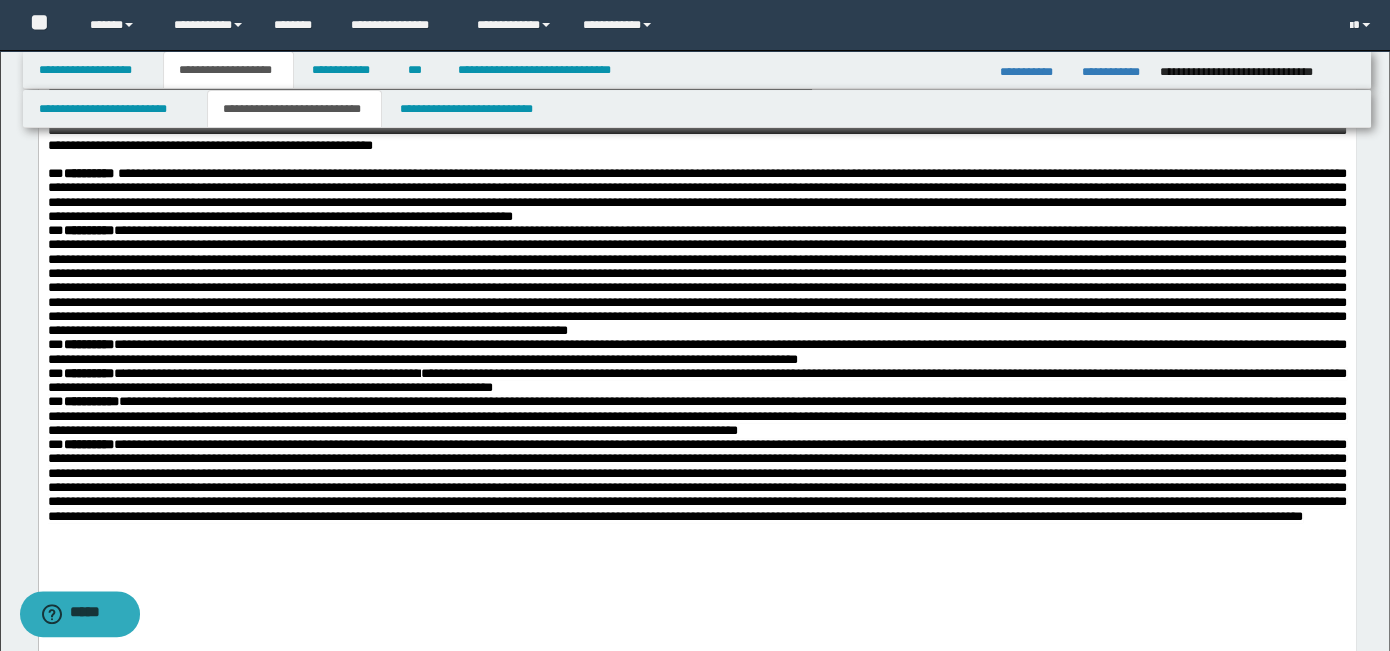 scroll, scrollTop: 600, scrollLeft: 0, axis: vertical 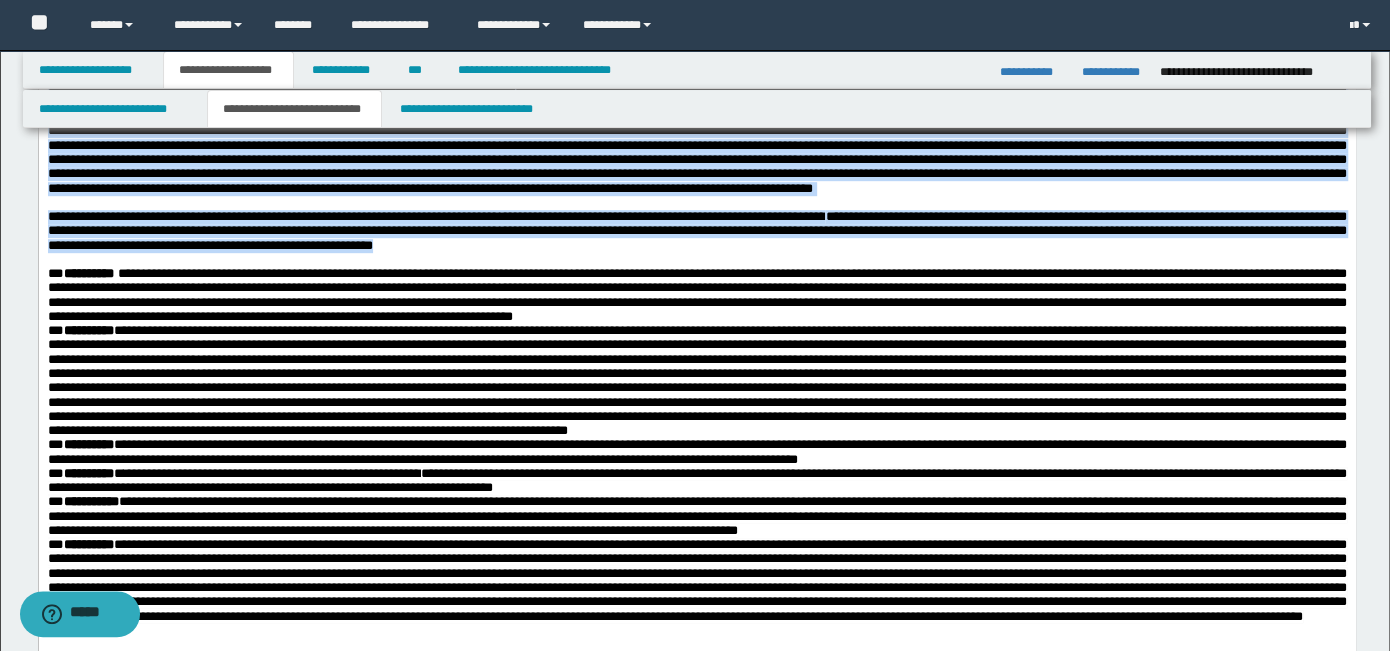 drag, startPoint x: 1008, startPoint y: 302, endPoint x: 568, endPoint y: 296, distance: 440.0409 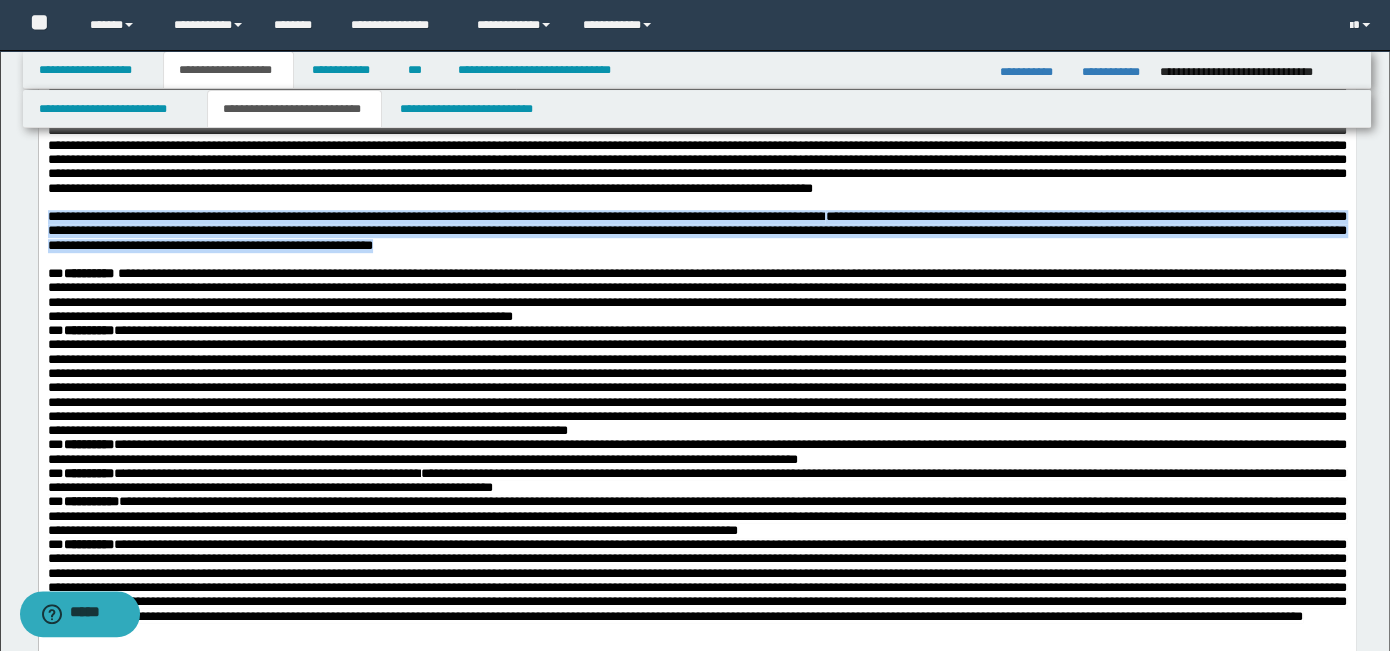 drag, startPoint x: 1010, startPoint y: 298, endPoint x: 38, endPoint y: 252, distance: 973.0879 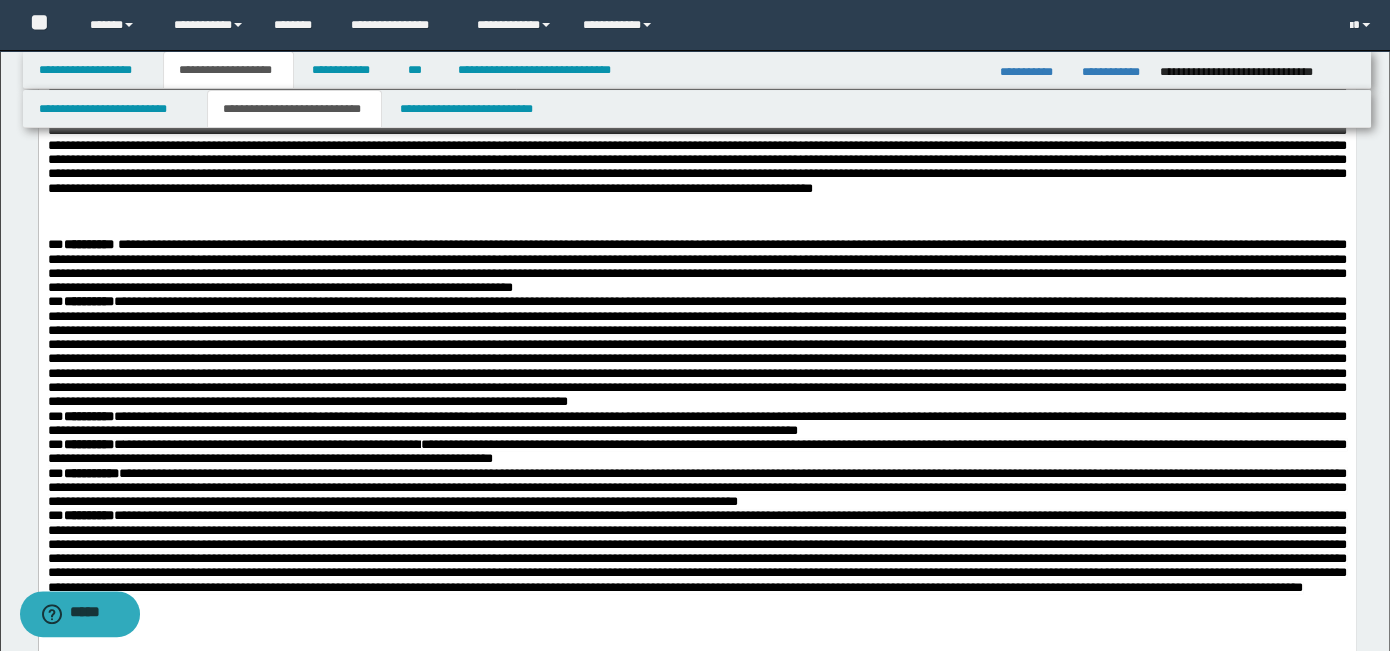 scroll, scrollTop: 400, scrollLeft: 0, axis: vertical 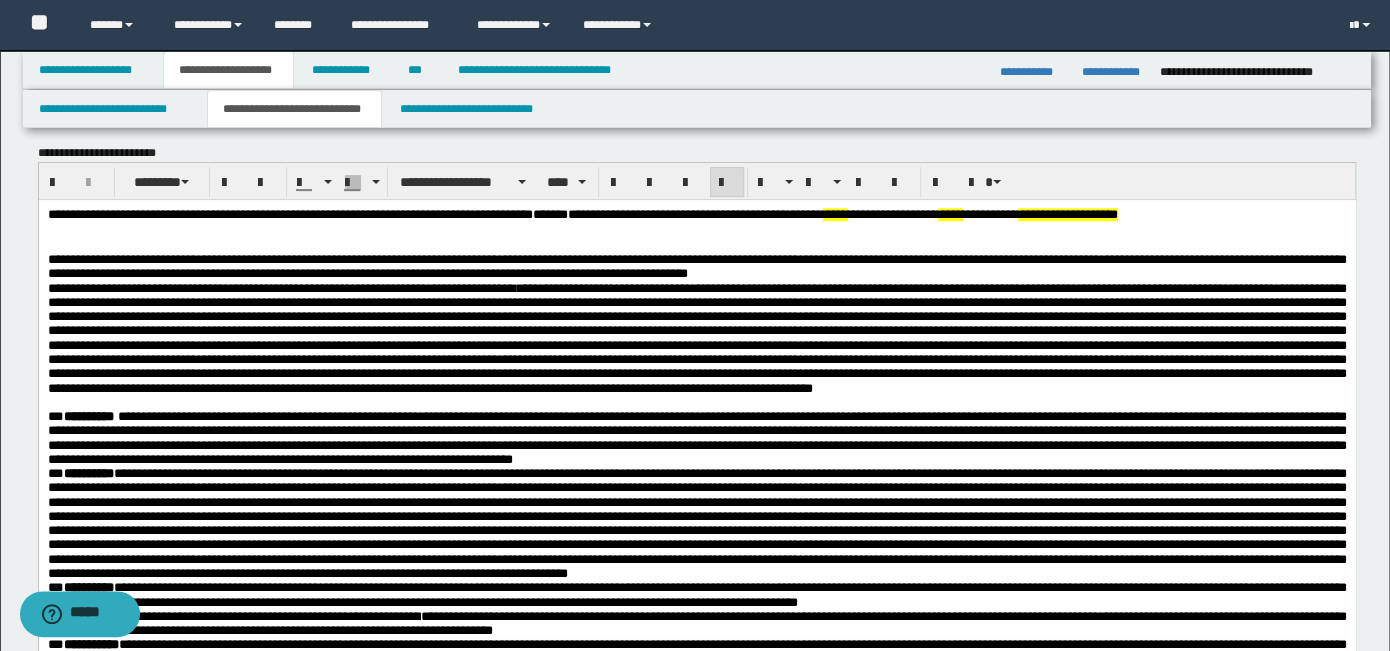 click on "**********" at bounding box center (696, 266) 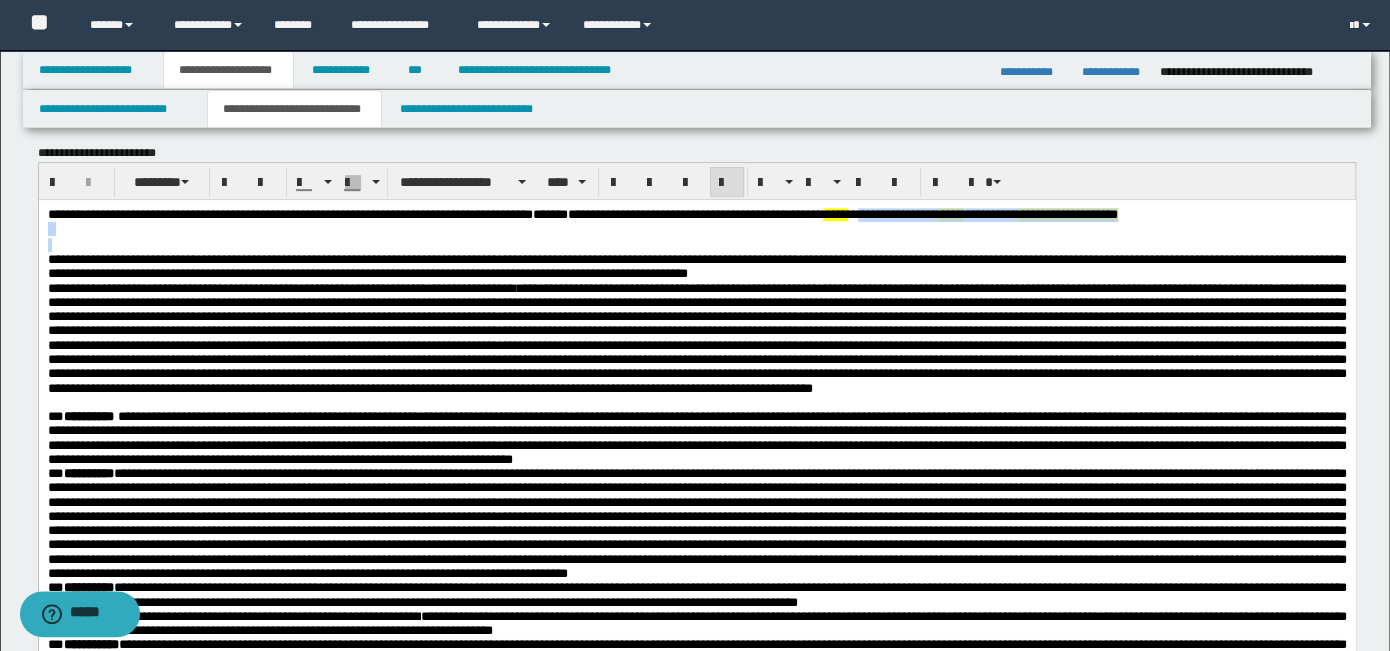 drag, startPoint x: 1007, startPoint y: 214, endPoint x: 1017, endPoint y: 241, distance: 28.79236 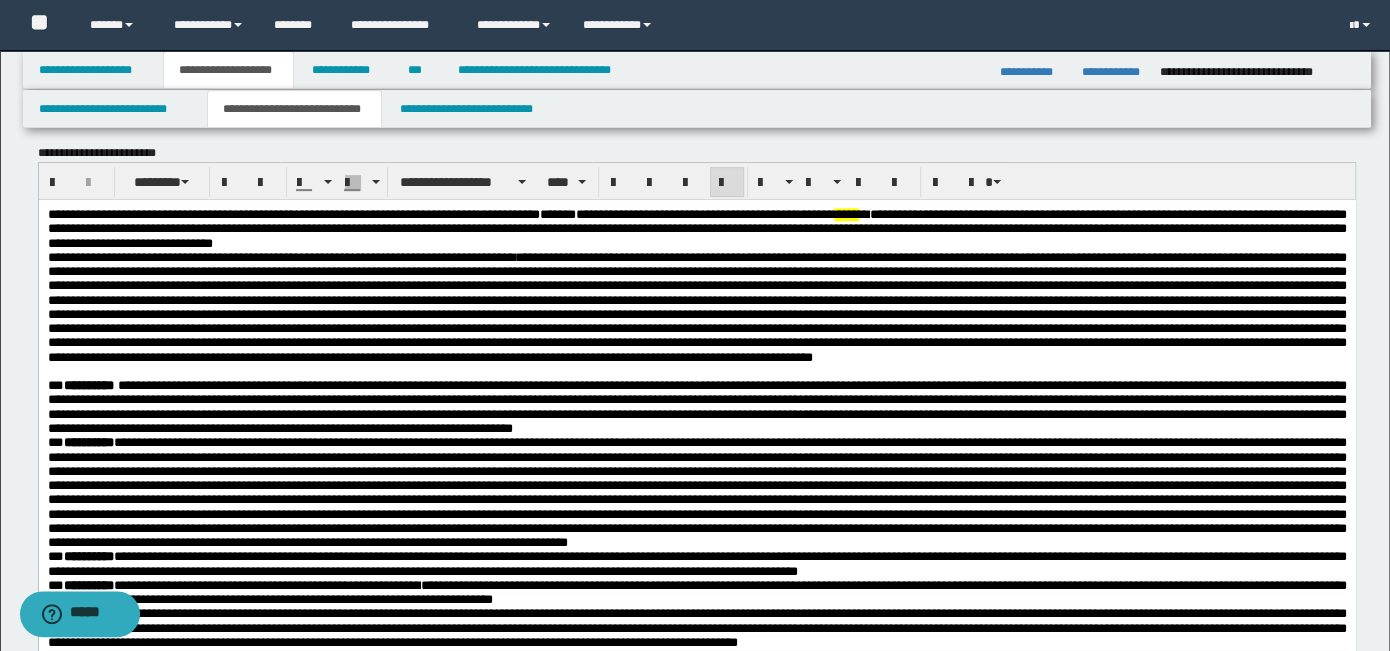 click on "*****" at bounding box center [845, 214] 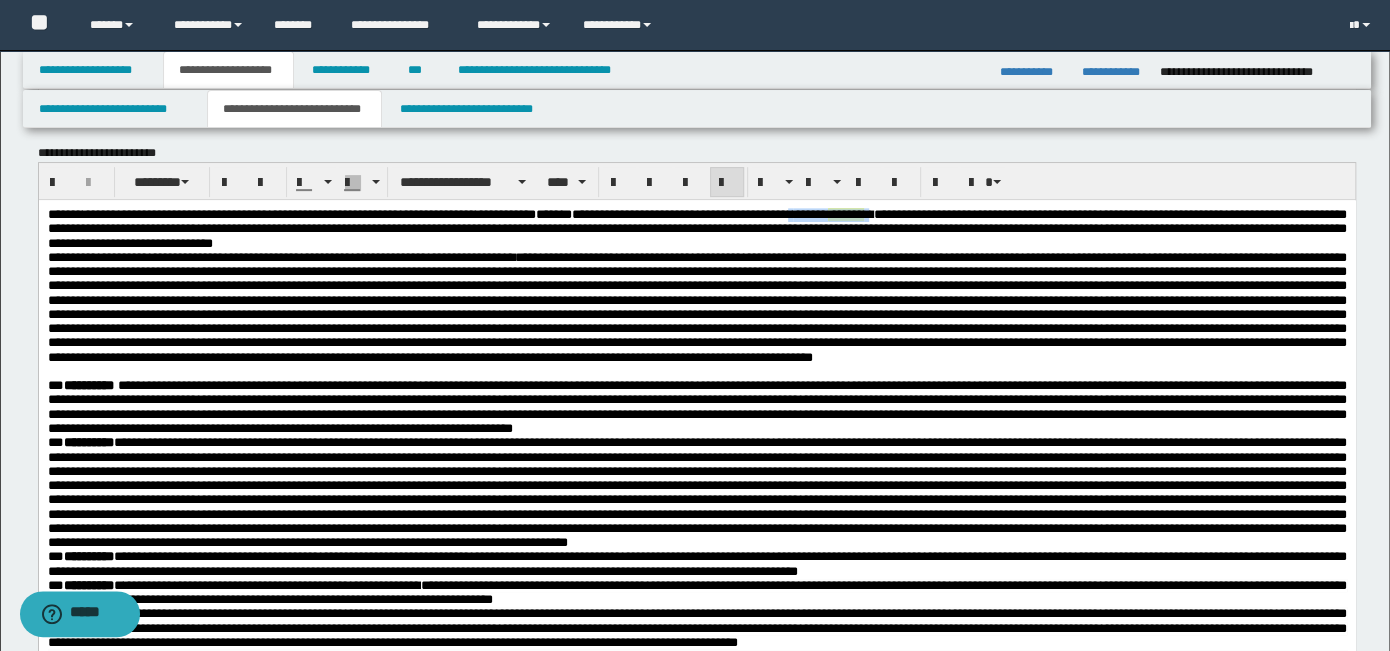 drag, startPoint x: 1034, startPoint y: 217, endPoint x: 929, endPoint y: 222, distance: 105.11898 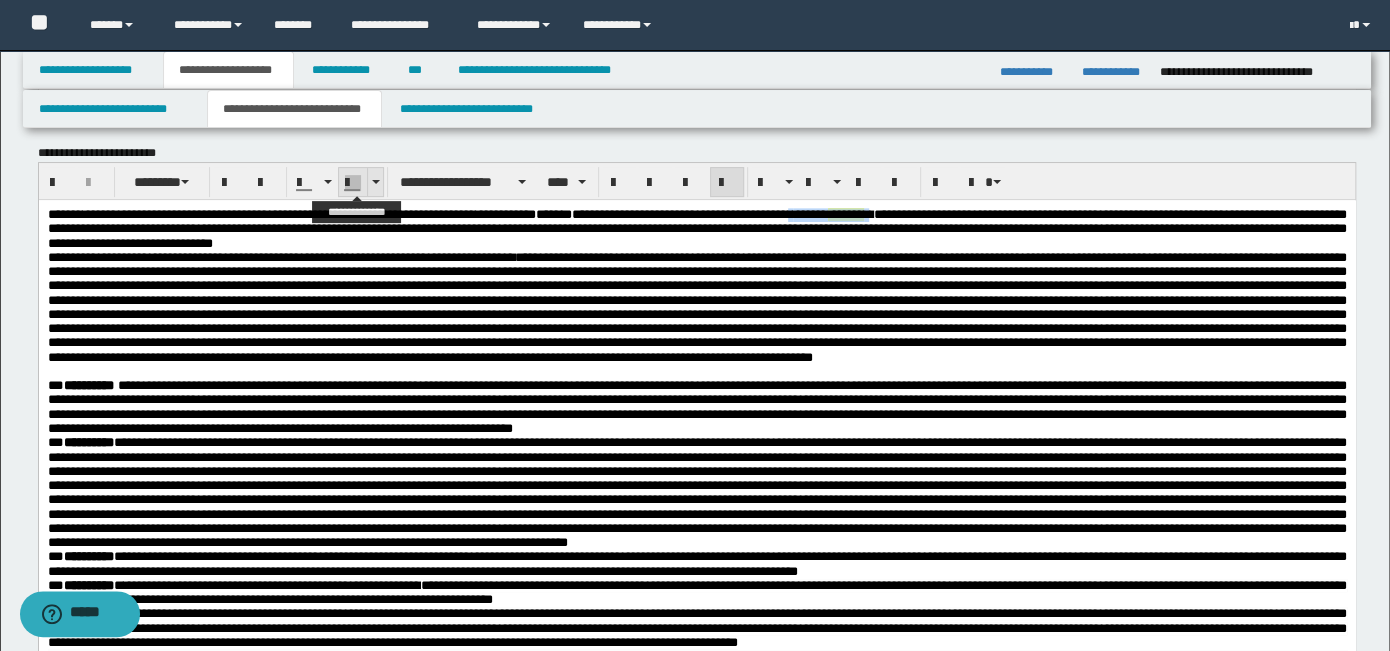 click at bounding box center [352, 190] 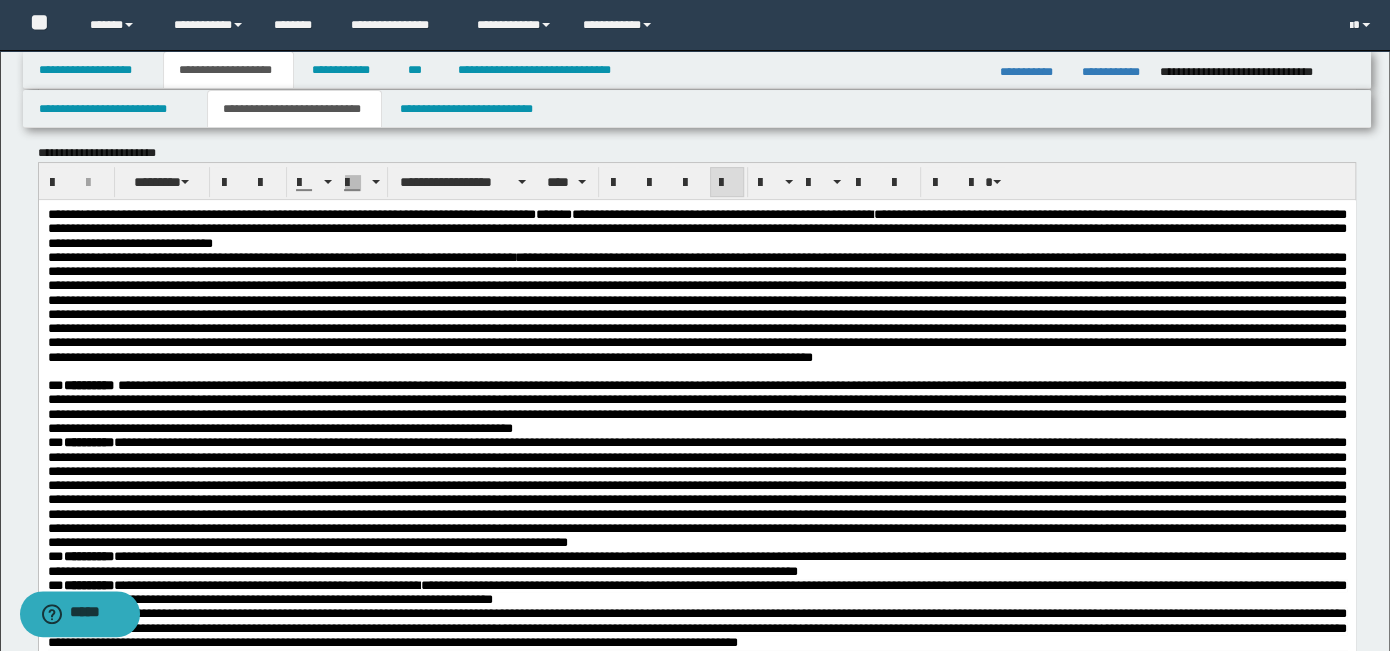click on "**********" at bounding box center (696, 229) 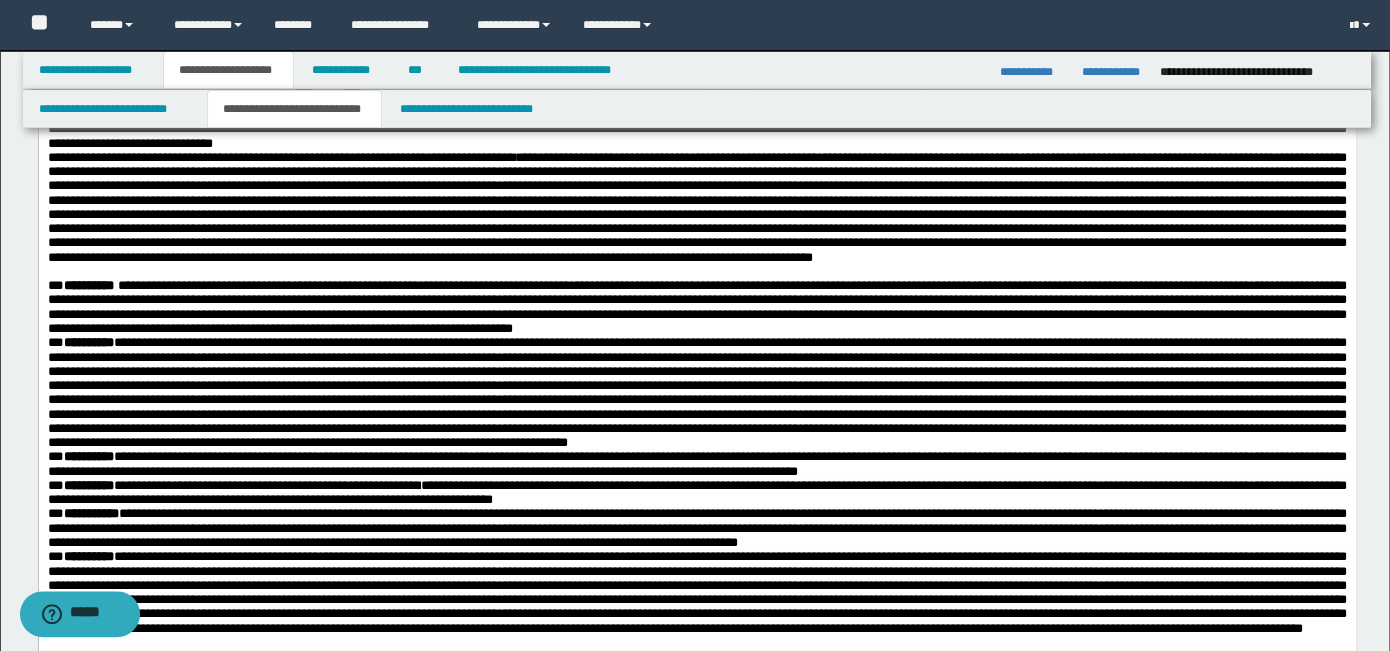 scroll, scrollTop: 800, scrollLeft: 0, axis: vertical 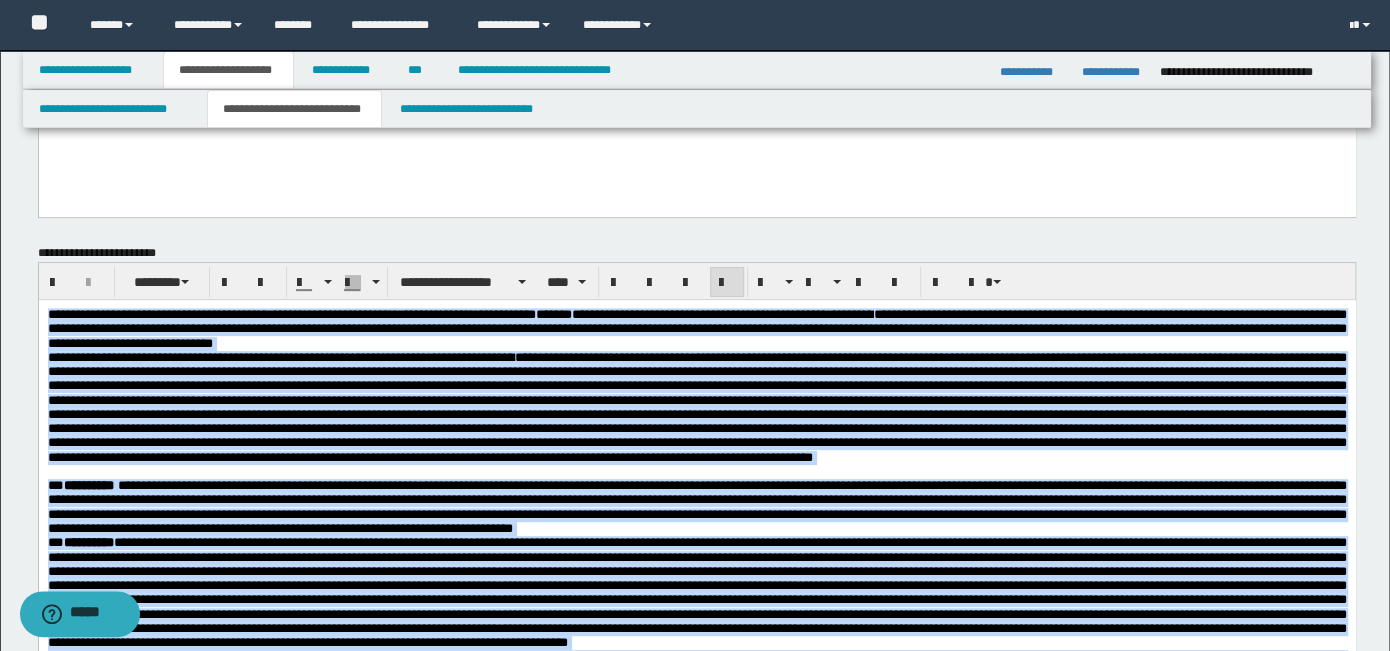 drag, startPoint x: 499, startPoint y: 1006, endPoint x: 38, endPoint y: 613, distance: 605.7805 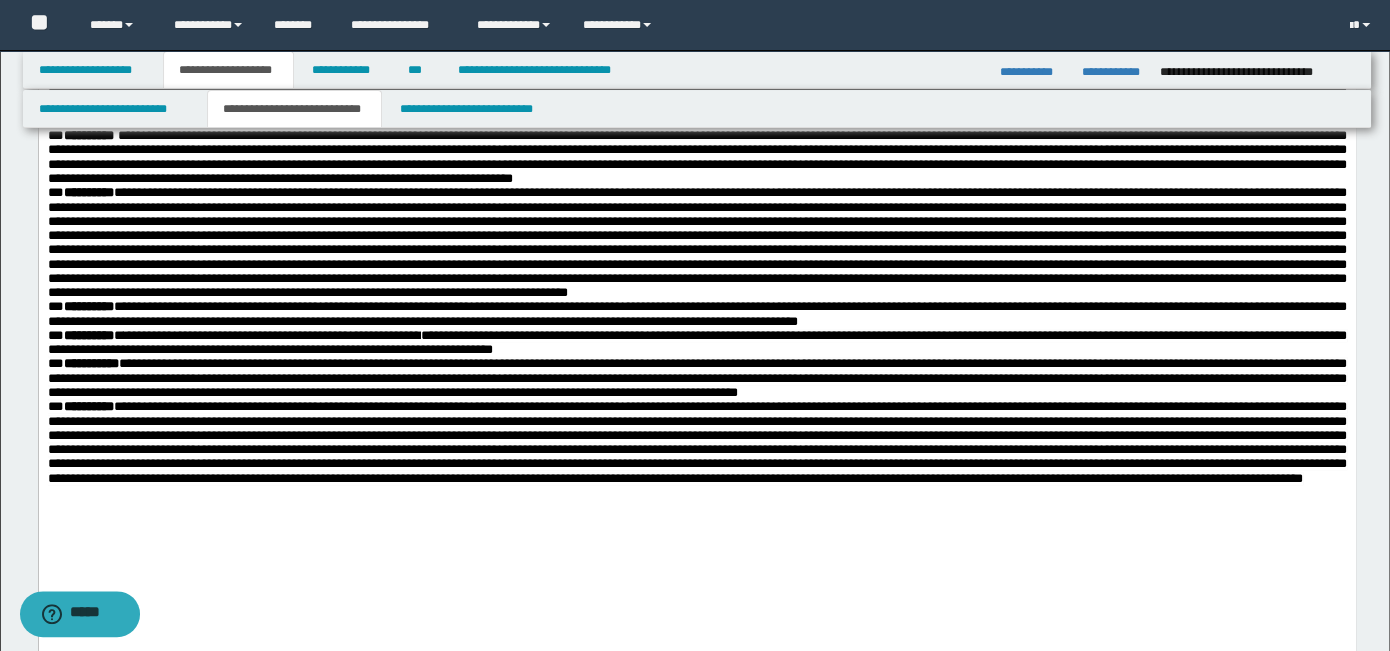 scroll, scrollTop: 450, scrollLeft: 0, axis: vertical 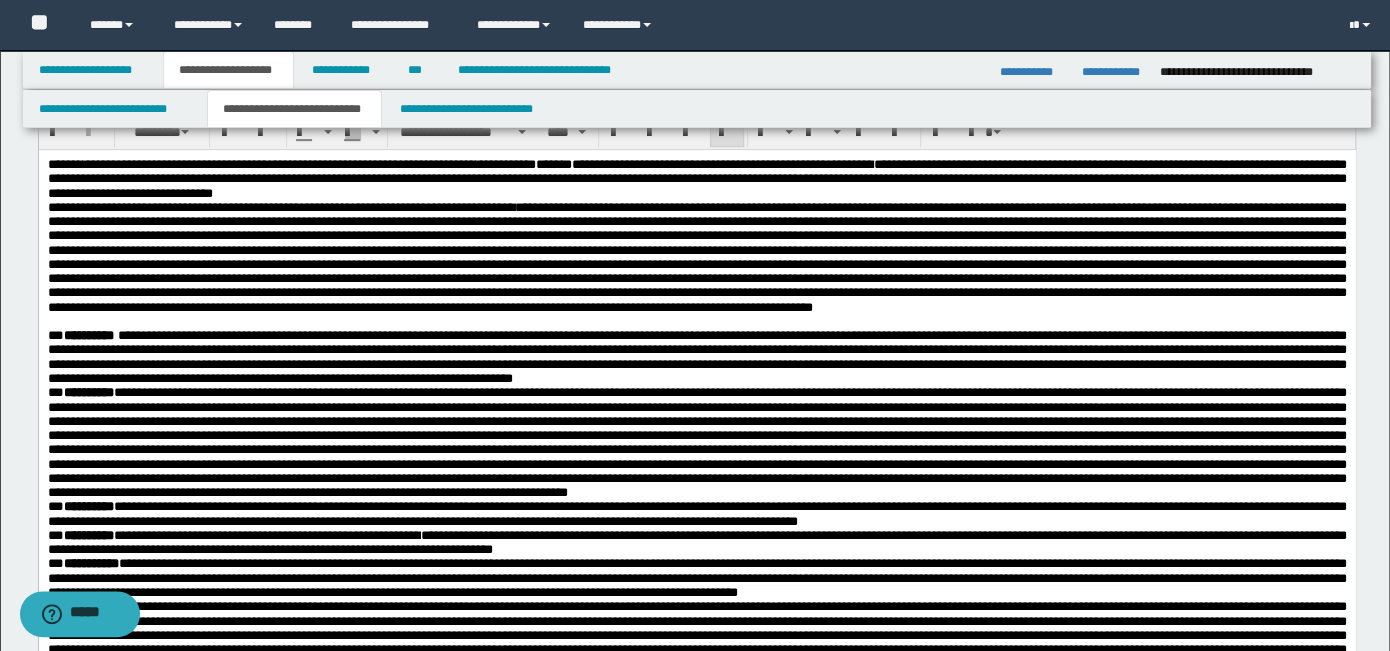 drag, startPoint x: 220, startPoint y: 206, endPoint x: 290, endPoint y: 210, distance: 70.11419 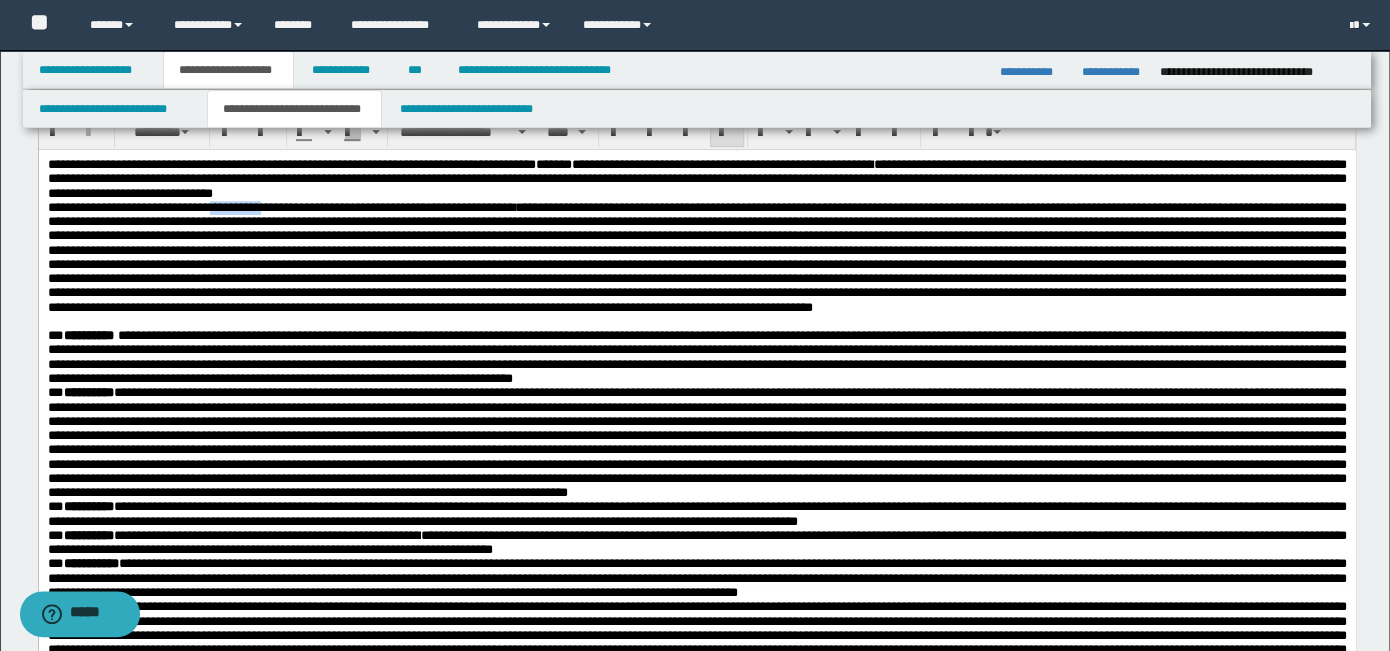 drag, startPoint x: 292, startPoint y: 209, endPoint x: 224, endPoint y: 211, distance: 68.0294 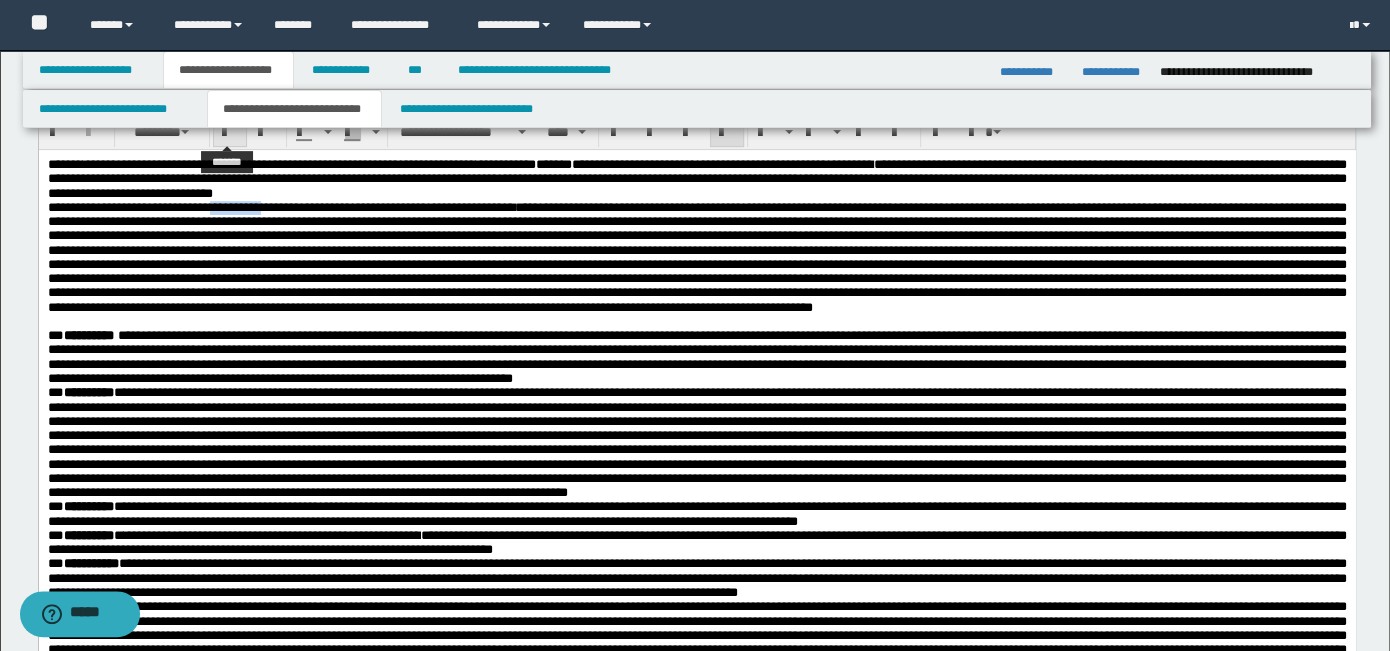 click at bounding box center [230, 133] 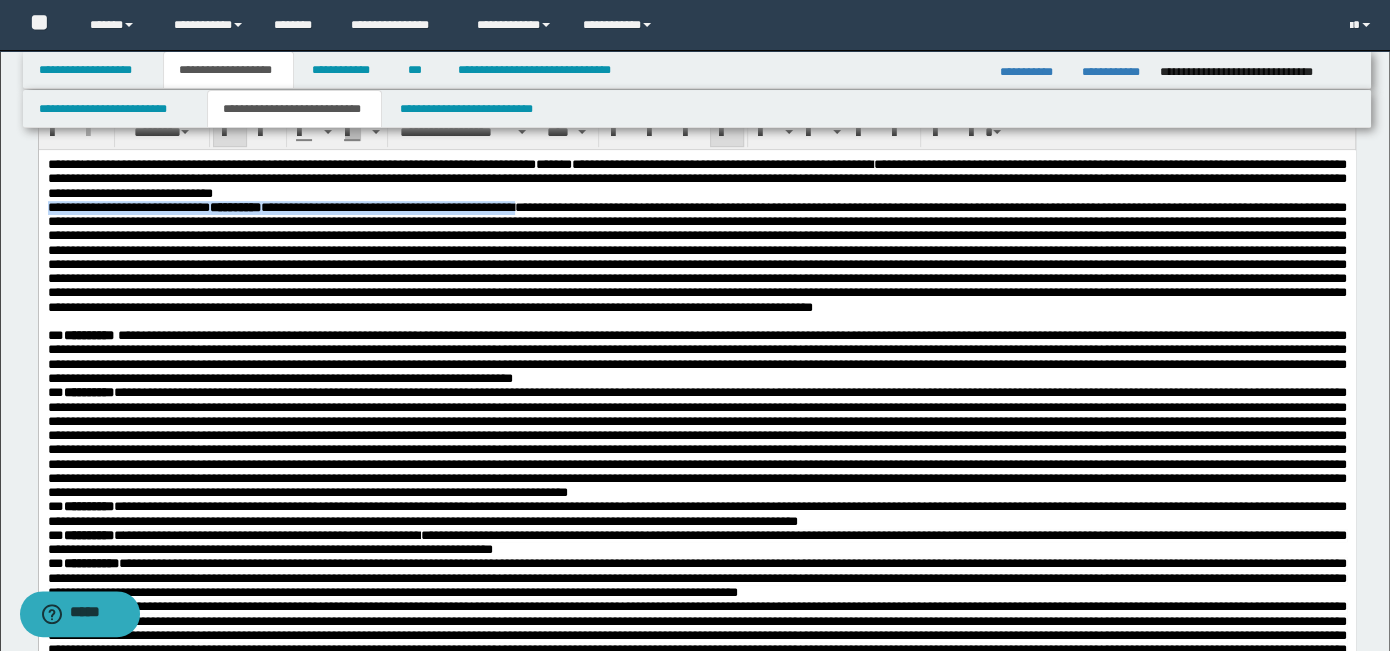 click on "**********" at bounding box center [696, 257] 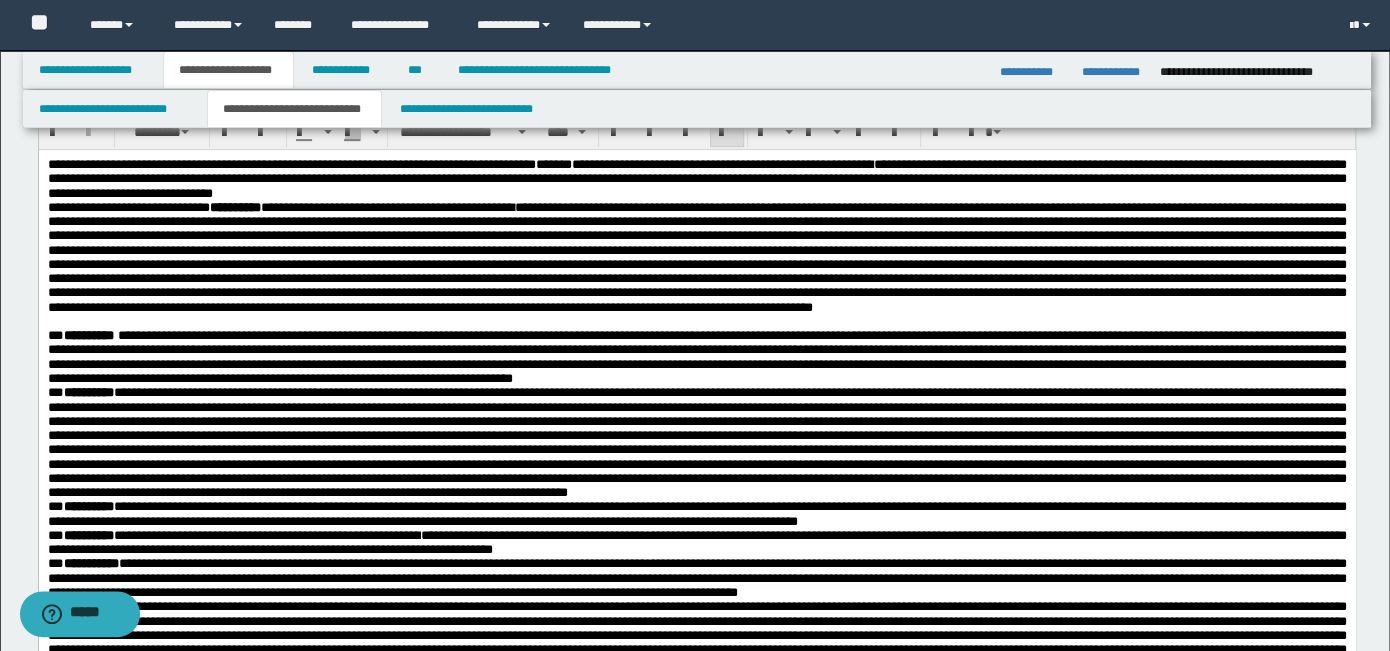scroll, scrollTop: 350, scrollLeft: 0, axis: vertical 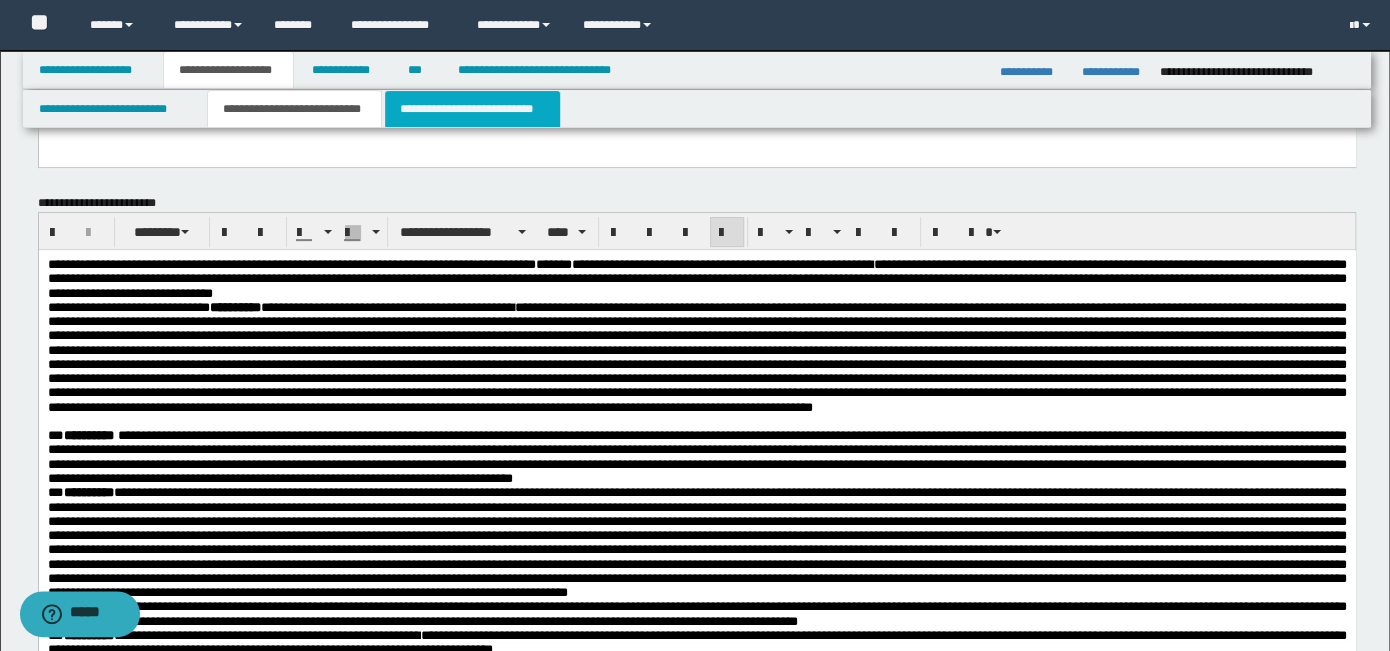 click on "**********" at bounding box center (472, 109) 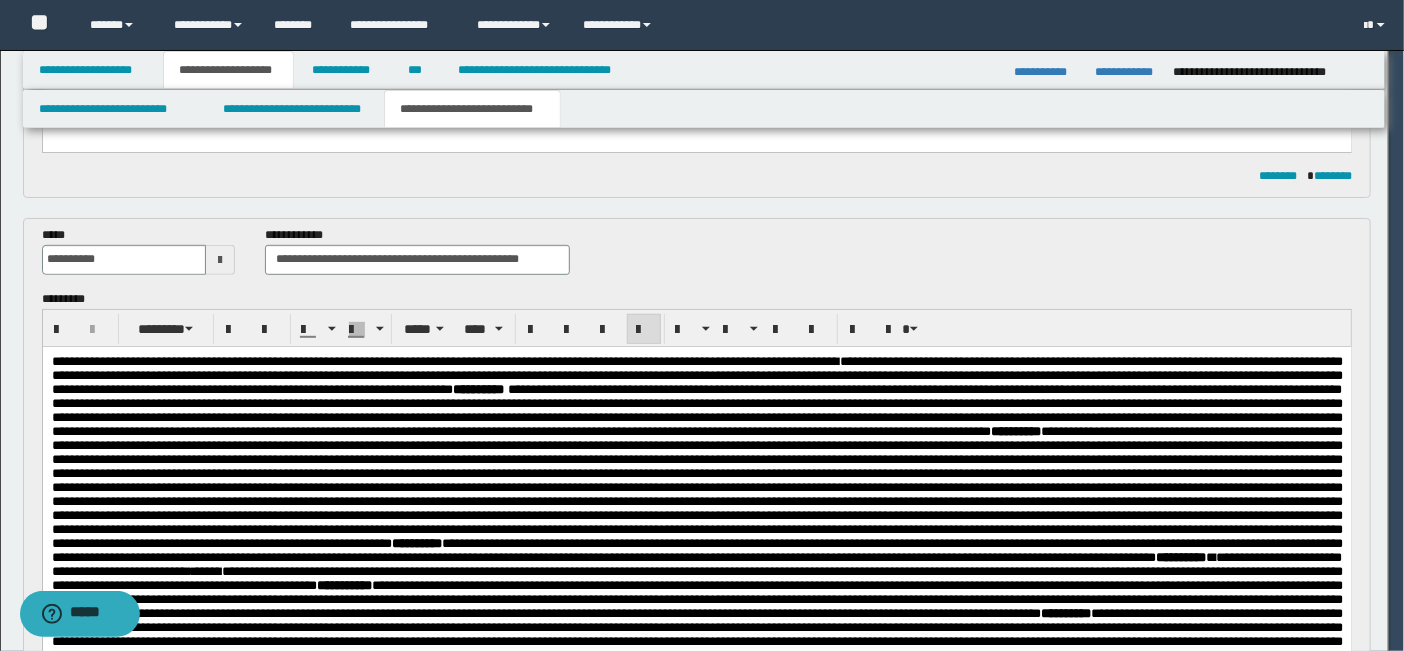click on "**********" at bounding box center [702, -25] 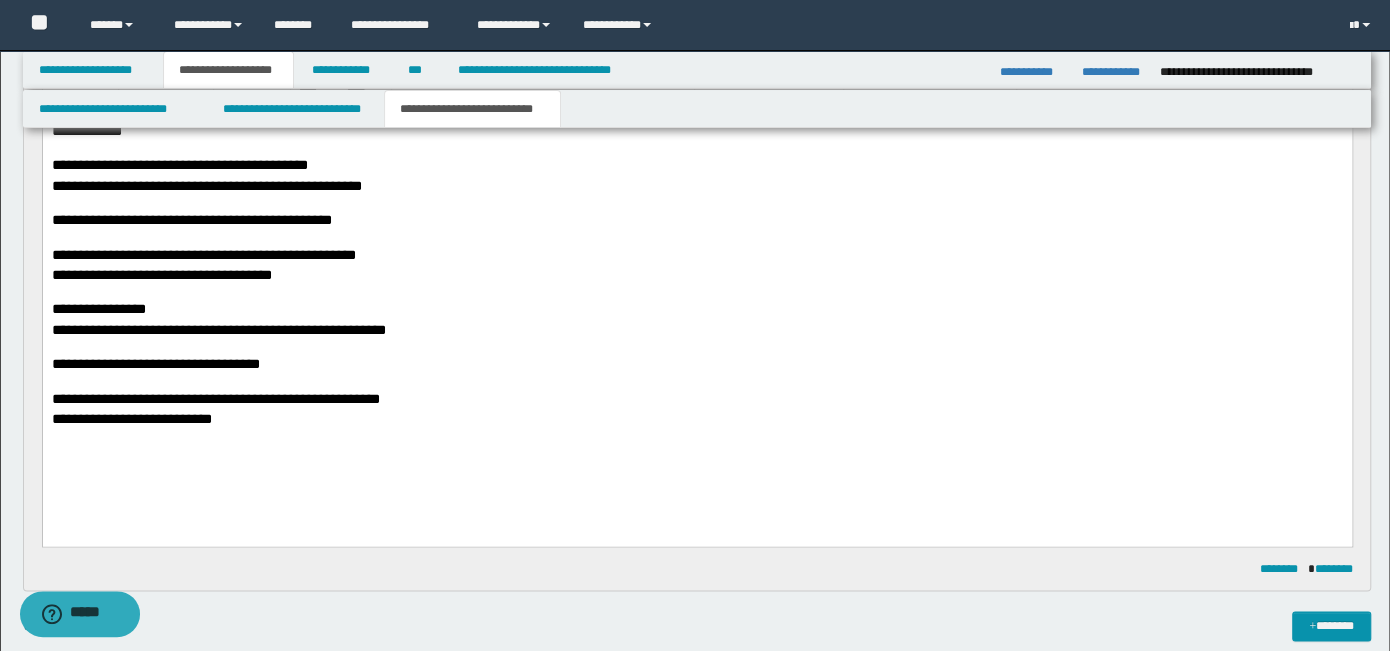 scroll, scrollTop: 2150, scrollLeft: 0, axis: vertical 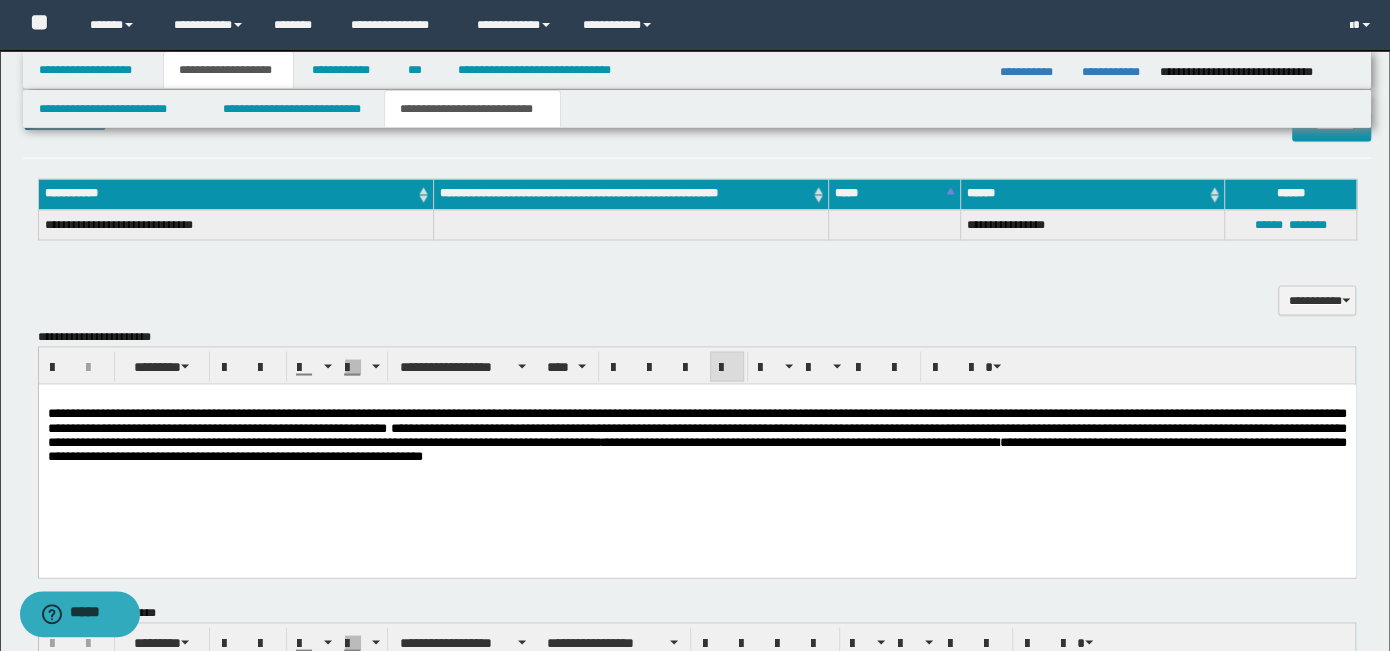 click on "**********" at bounding box center [696, 451] 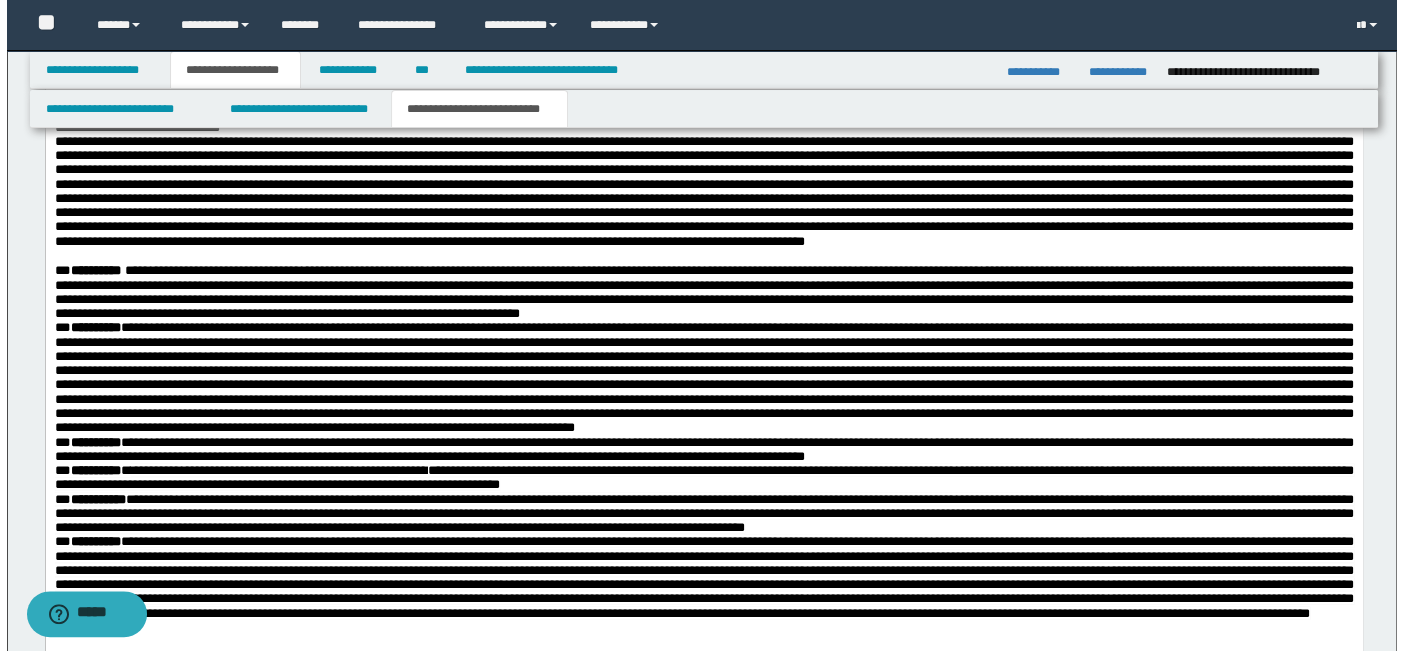 scroll, scrollTop: 2750, scrollLeft: 0, axis: vertical 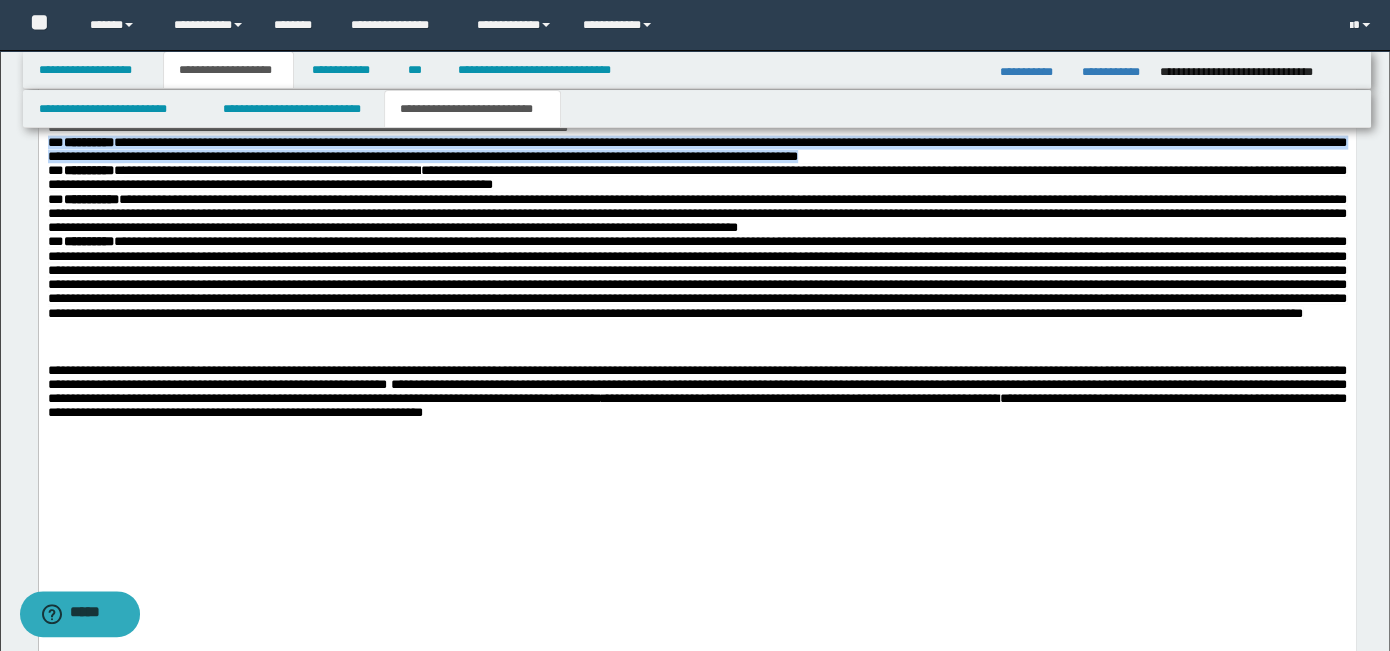 drag, startPoint x: 1271, startPoint y: 263, endPoint x: 47, endPoint y: 31, distance: 1245.793 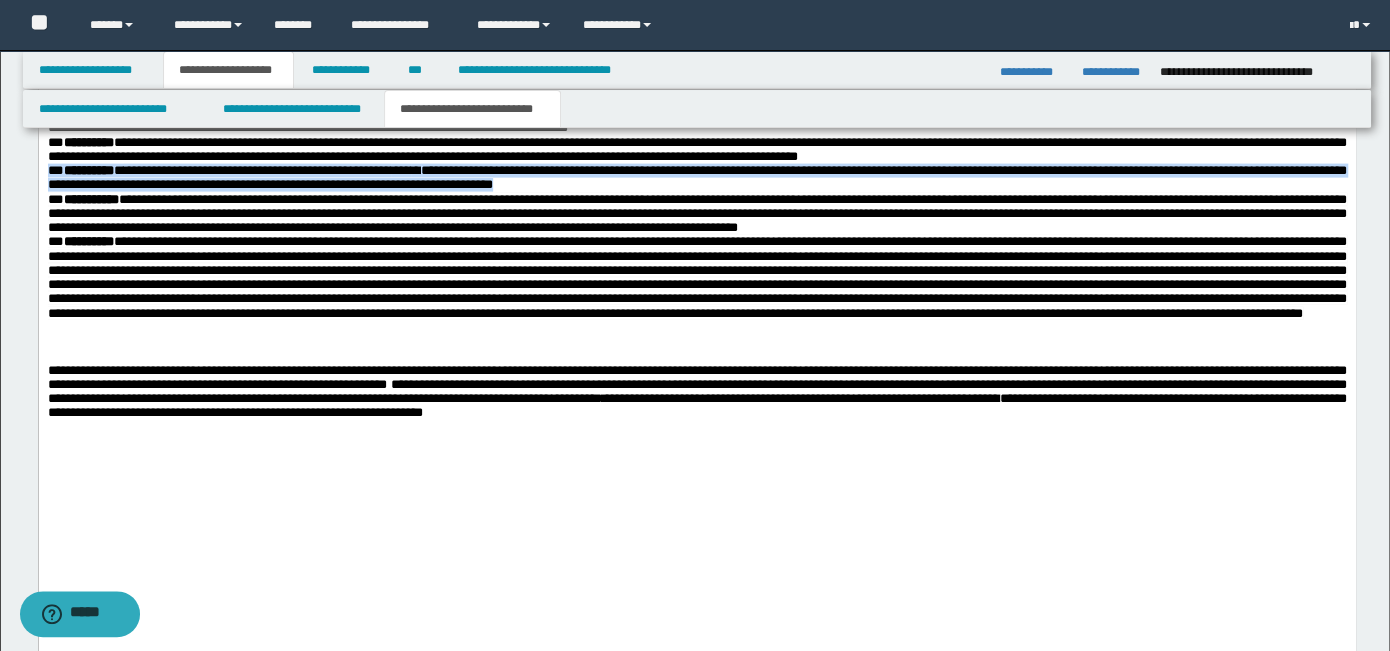 drag, startPoint x: 47, startPoint y: 274, endPoint x: 894, endPoint y: 296, distance: 847.28564 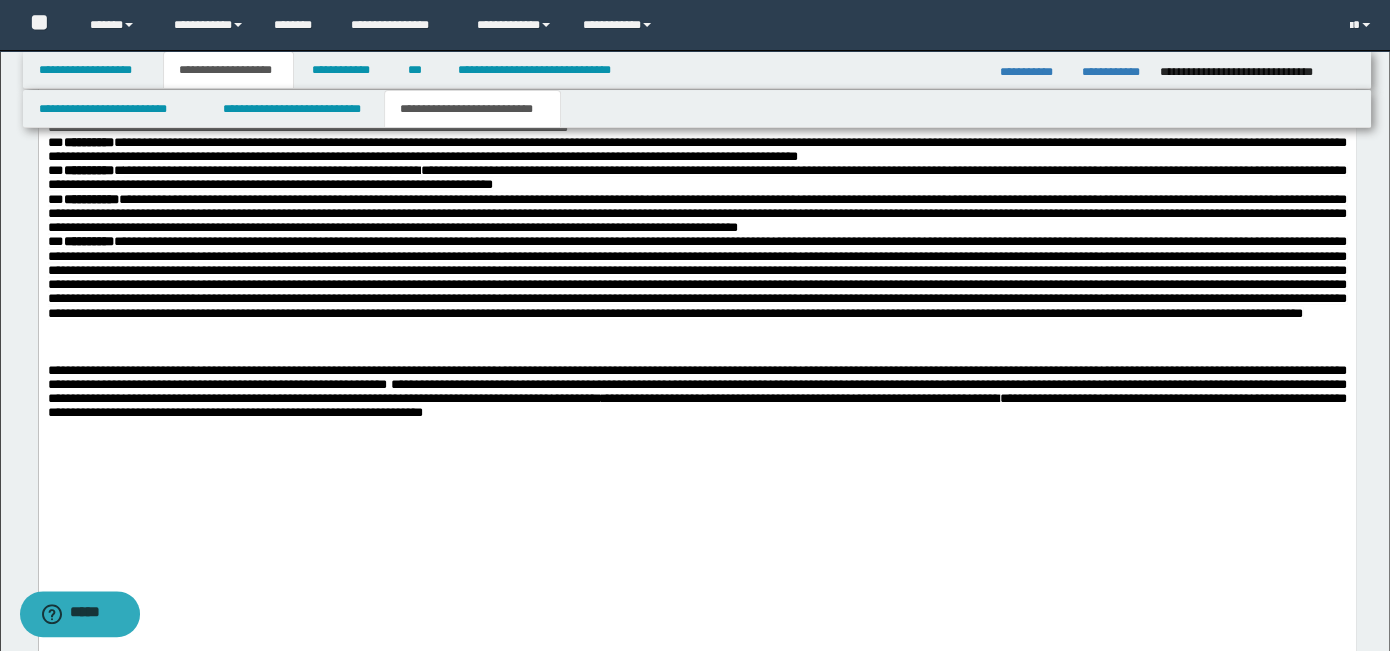 click on "**********" at bounding box center (696, 150) 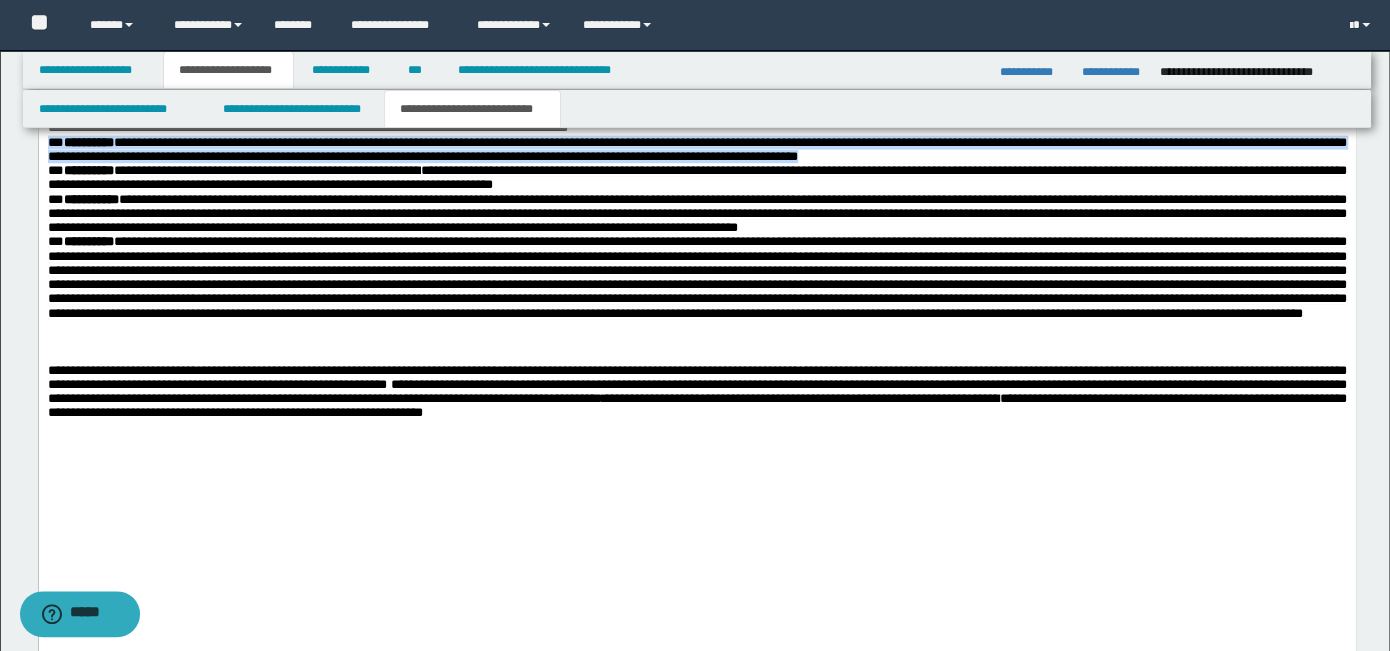 drag, startPoint x: 1174, startPoint y: 273, endPoint x: 50, endPoint y: 26, distance: 1150.8192 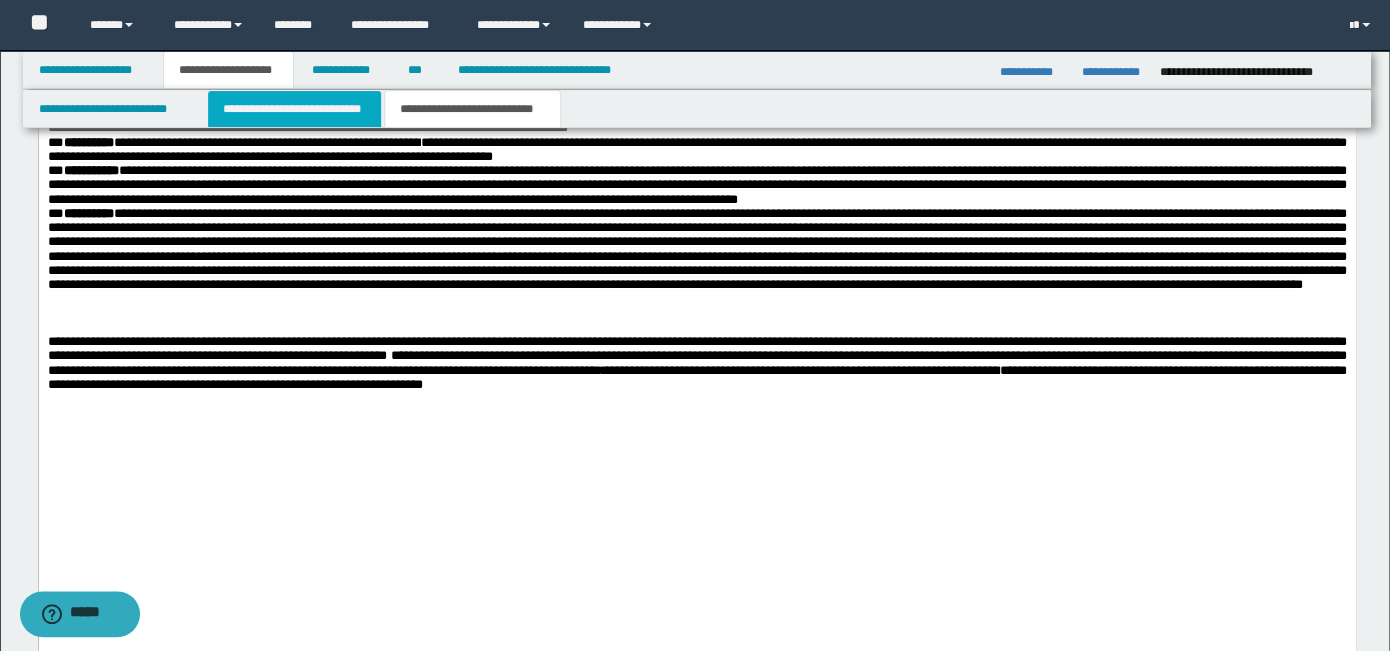 click on "**********" at bounding box center [294, 109] 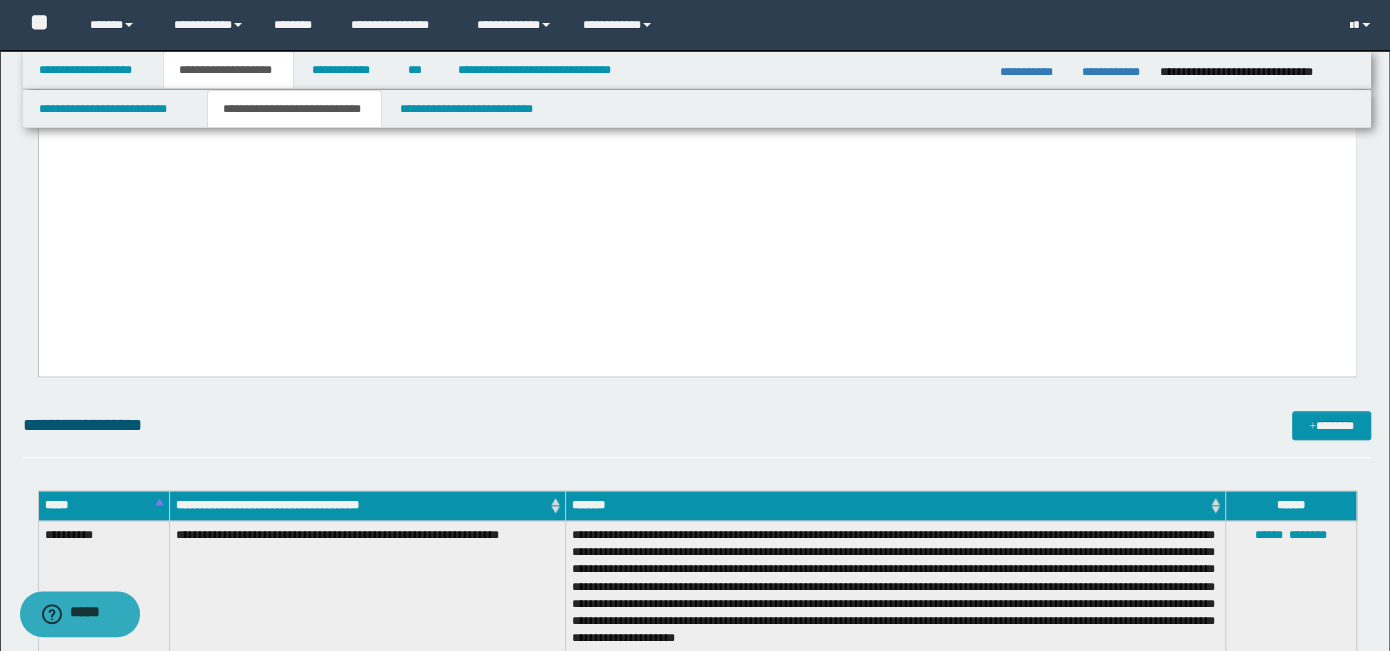 scroll, scrollTop: 750, scrollLeft: 0, axis: vertical 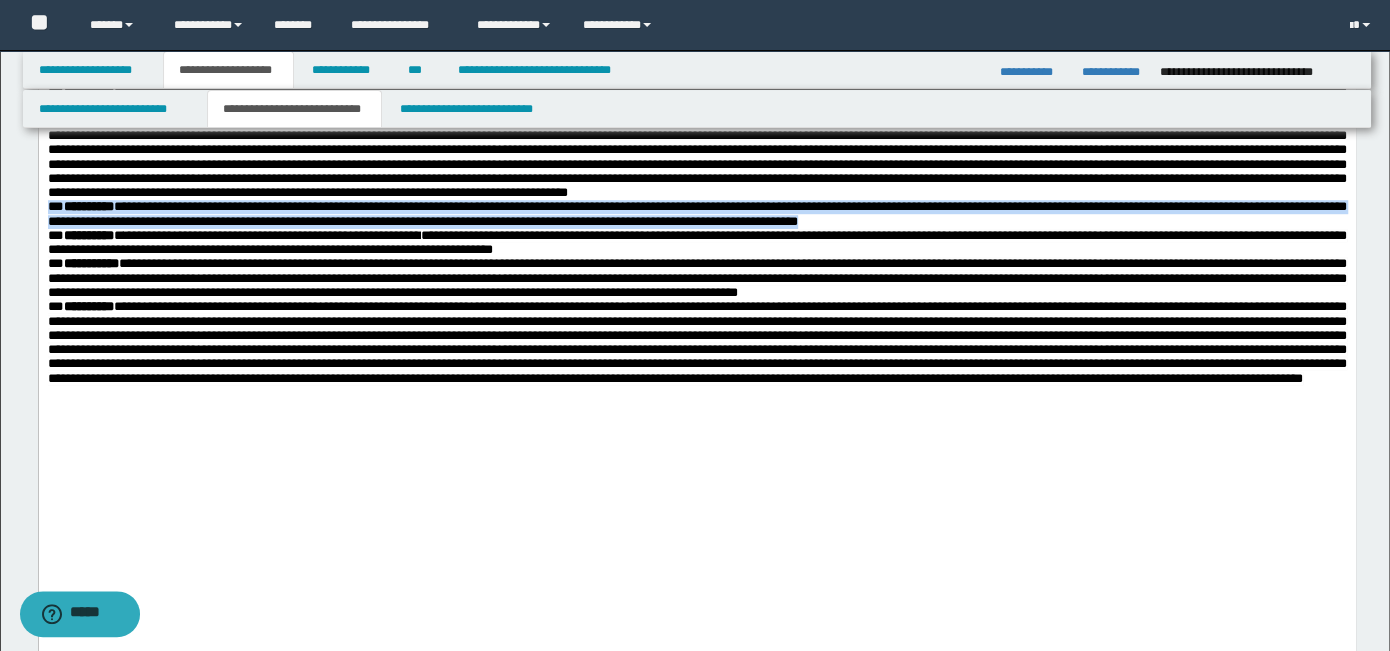 drag, startPoint x: 50, startPoint y: 315, endPoint x: 41, endPoint y: 346, distance: 32.280025 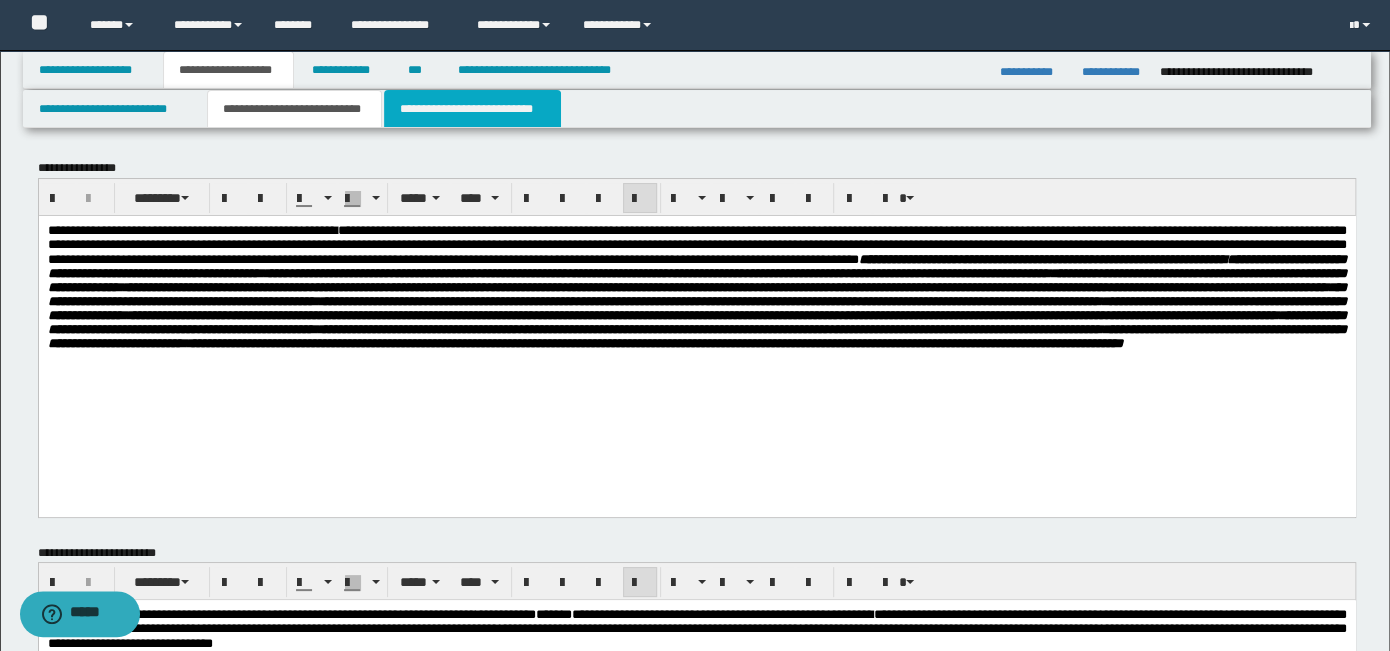 scroll, scrollTop: 100, scrollLeft: 0, axis: vertical 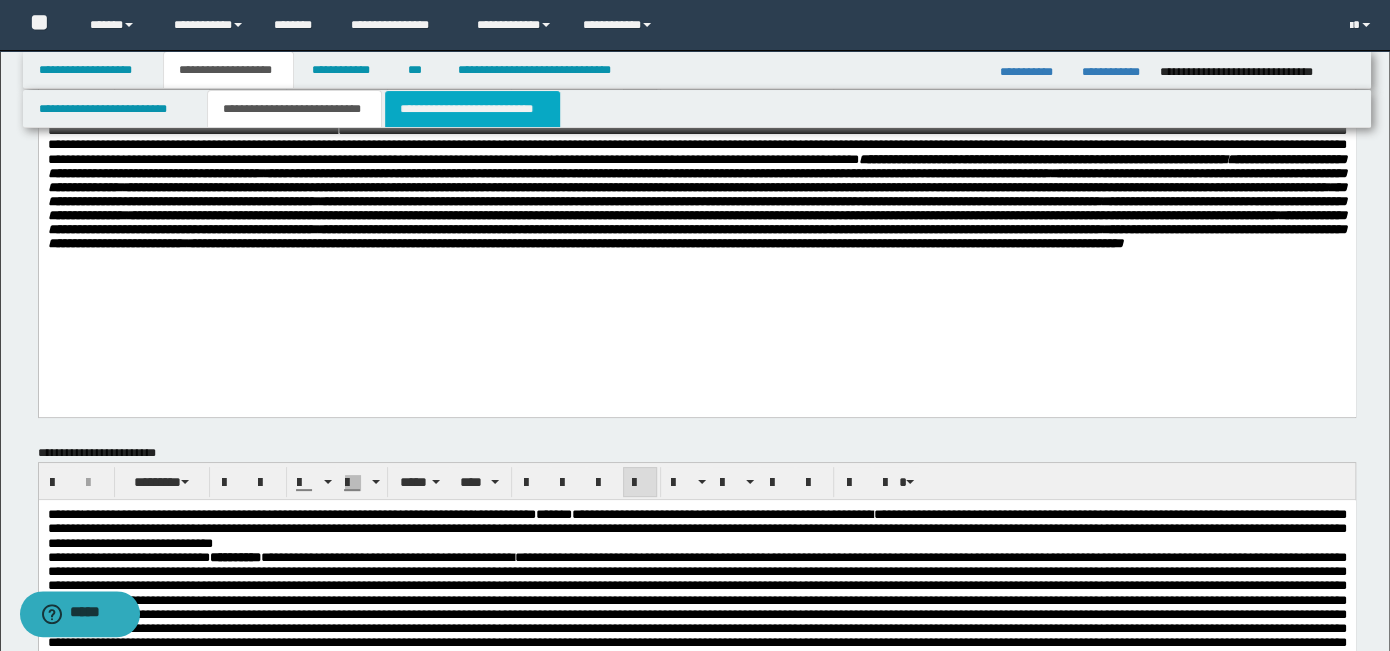 click on "**********" at bounding box center [472, 109] 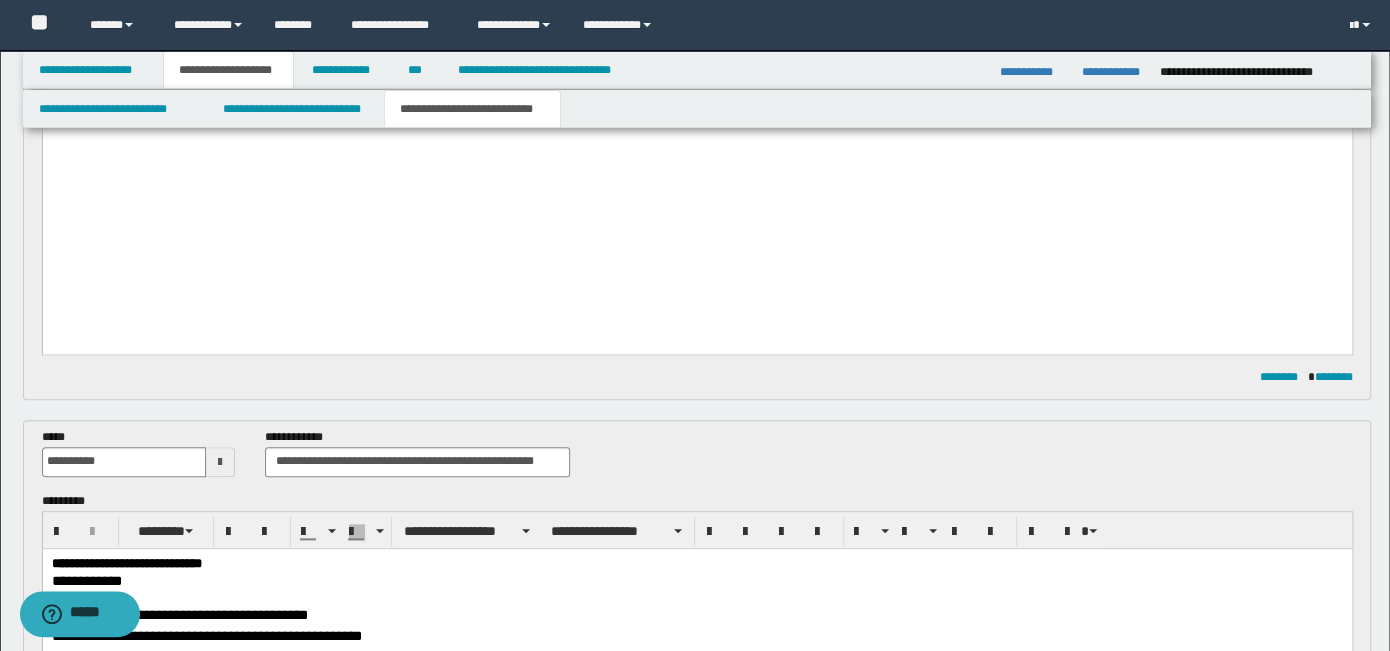 scroll, scrollTop: 1500, scrollLeft: 0, axis: vertical 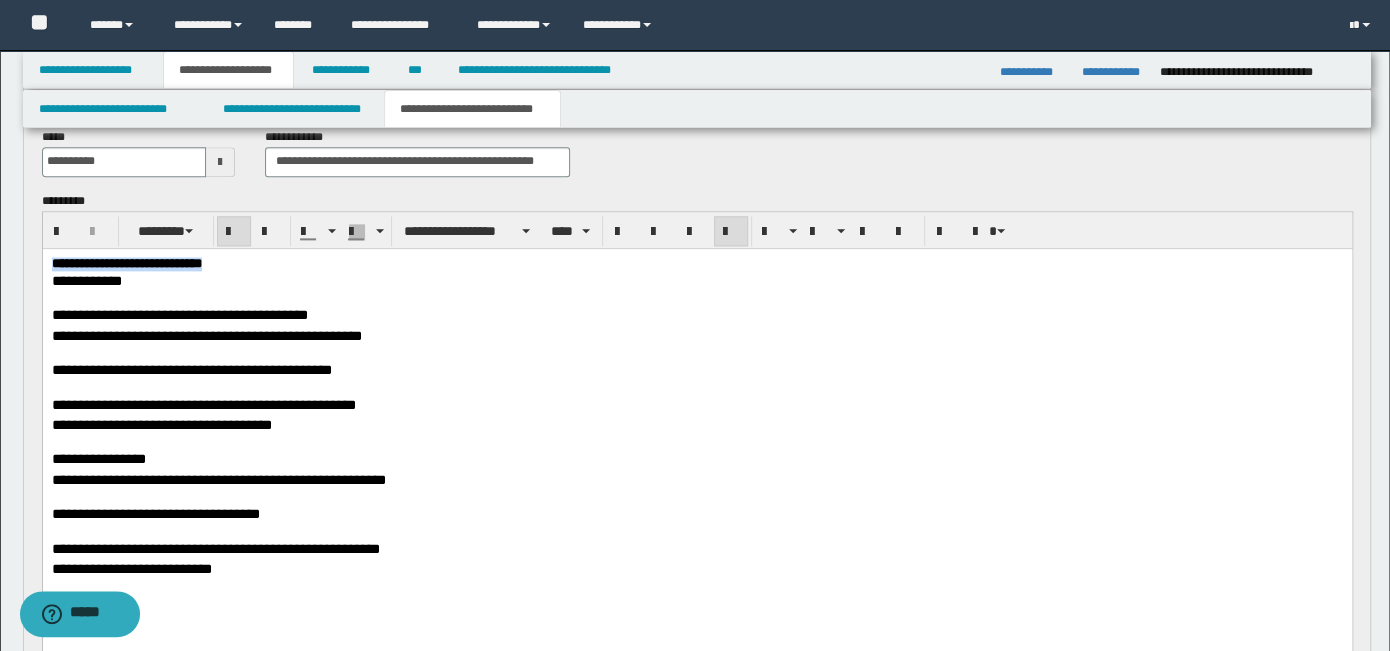 drag, startPoint x: 305, startPoint y: 269, endPoint x: 74, endPoint y: 507, distance: 331.67 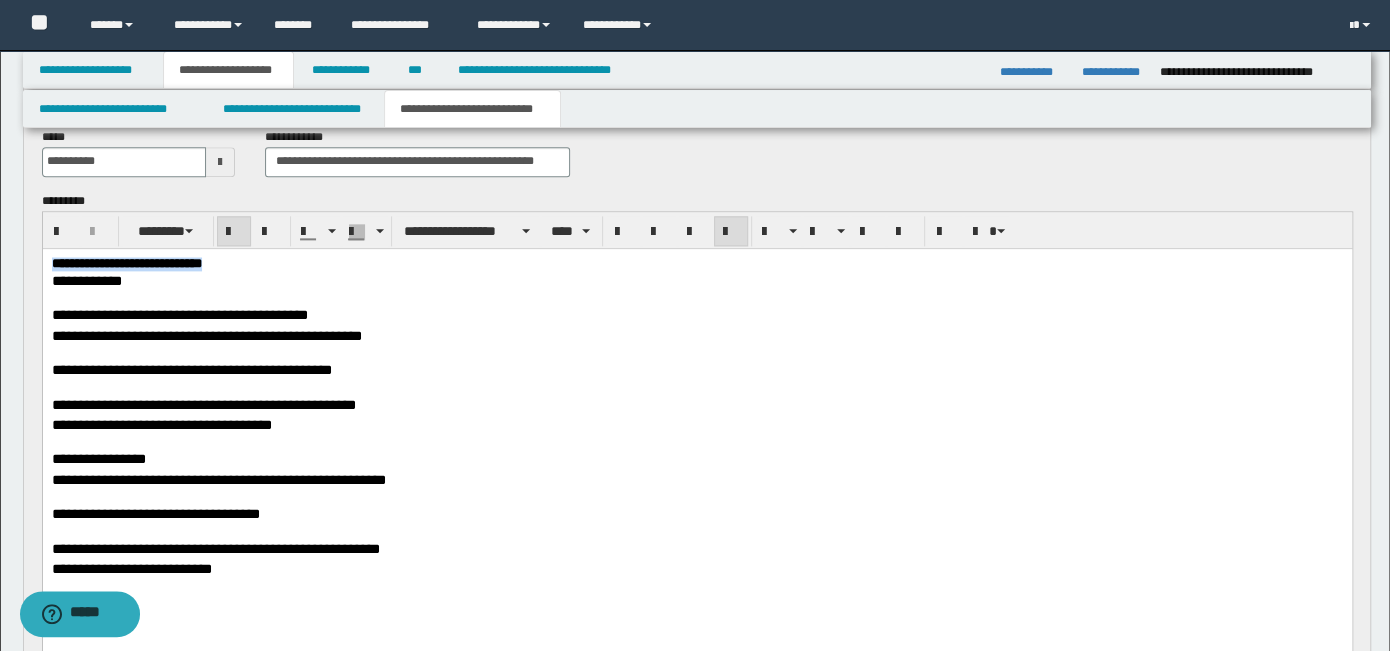 click on "**********" at bounding box center [696, 404] 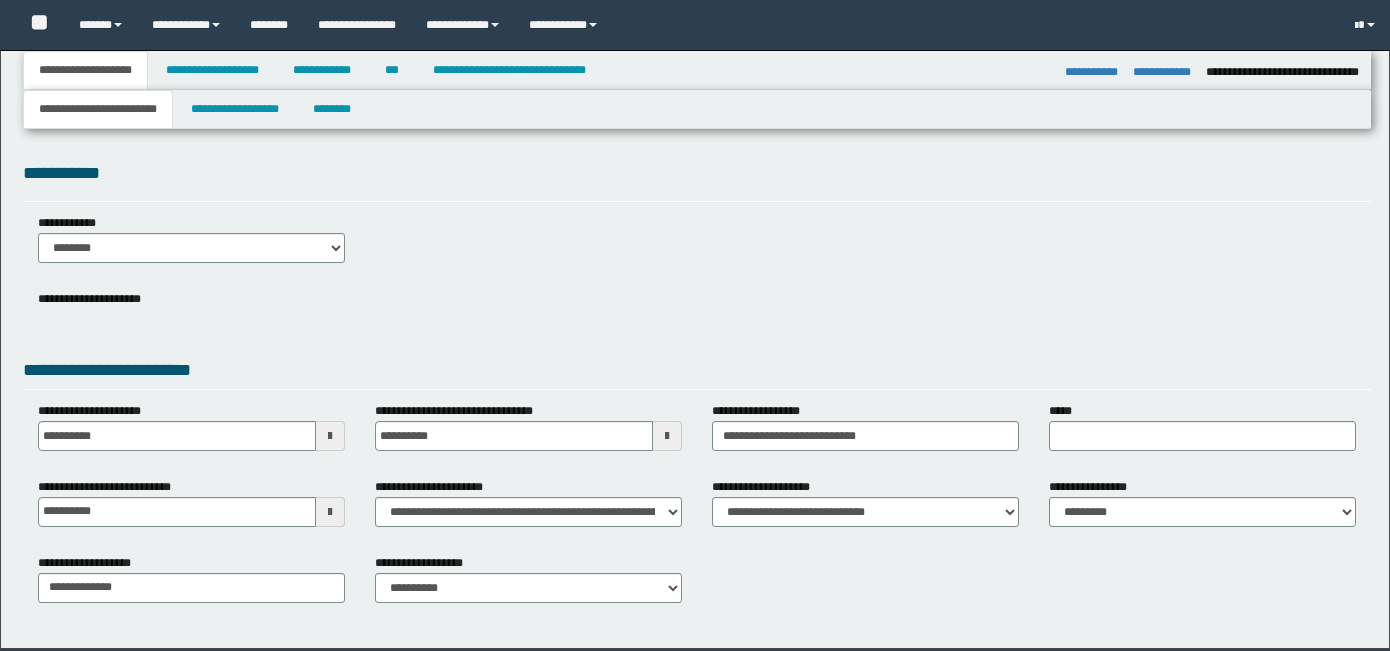 select on "*" 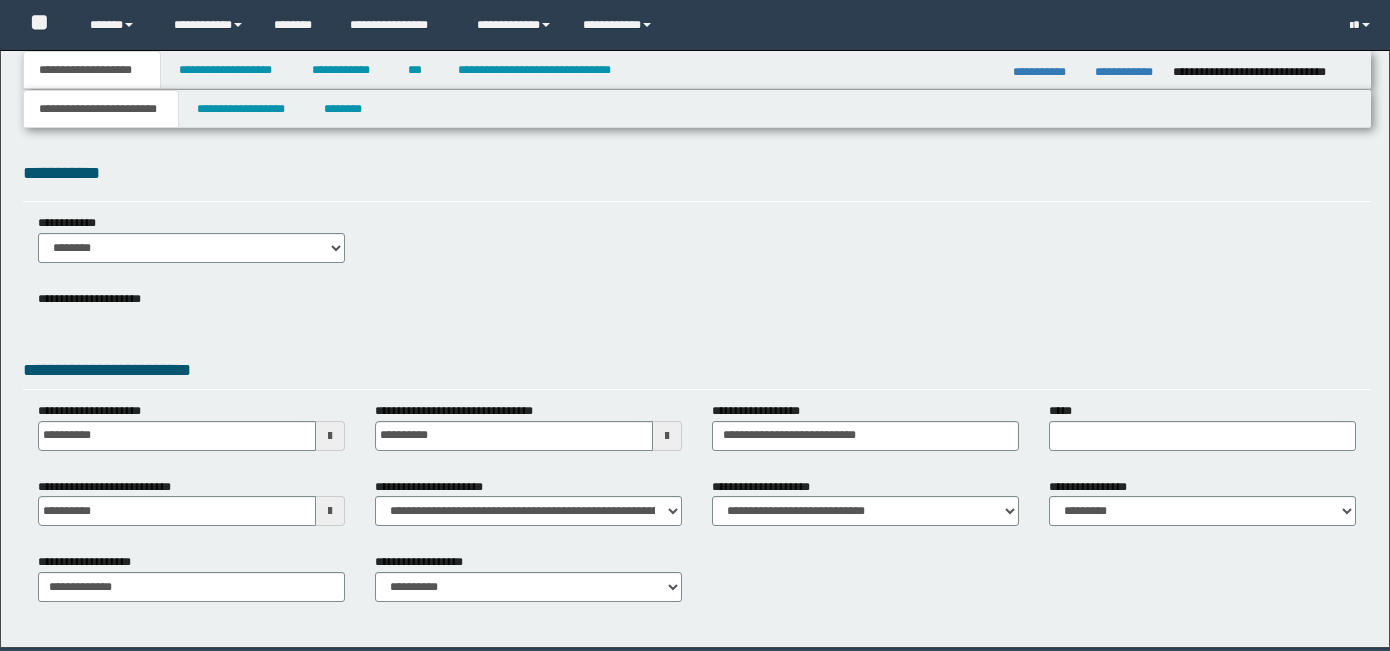 scroll, scrollTop: 0, scrollLeft: 0, axis: both 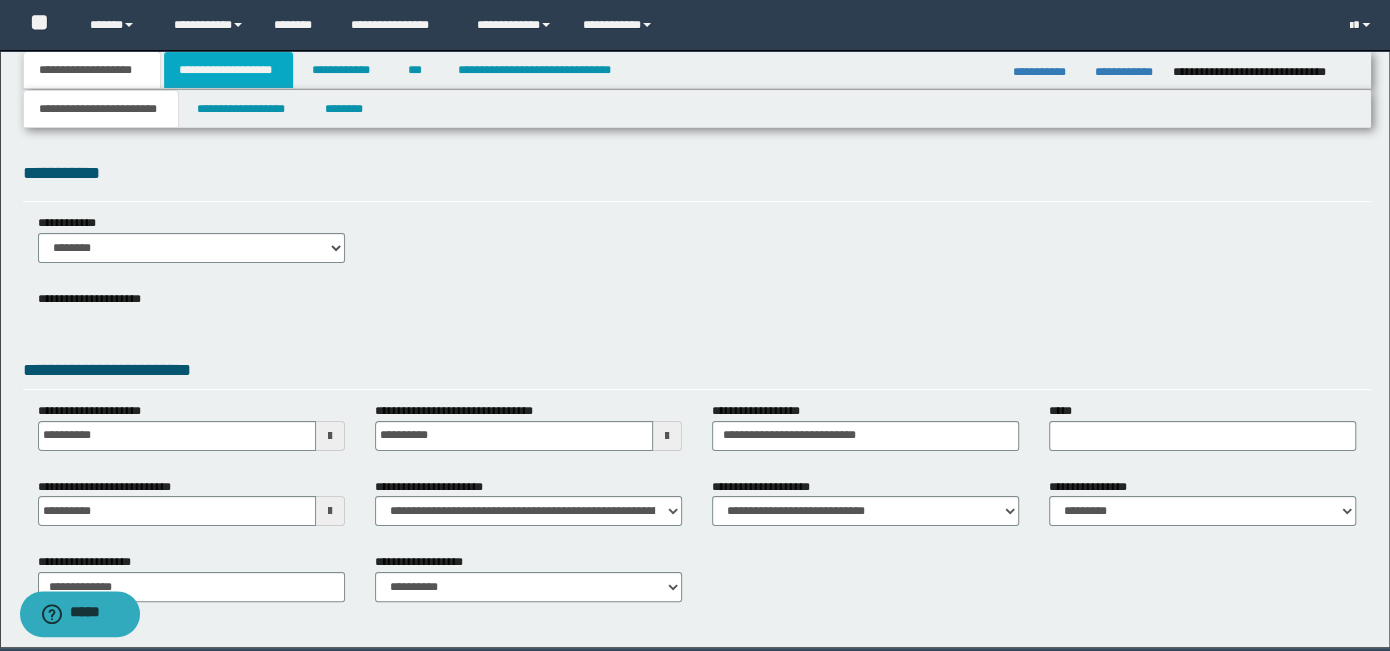 click on "**********" at bounding box center [228, 70] 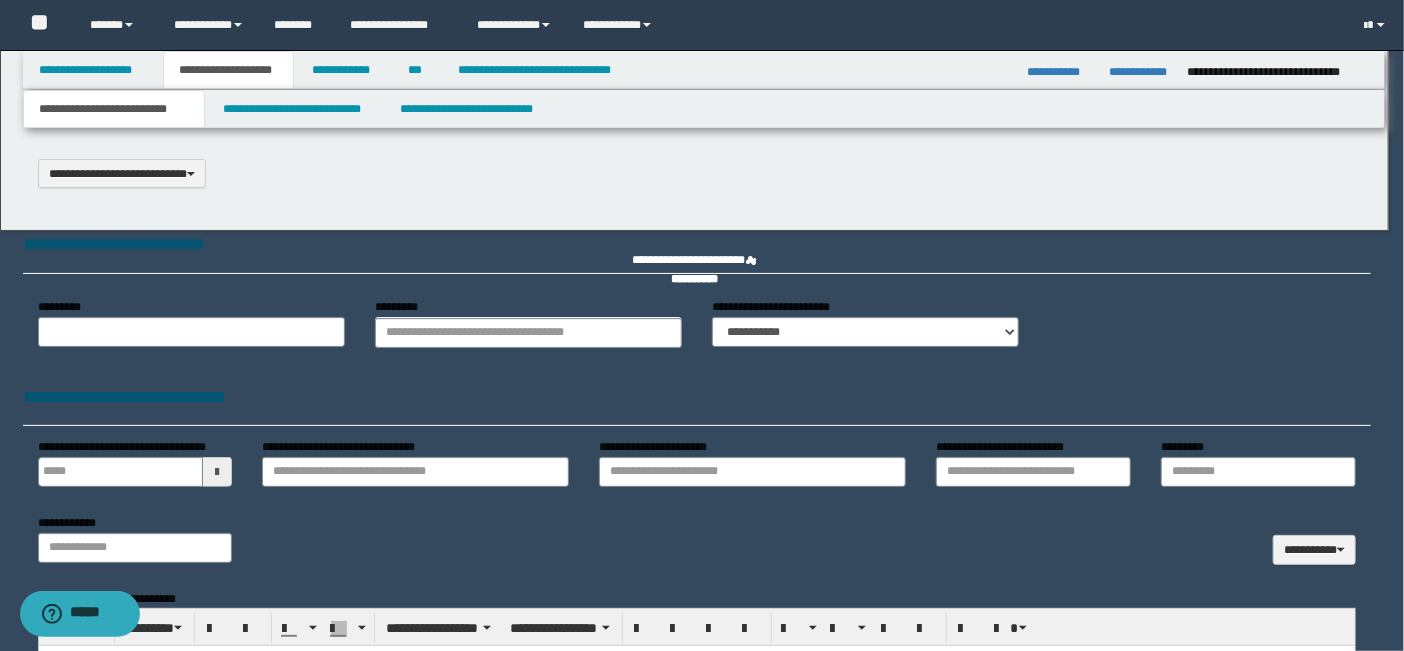 type 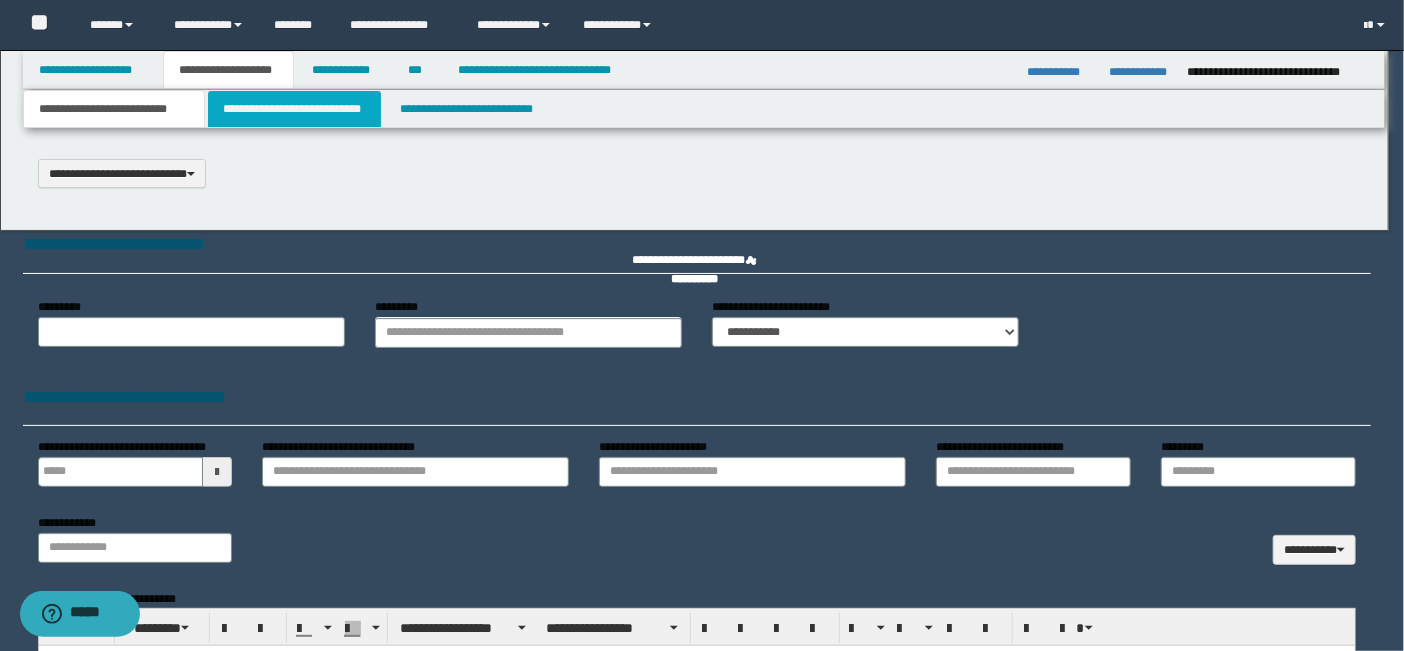 type on "**********" 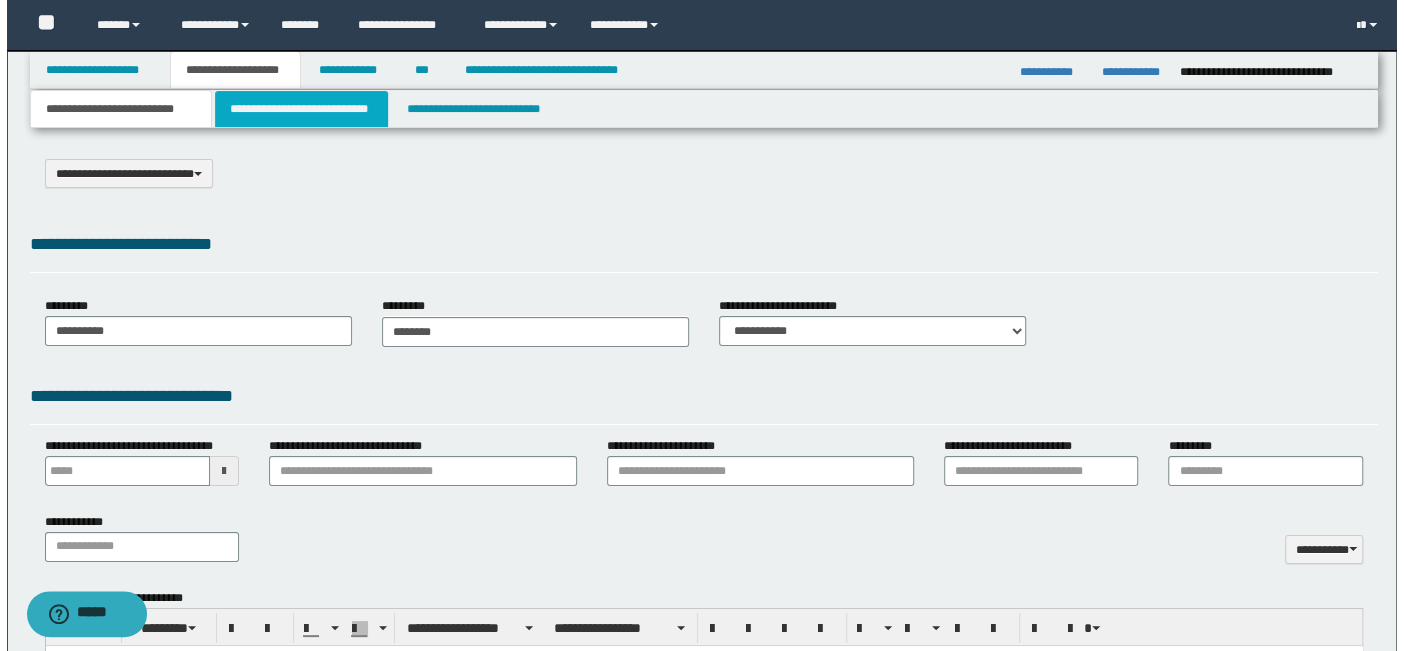 scroll, scrollTop: 0, scrollLeft: 0, axis: both 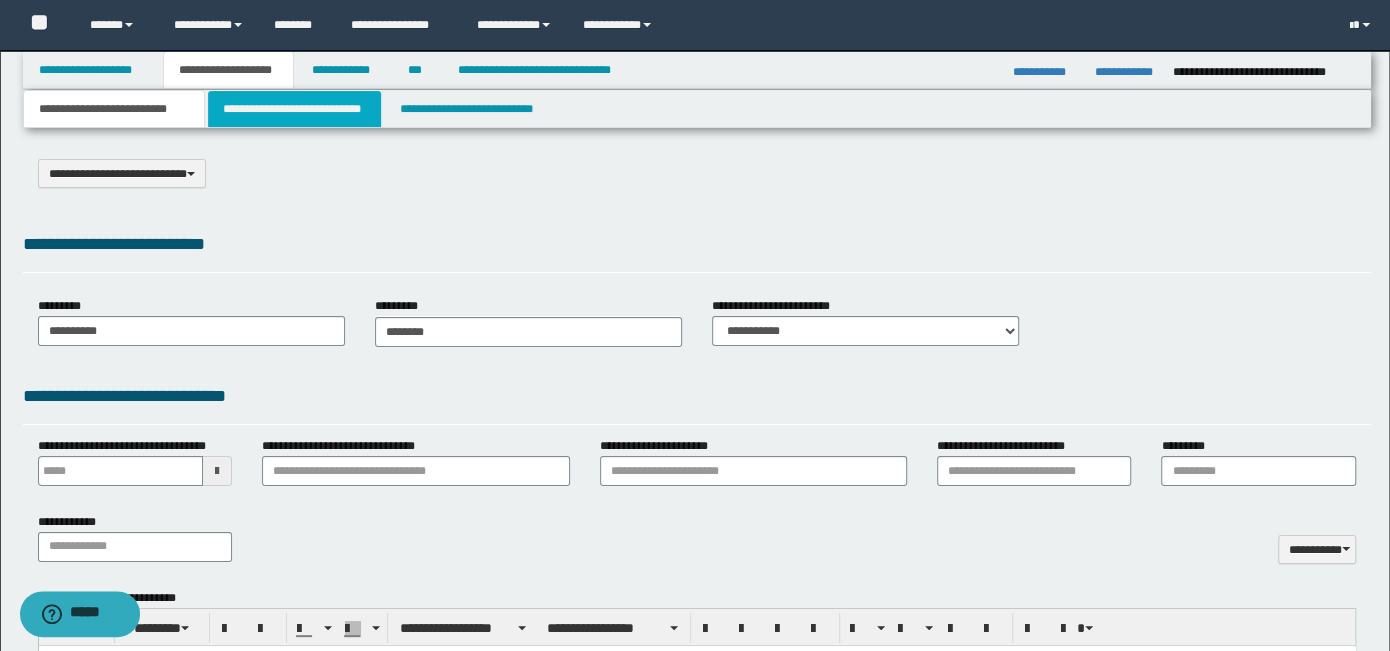 click on "**********" at bounding box center (294, 109) 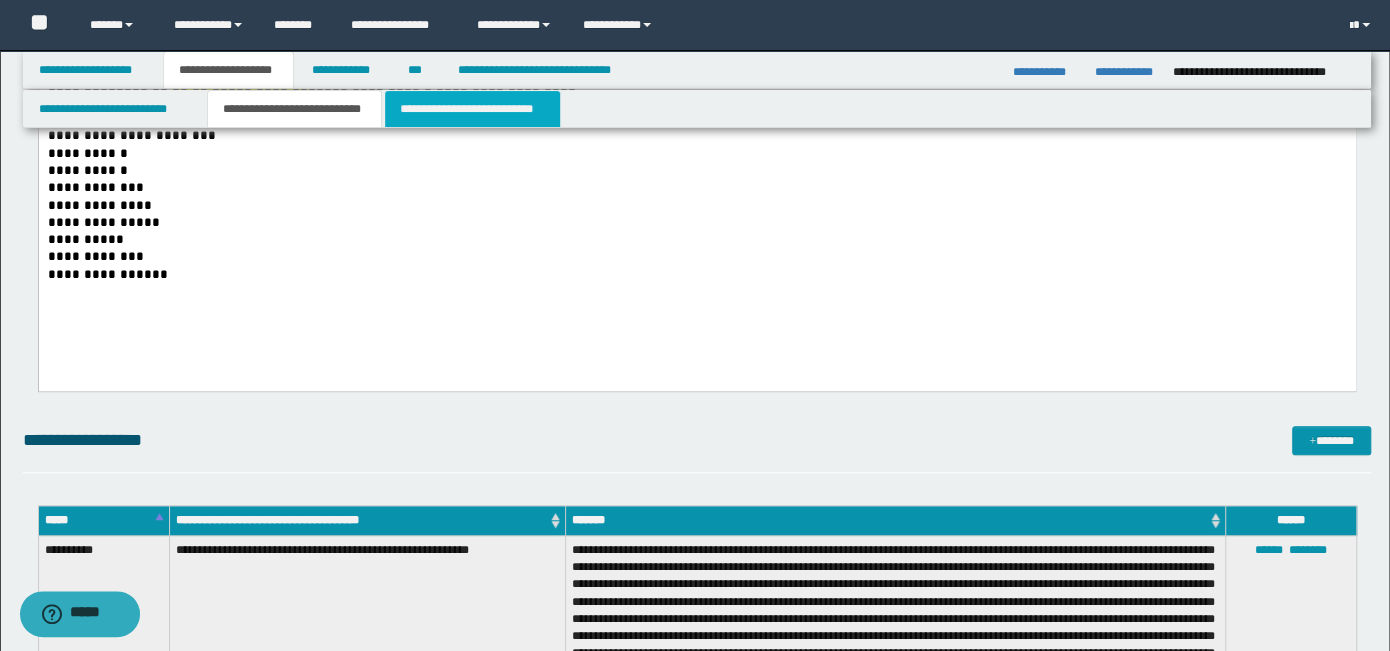 scroll, scrollTop: 300, scrollLeft: 0, axis: vertical 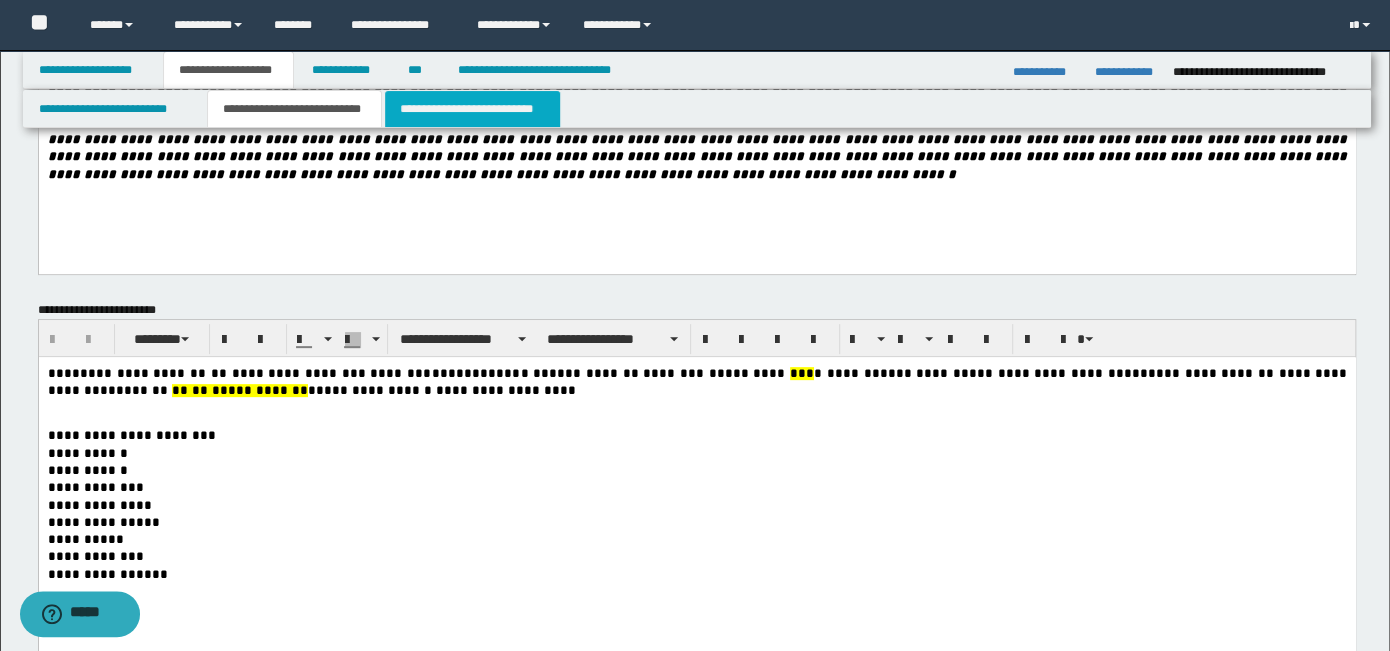 click on "**********" at bounding box center [472, 109] 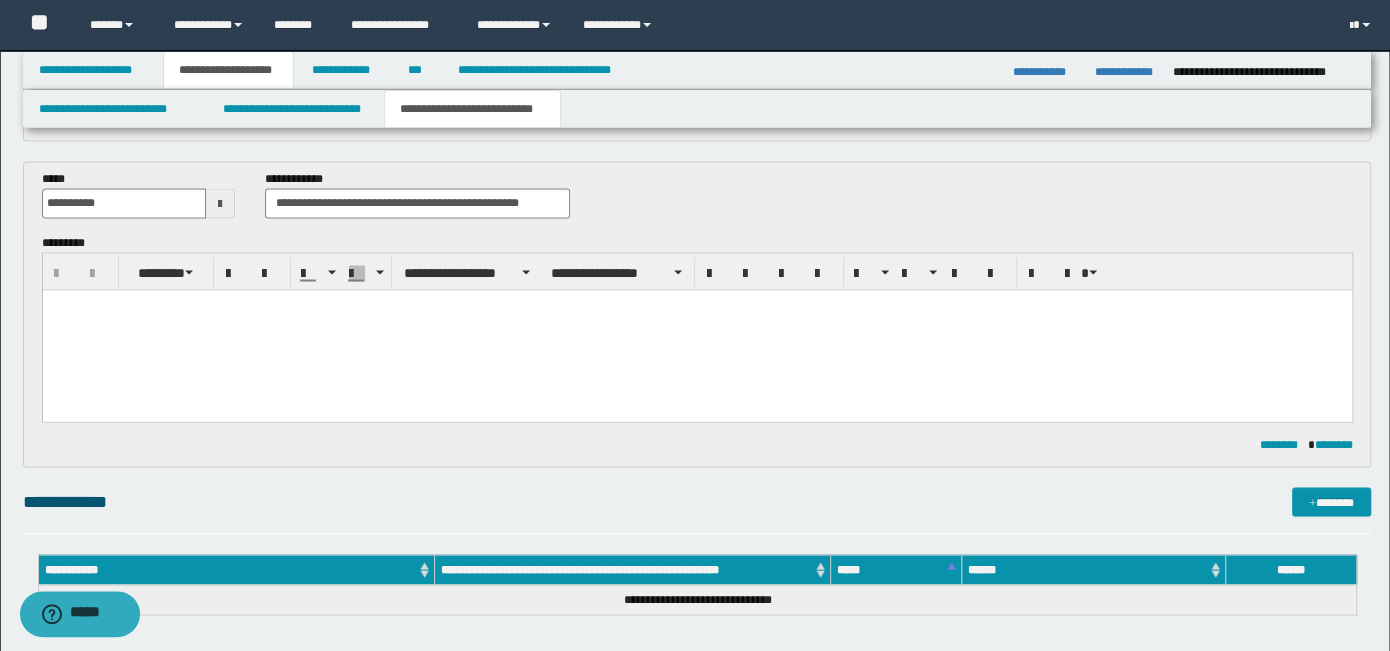 scroll, scrollTop: 2700, scrollLeft: 0, axis: vertical 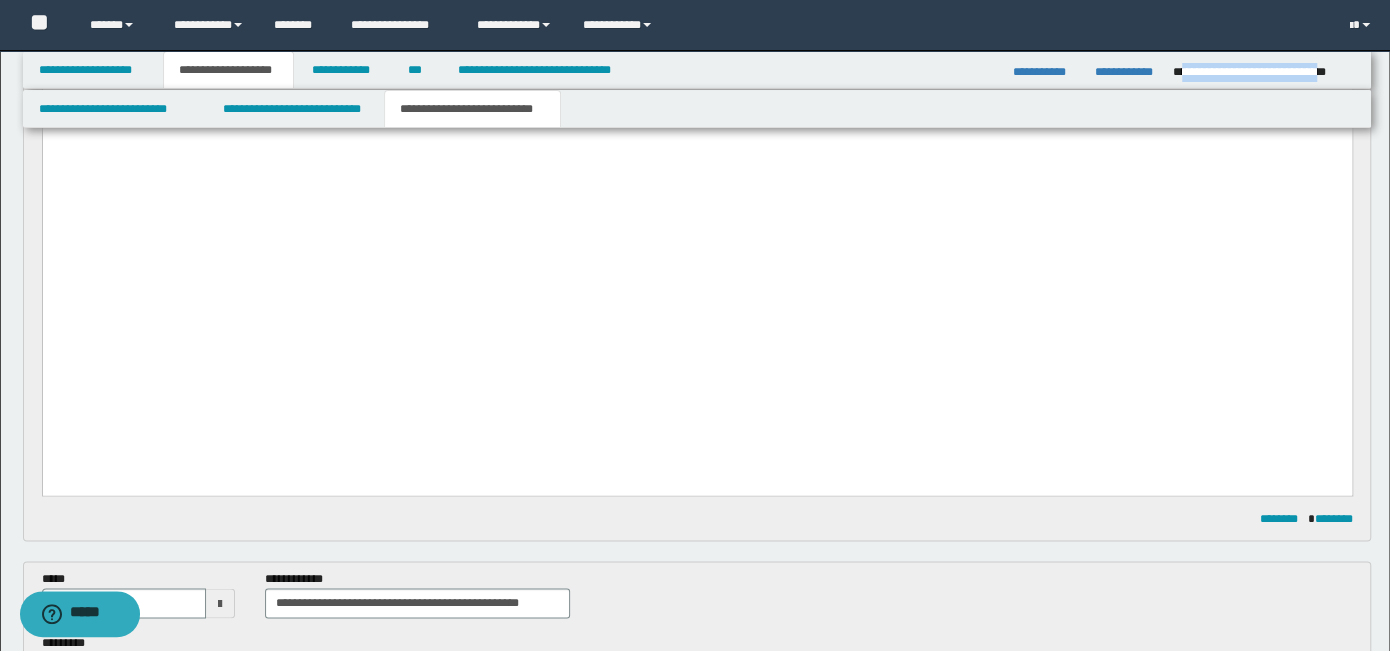 drag, startPoint x: 1178, startPoint y: 69, endPoint x: 1351, endPoint y: 76, distance: 173.14156 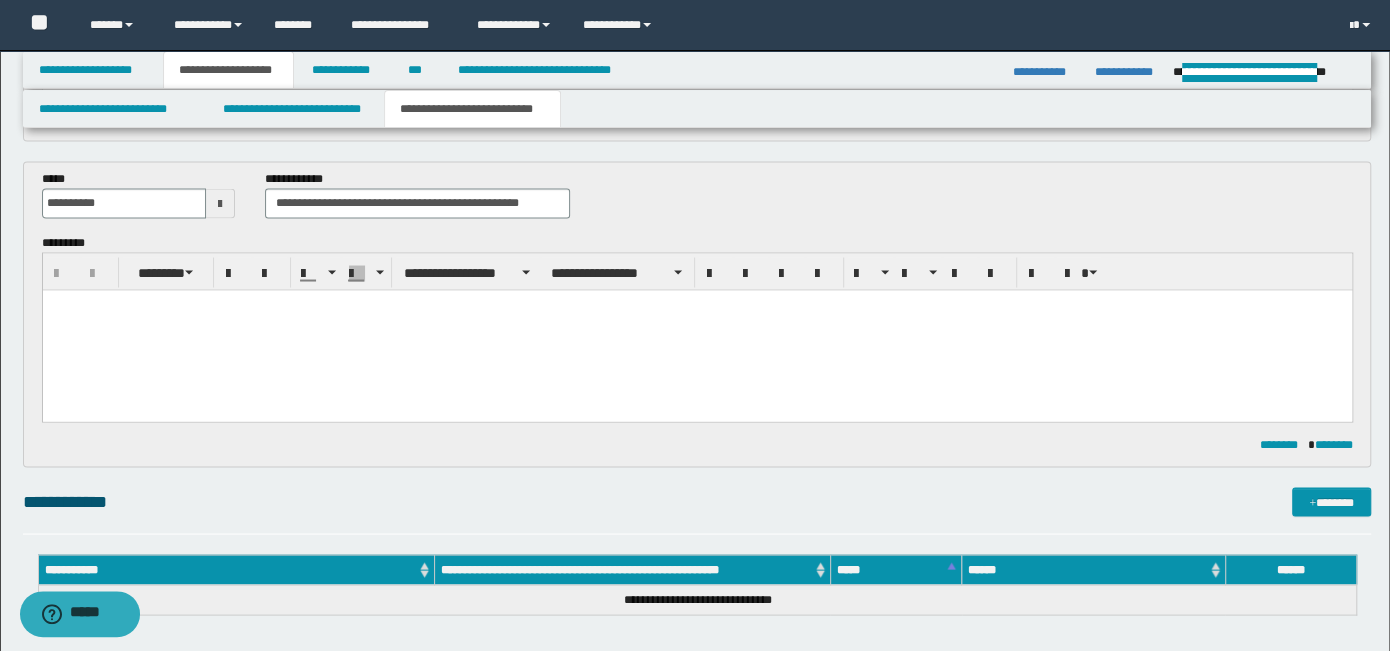 click at bounding box center (696, 329) 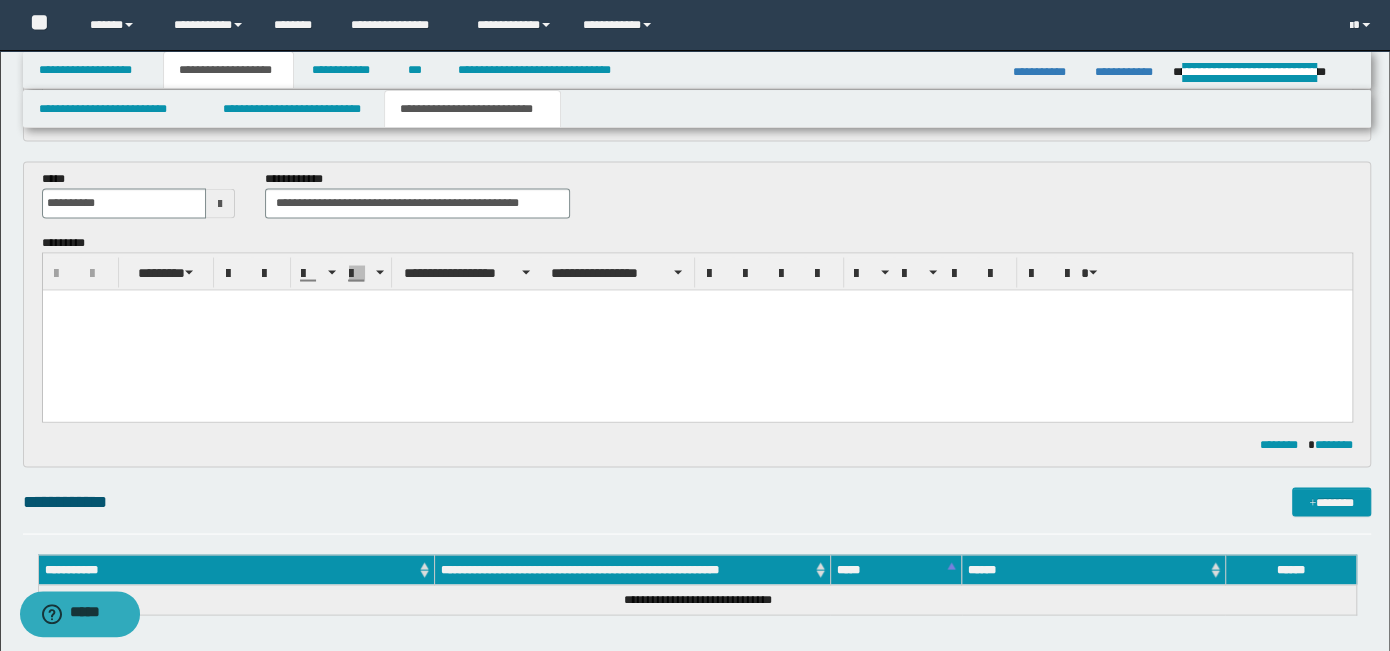 paste 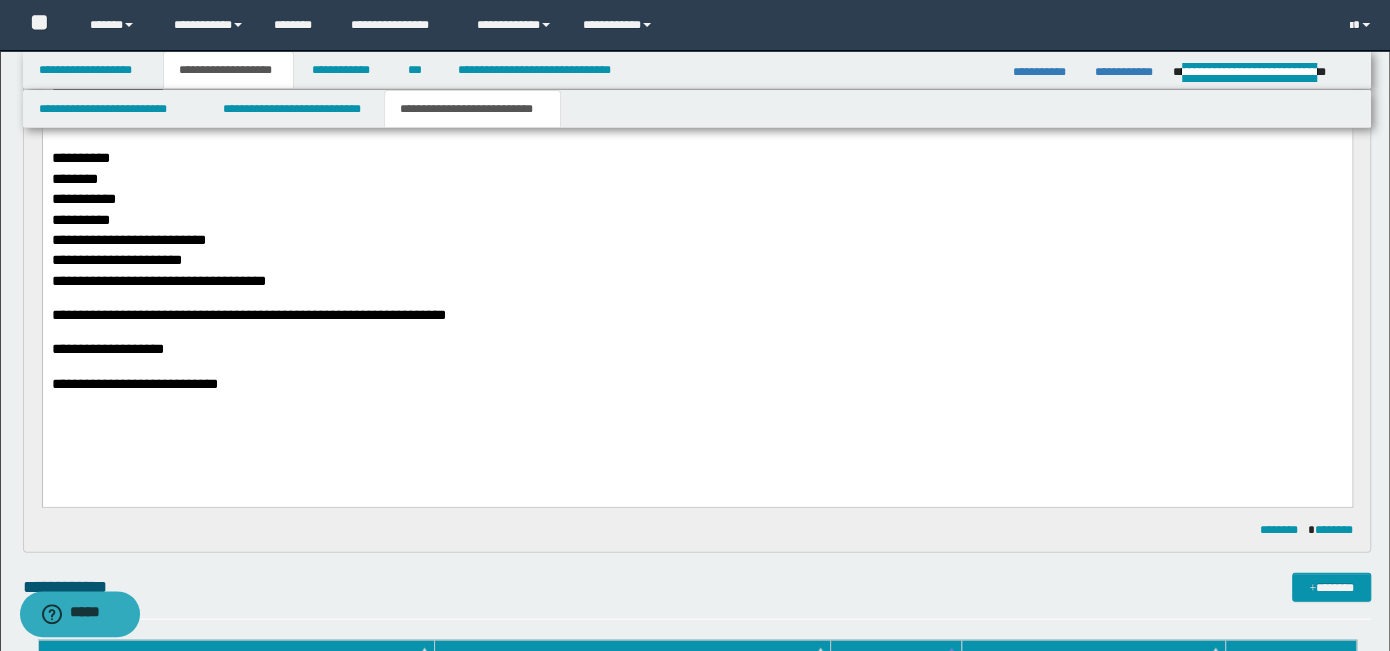 scroll, scrollTop: 2200, scrollLeft: 0, axis: vertical 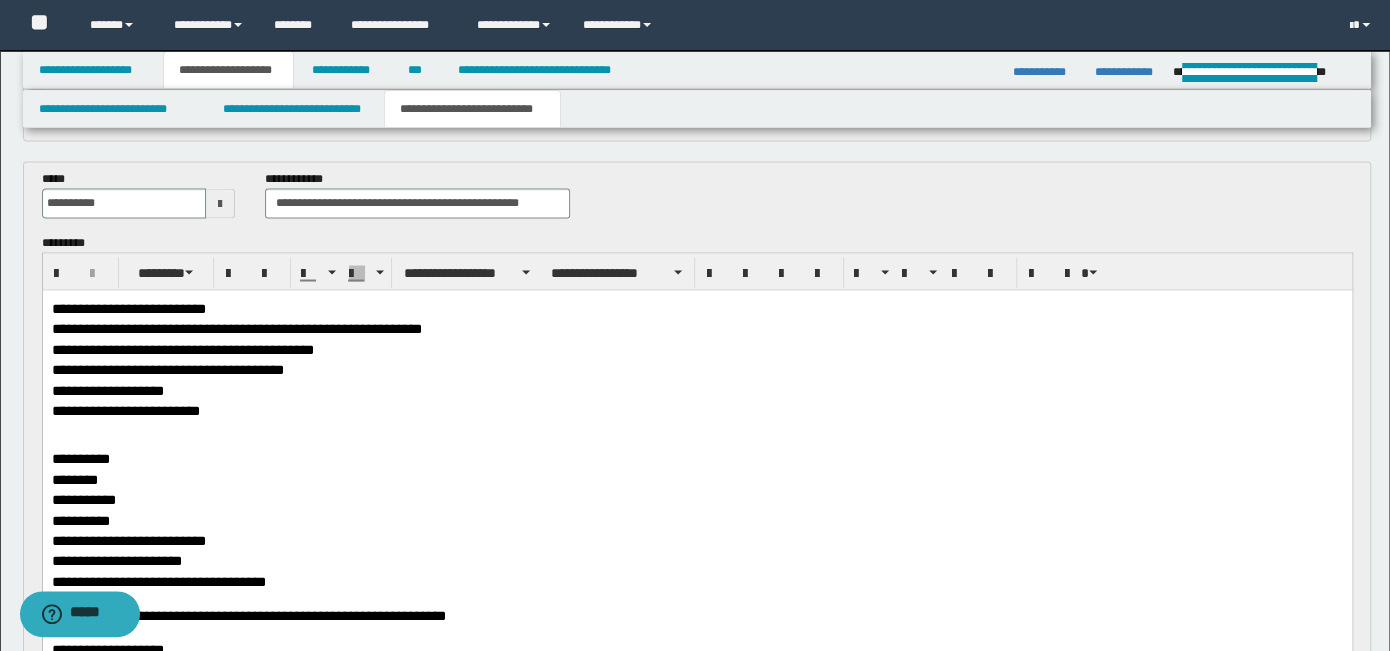 click on "**********" at bounding box center [128, 307] 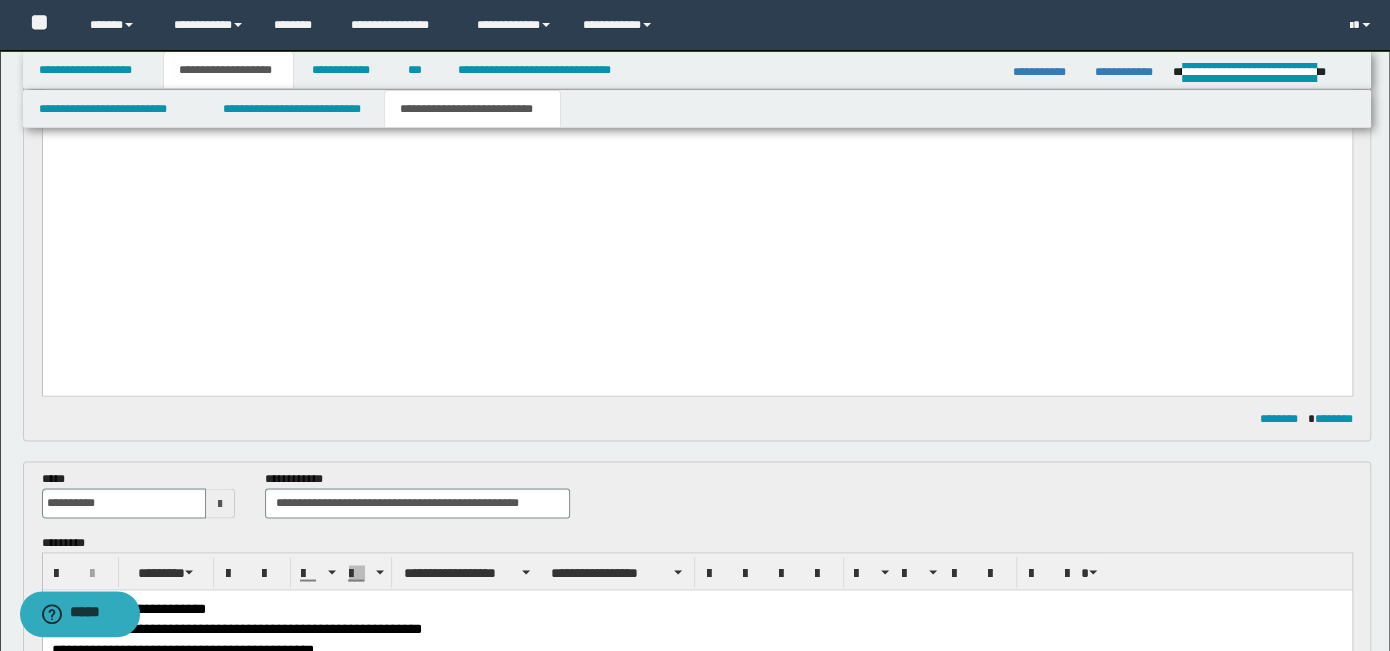 scroll, scrollTop: 2200, scrollLeft: 0, axis: vertical 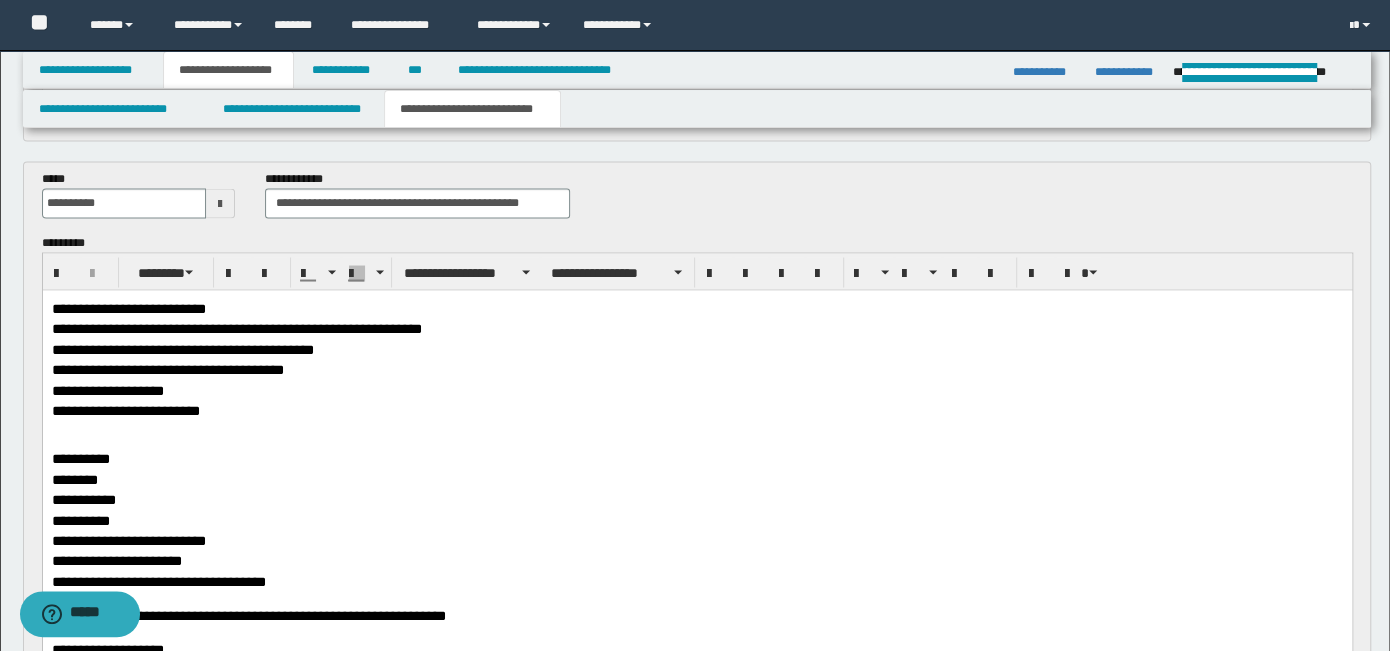 click on "**********" at bounding box center (128, 307) 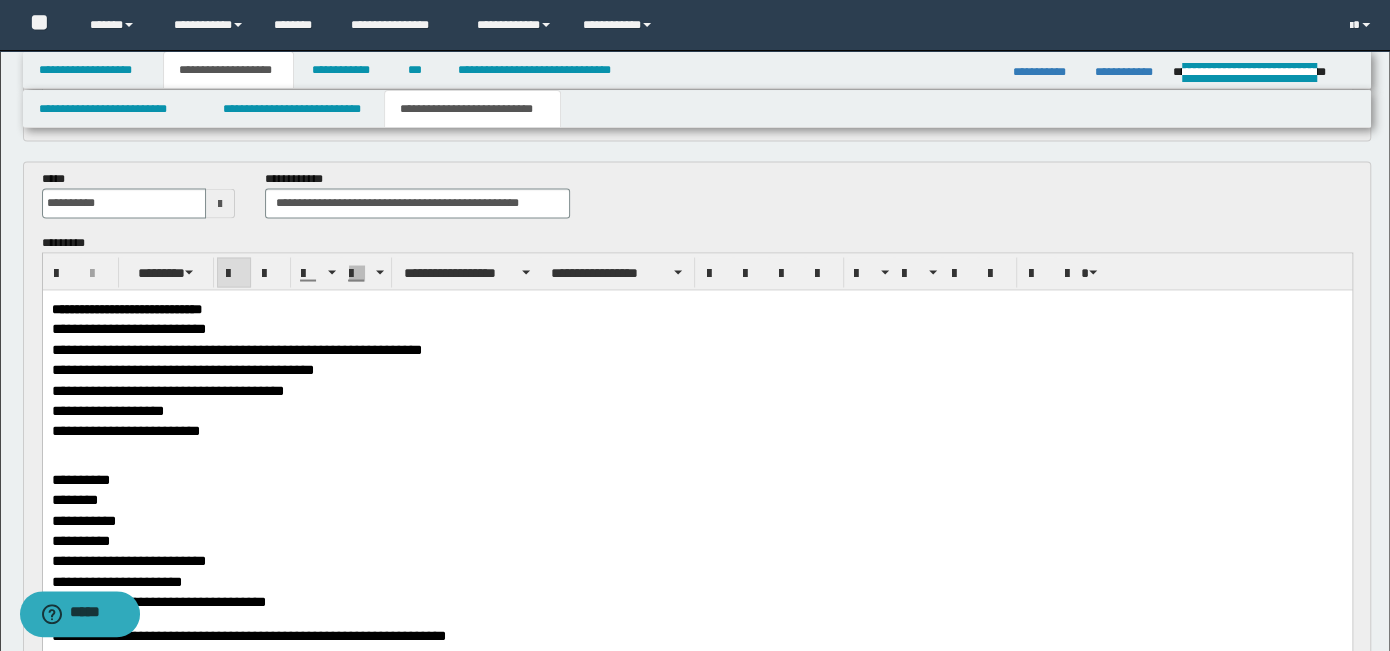 click on "**********" at bounding box center (126, 307) 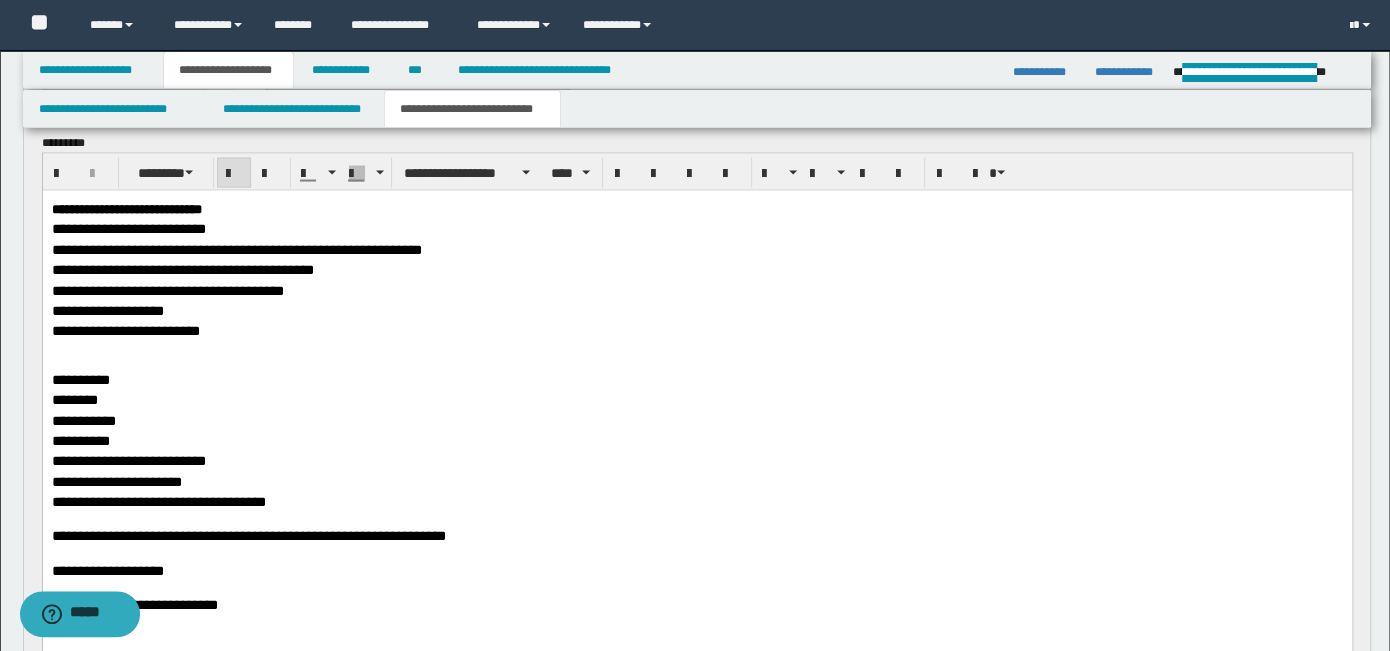 scroll, scrollTop: 2100, scrollLeft: 0, axis: vertical 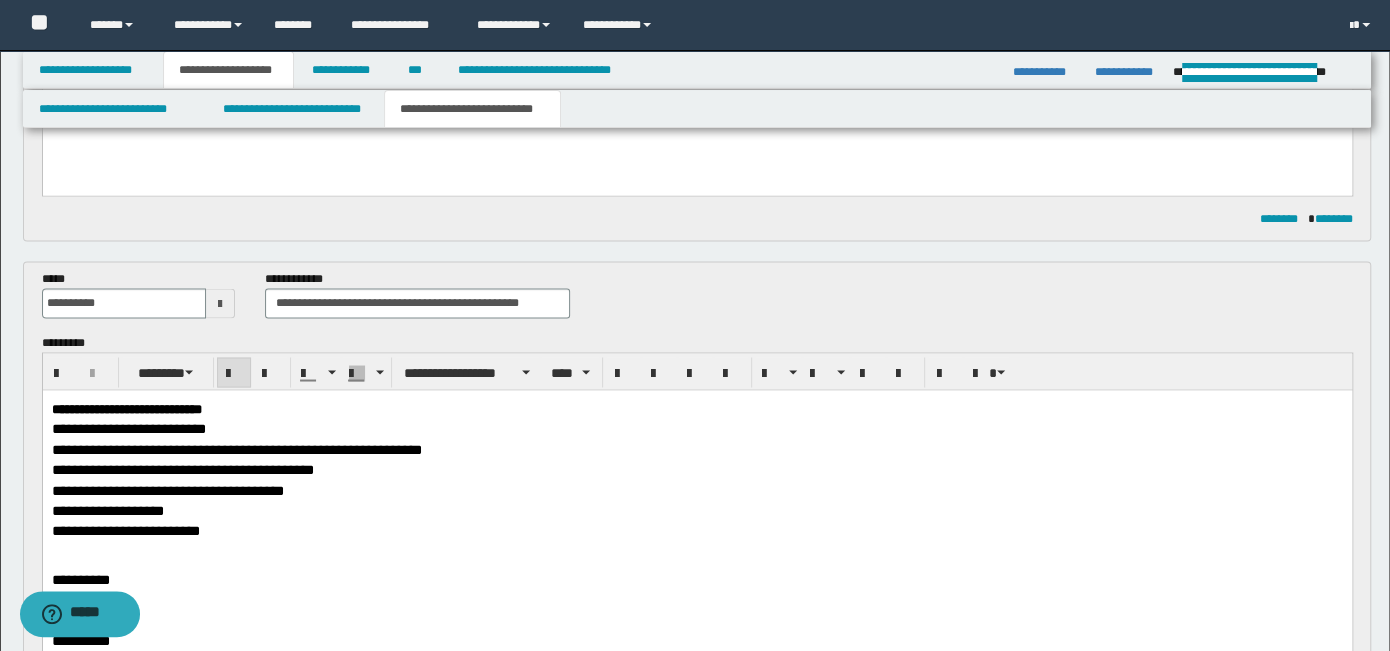 click on "**********" at bounding box center [696, 509] 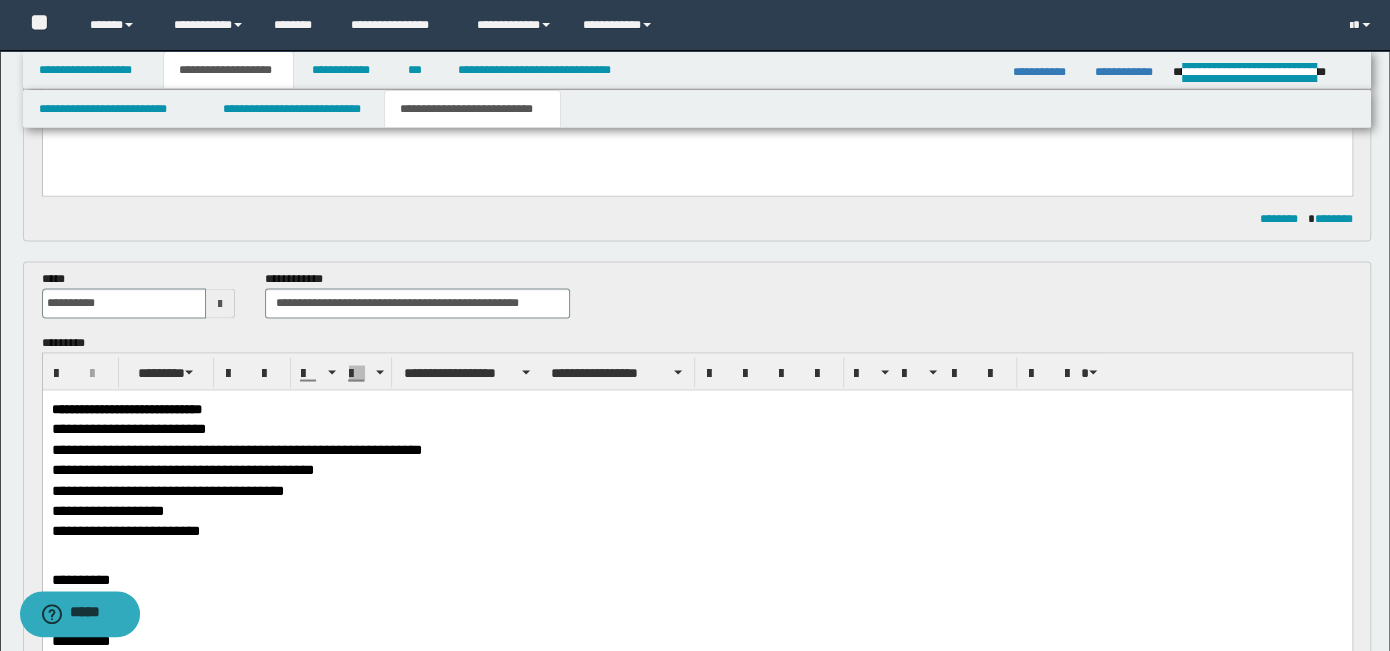 scroll, scrollTop: 2200, scrollLeft: 0, axis: vertical 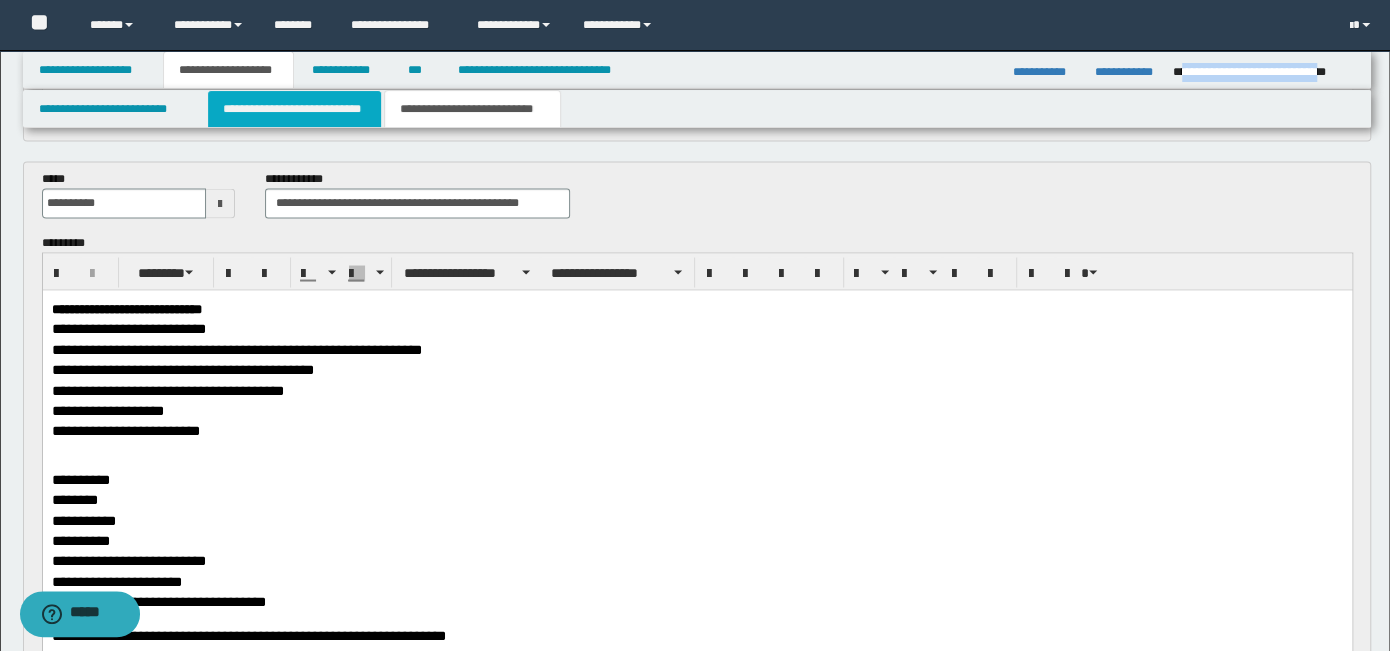 click on "**********" at bounding box center [294, 109] 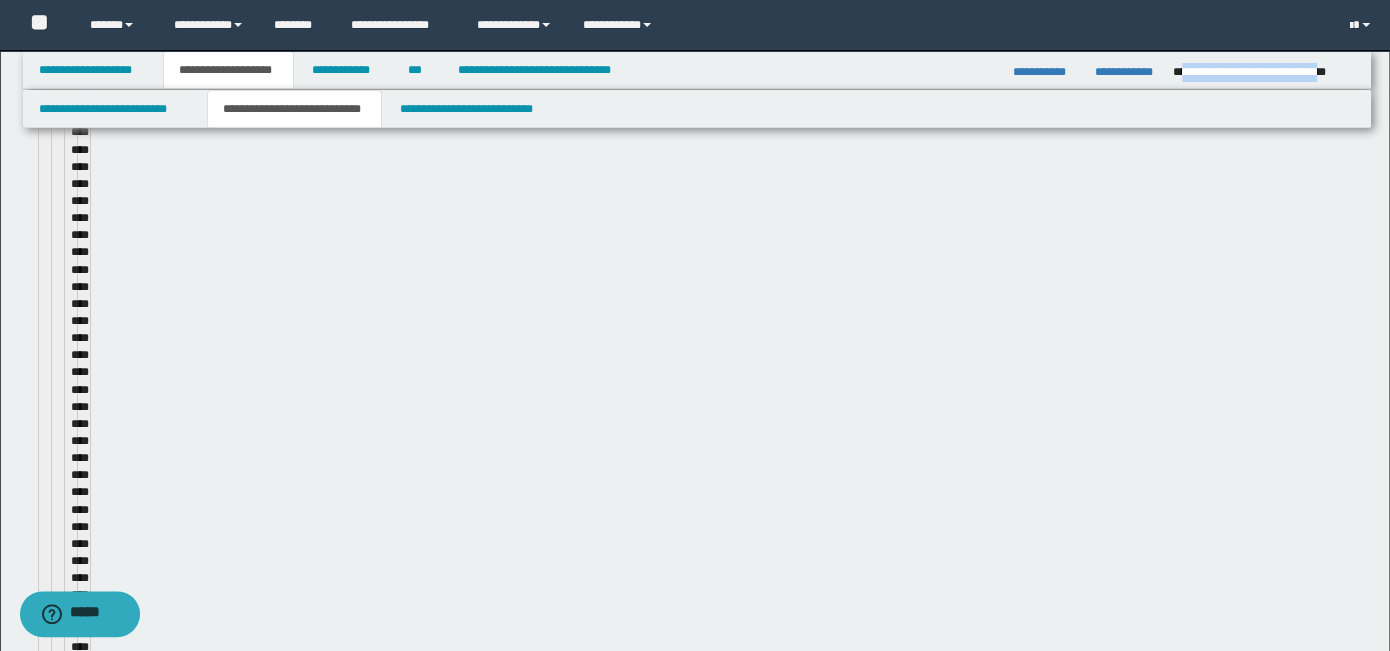type 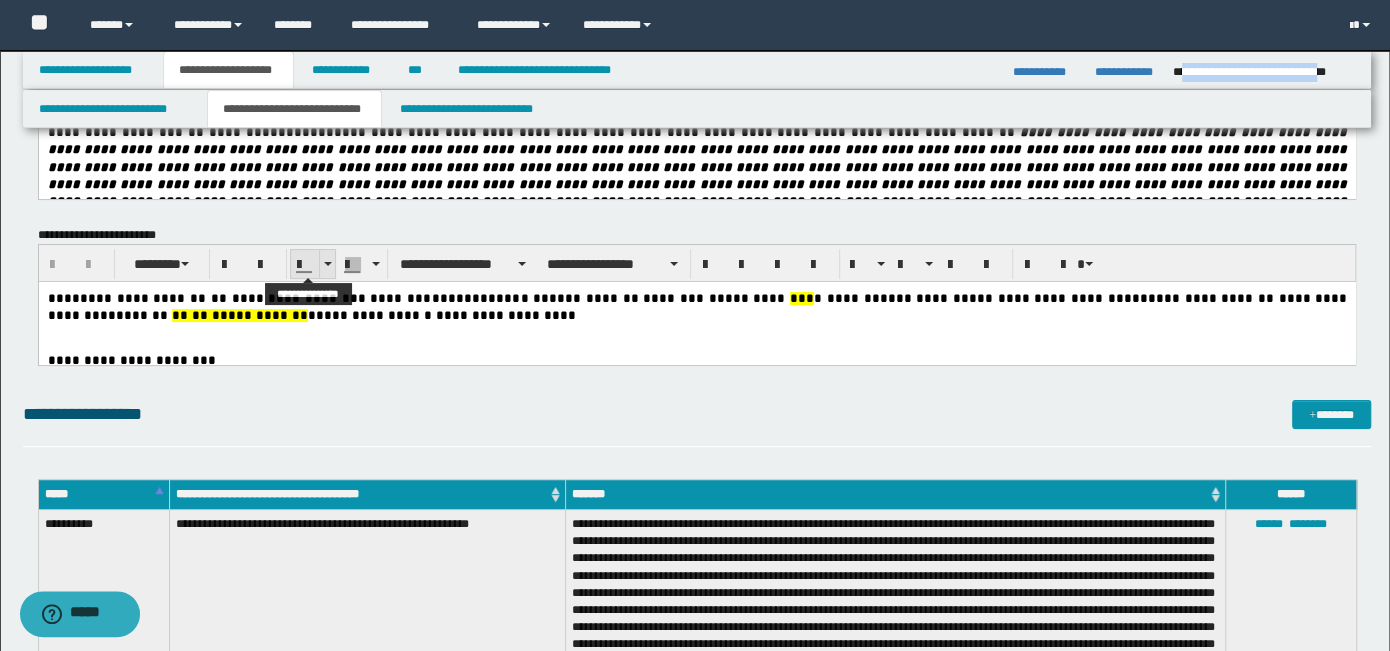 scroll, scrollTop: 0, scrollLeft: 0, axis: both 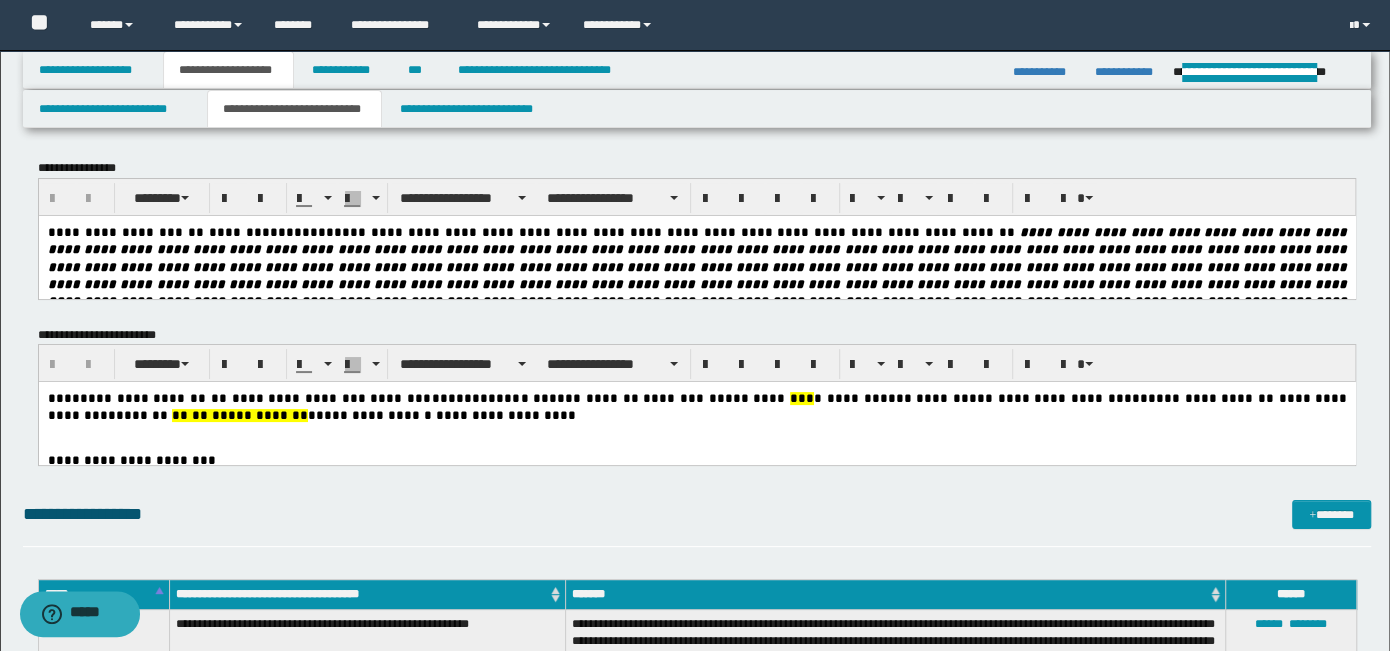 click at bounding box center [698, 352] 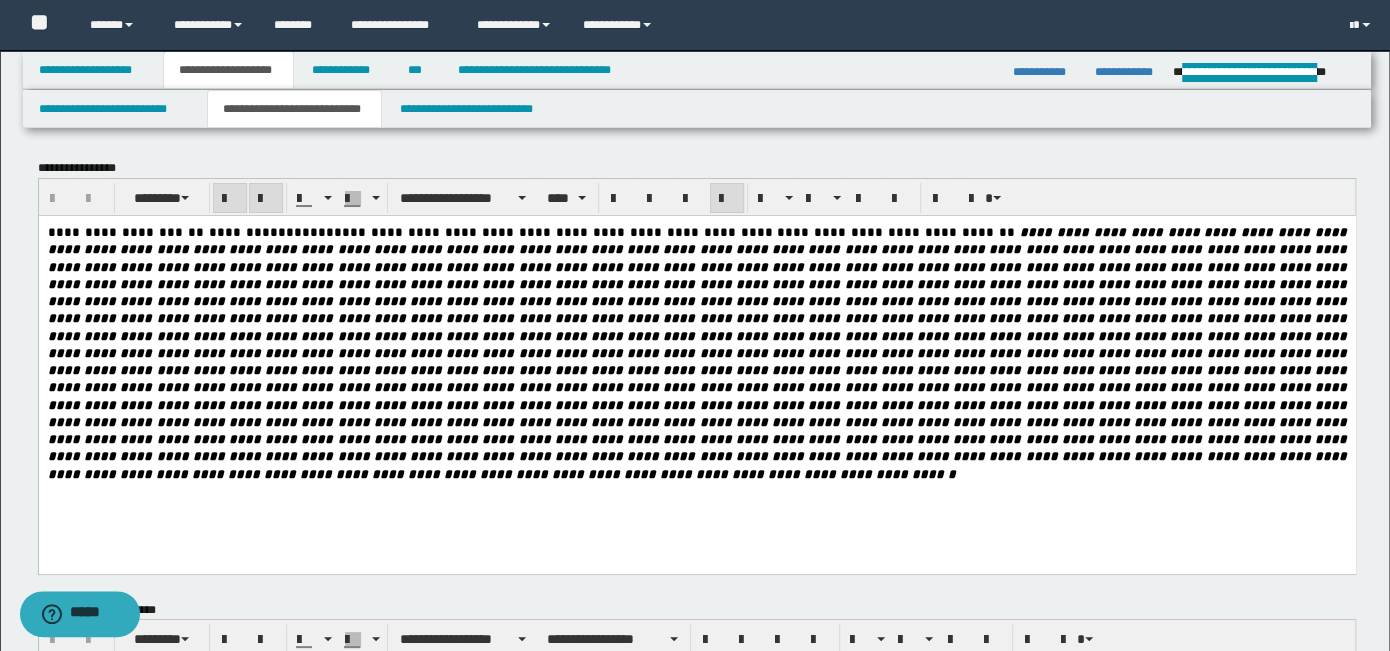 scroll, scrollTop: 300, scrollLeft: 0, axis: vertical 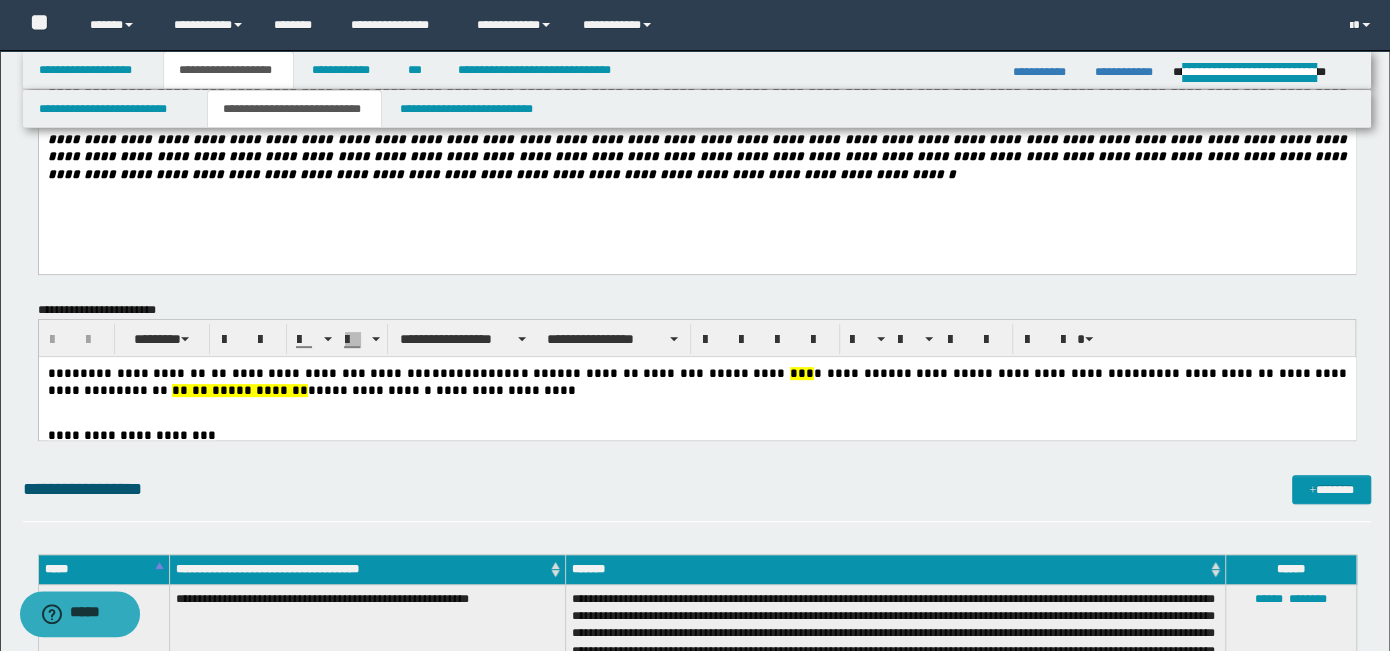 click on "**********" at bounding box center [696, 499] 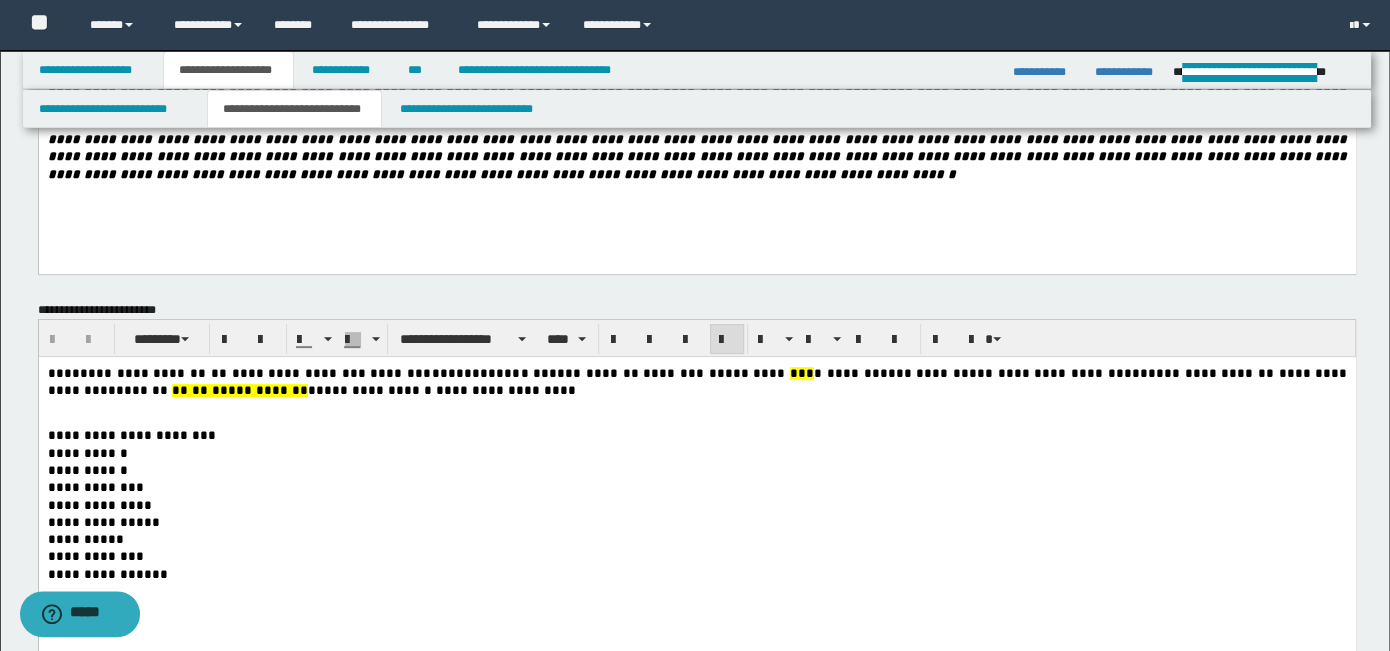 click at bounding box center [698, 53] 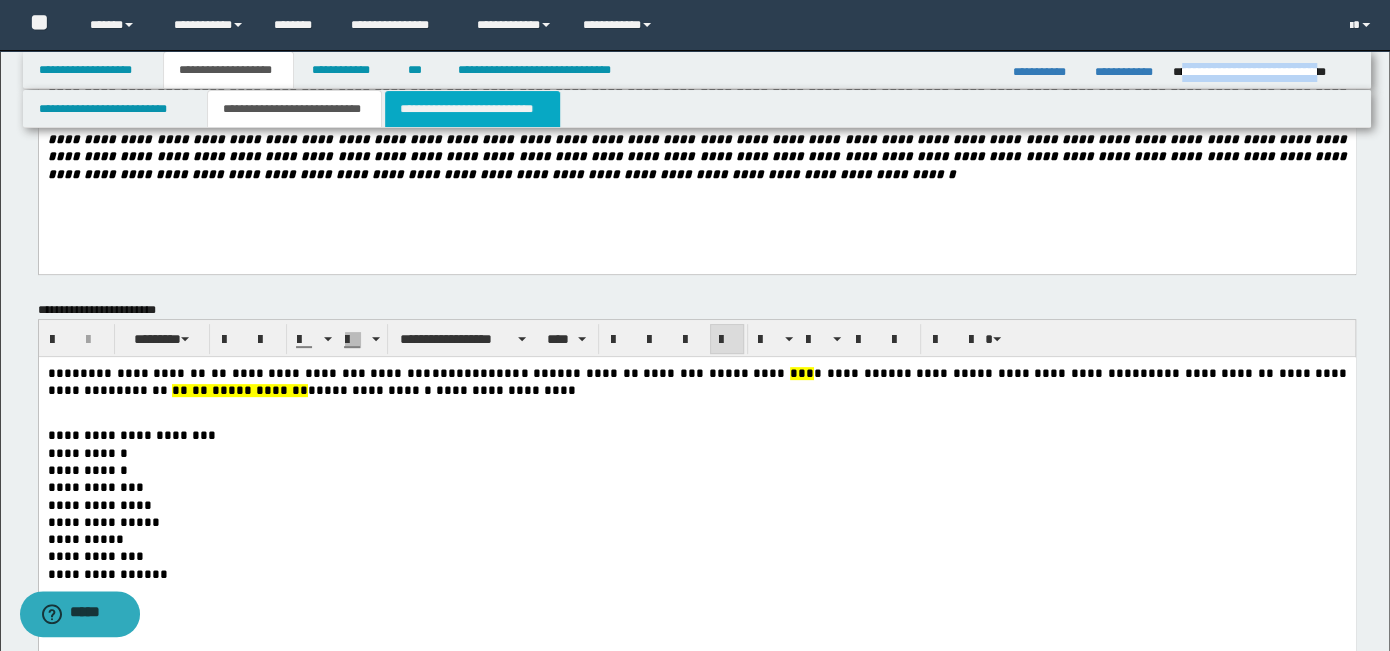 click on "**********" at bounding box center (472, 109) 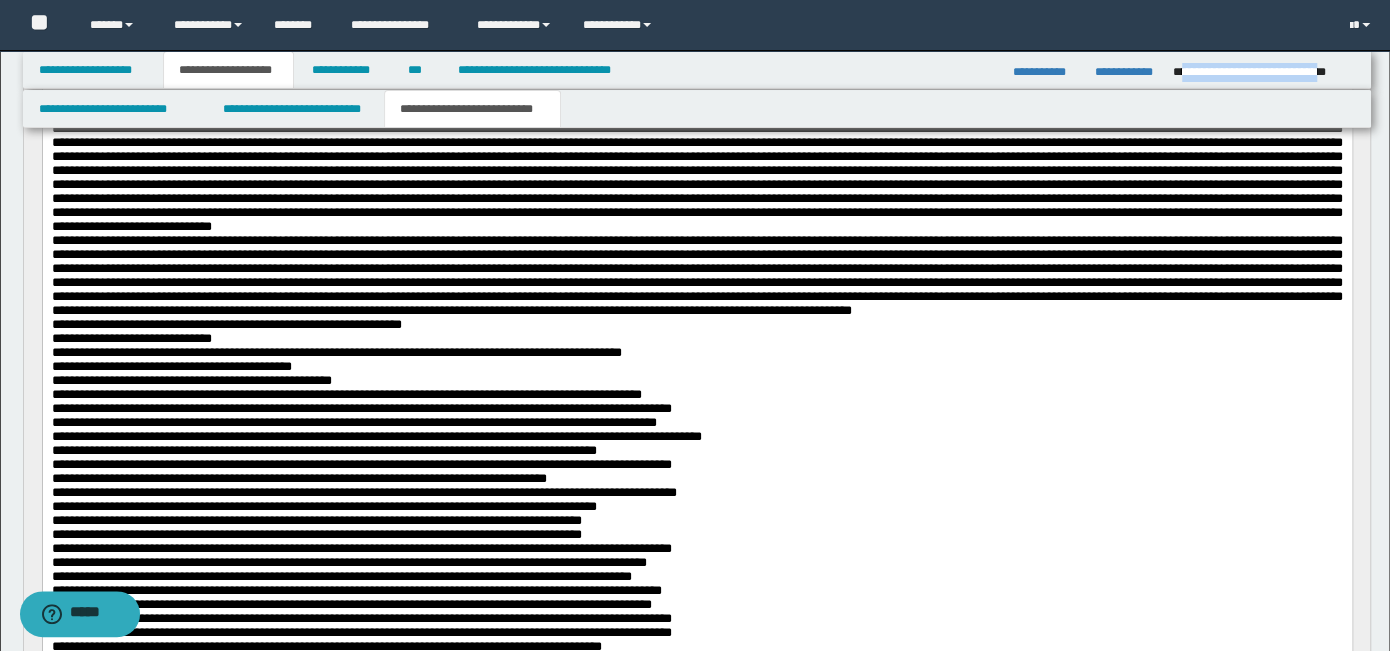 scroll, scrollTop: 100, scrollLeft: 0, axis: vertical 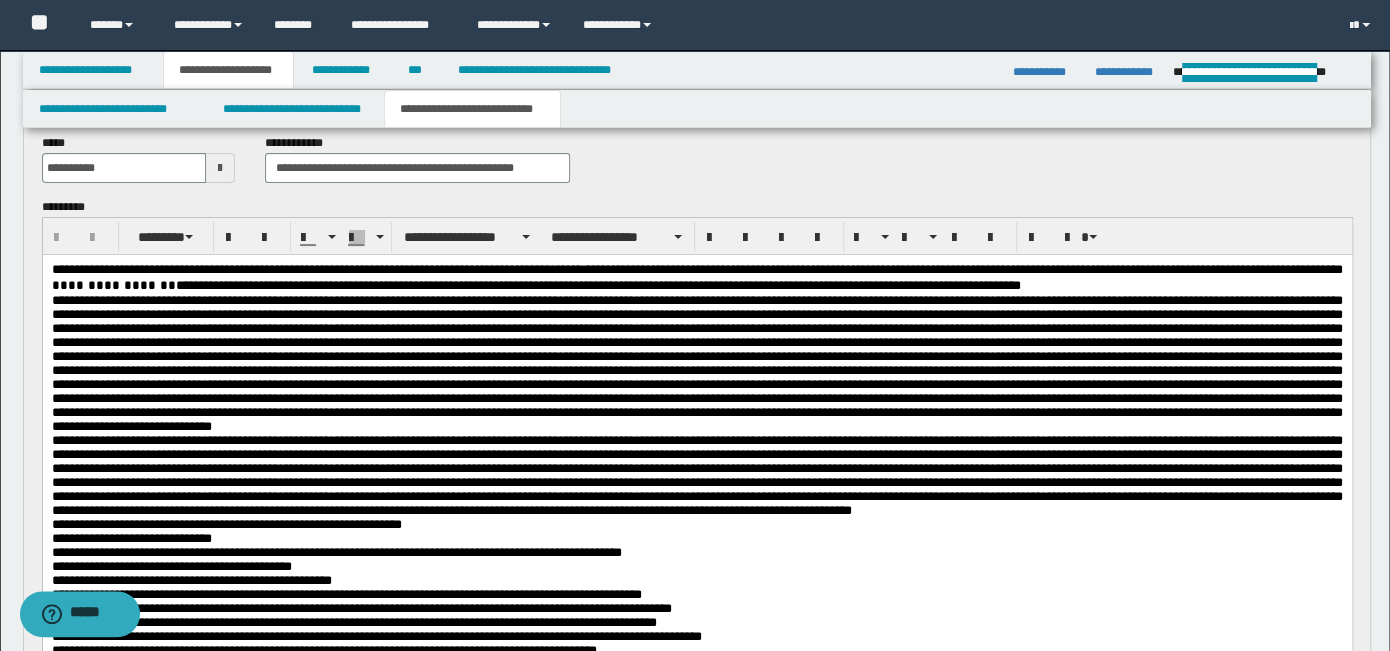 click on "**********" at bounding box center (696, 753) 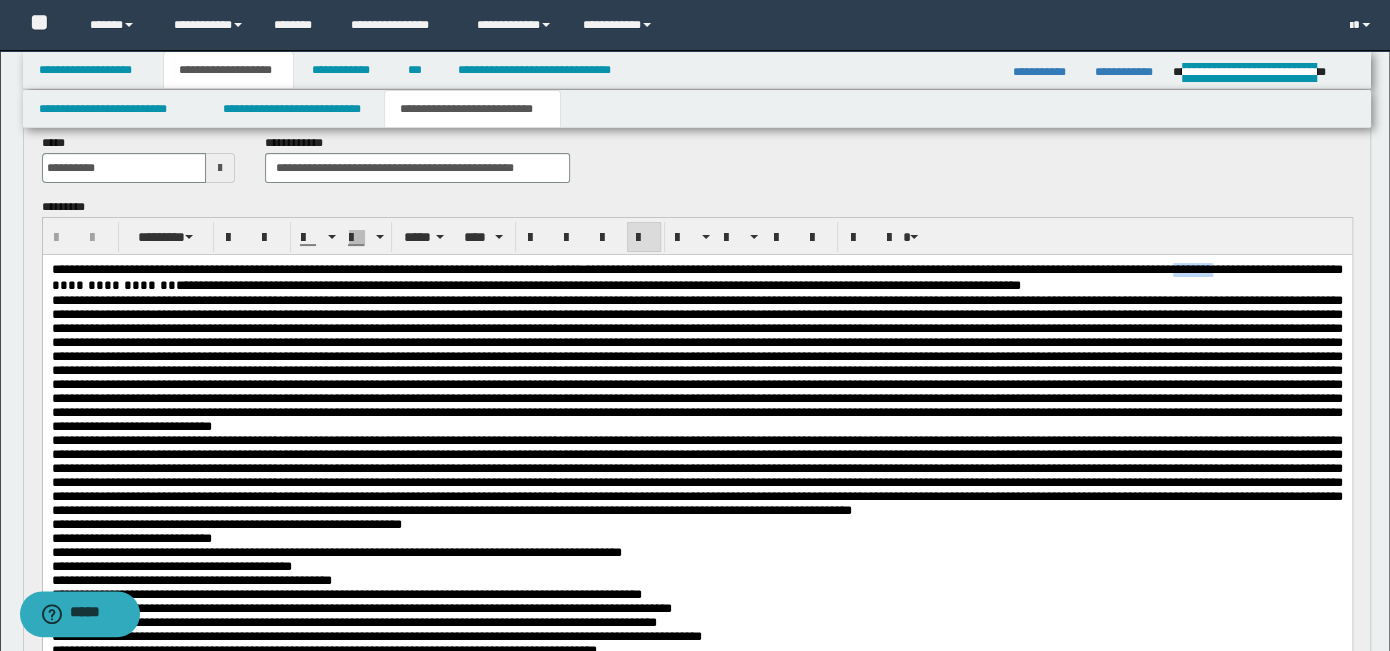 click on "**********" at bounding box center (696, 753) 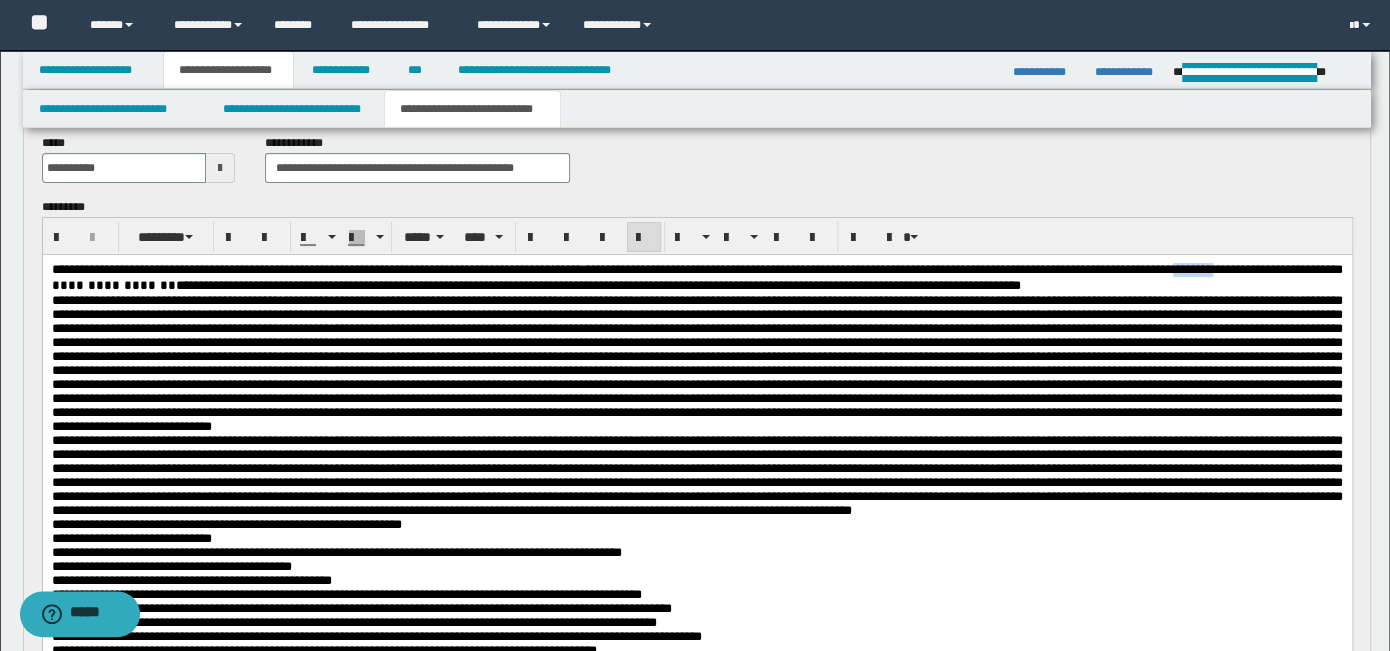 click on "**********" at bounding box center (696, 1005) 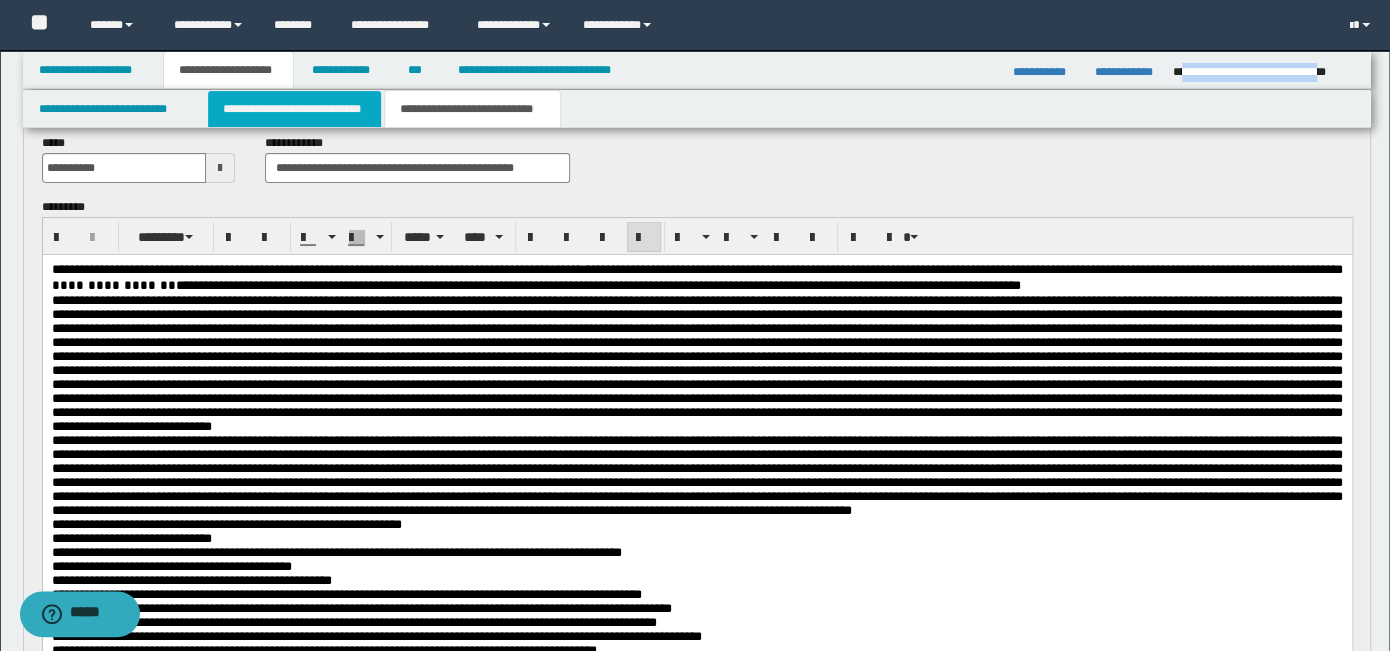 click on "**********" at bounding box center (294, 109) 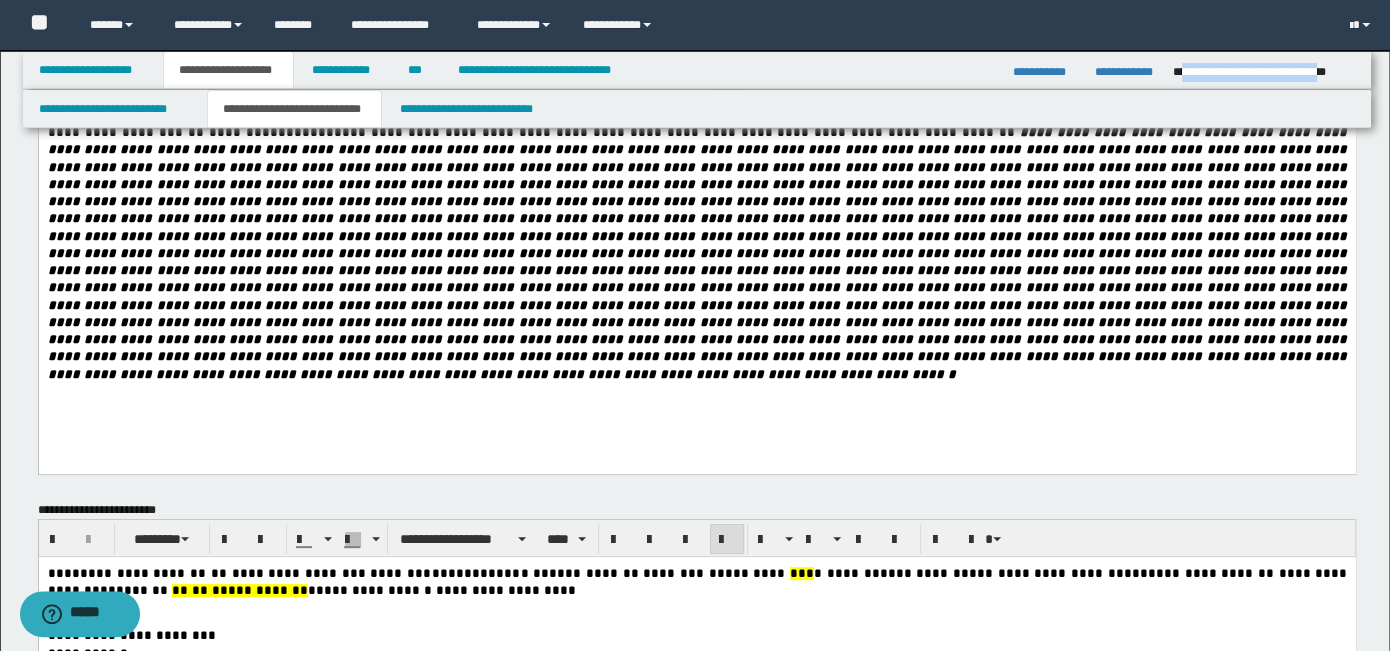 scroll, scrollTop: 300, scrollLeft: 0, axis: vertical 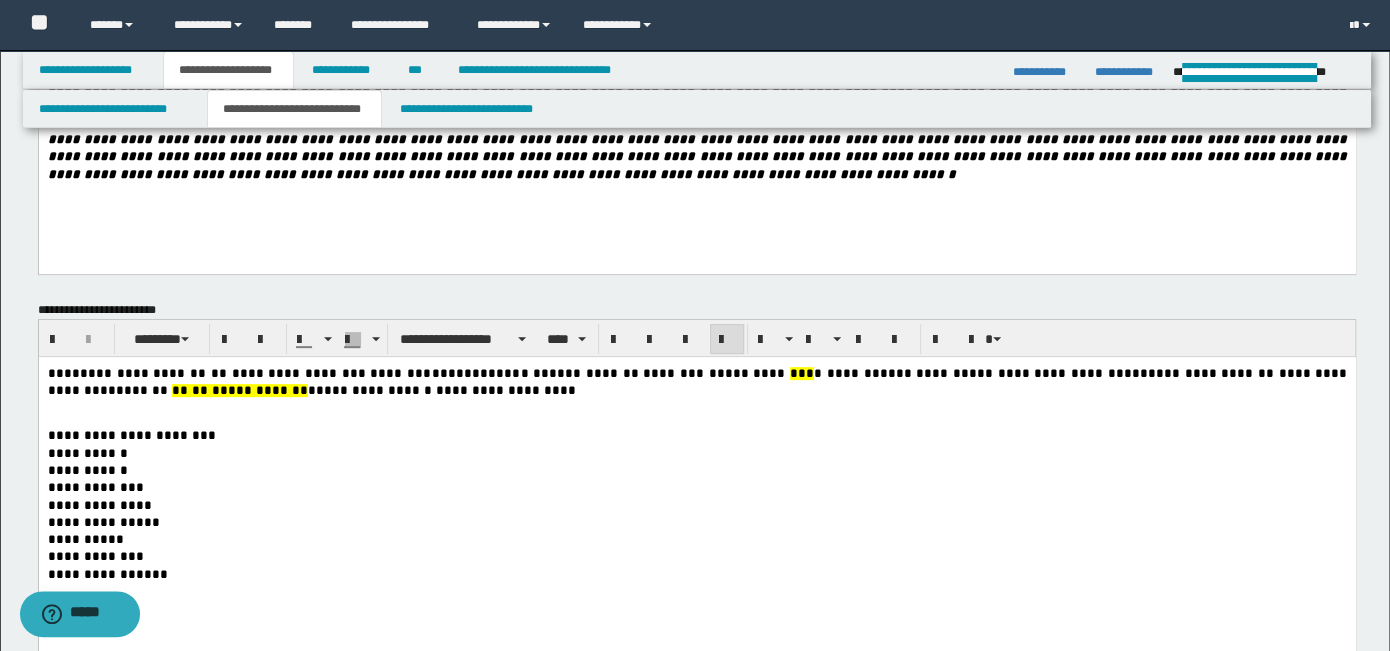 click on "*********" at bounding box center (752, 373) 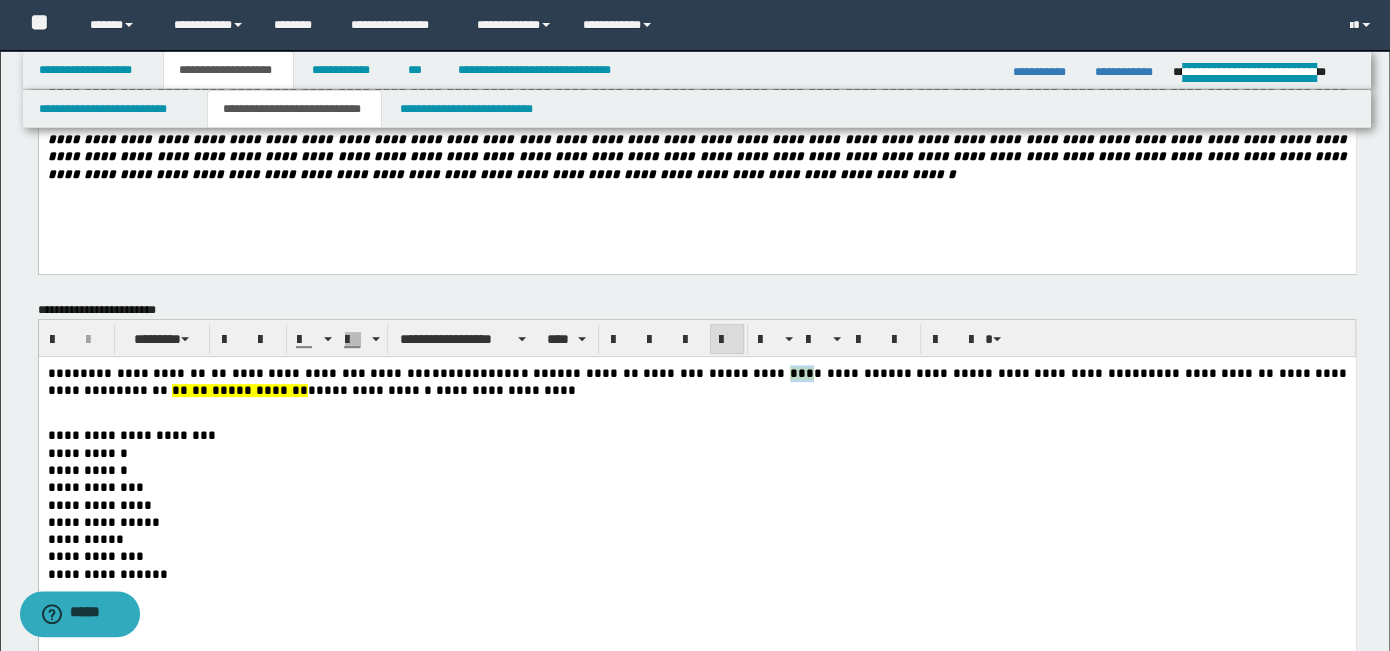 click on "***" at bounding box center [801, 374] 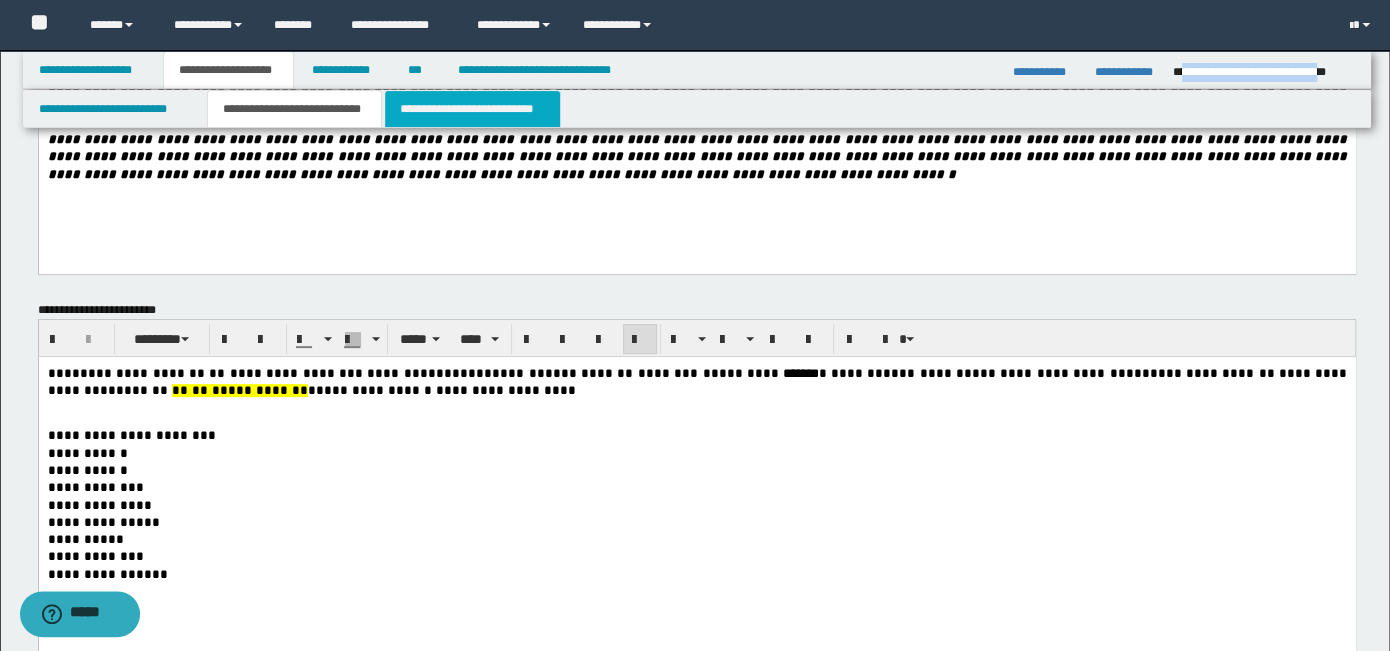 click on "**********" at bounding box center [472, 109] 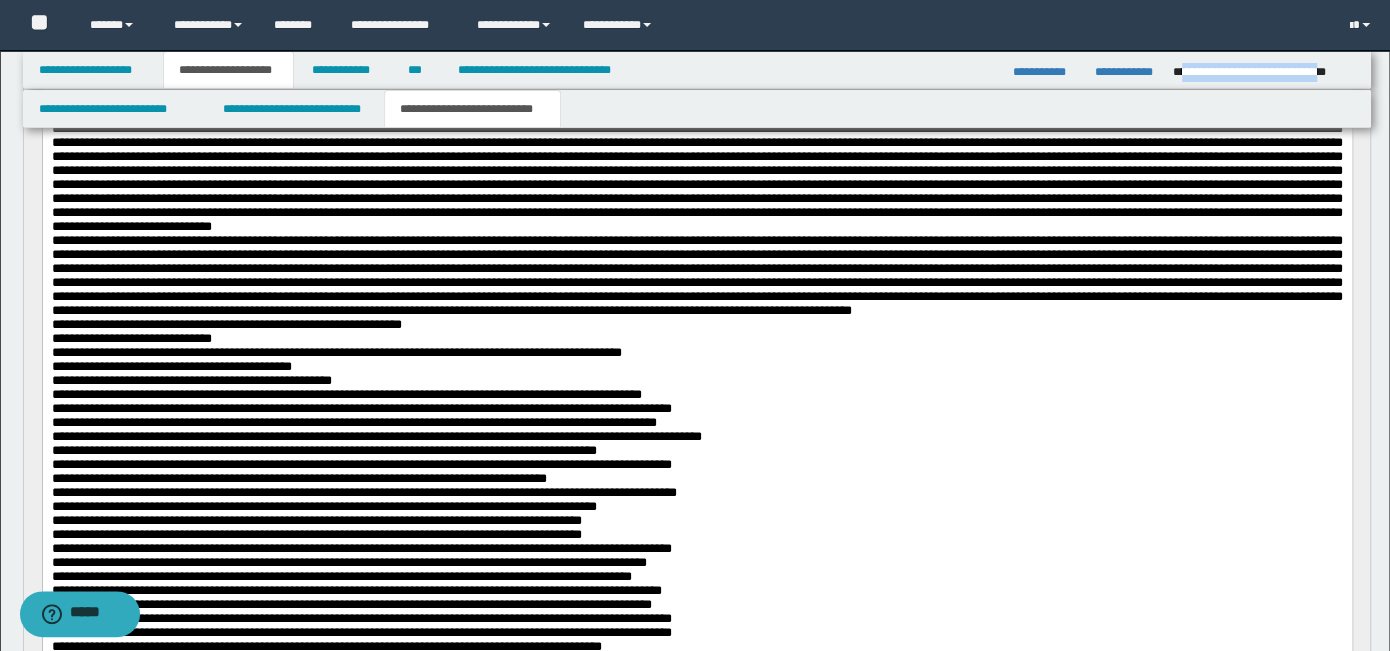 scroll, scrollTop: 200, scrollLeft: 0, axis: vertical 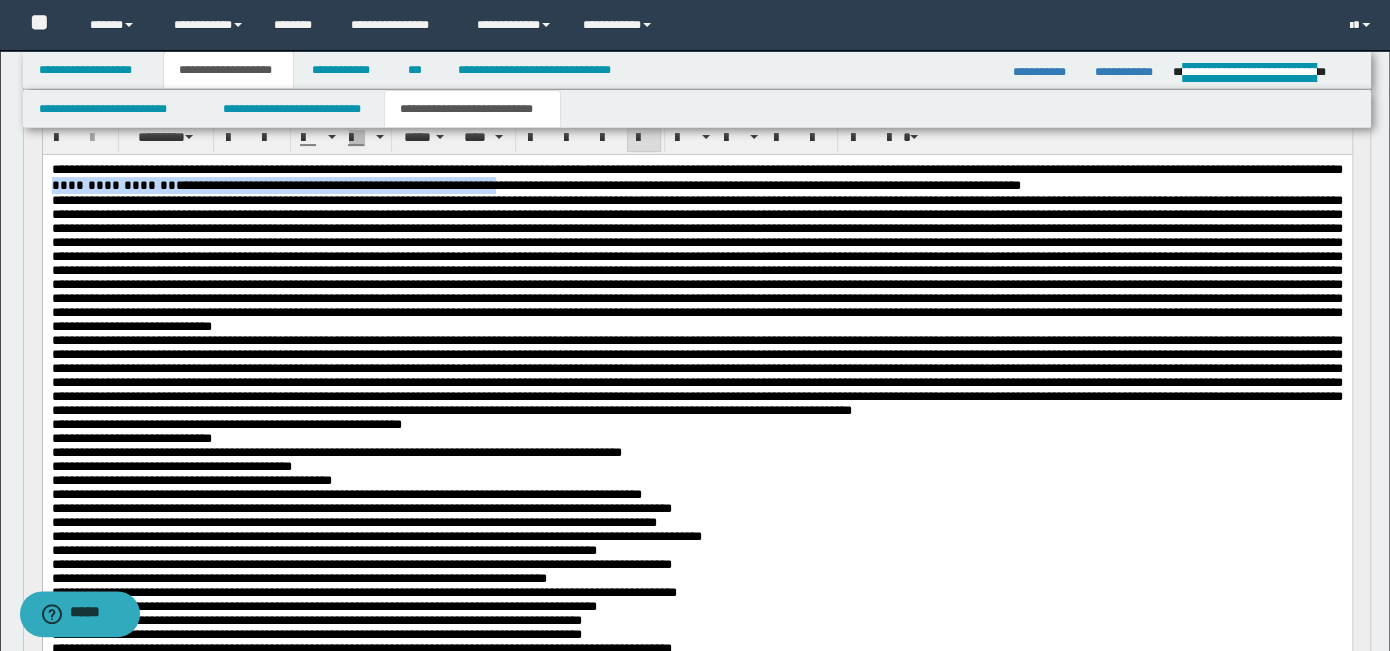 drag, startPoint x: 336, startPoint y: 184, endPoint x: 817, endPoint y: 179, distance: 481.026 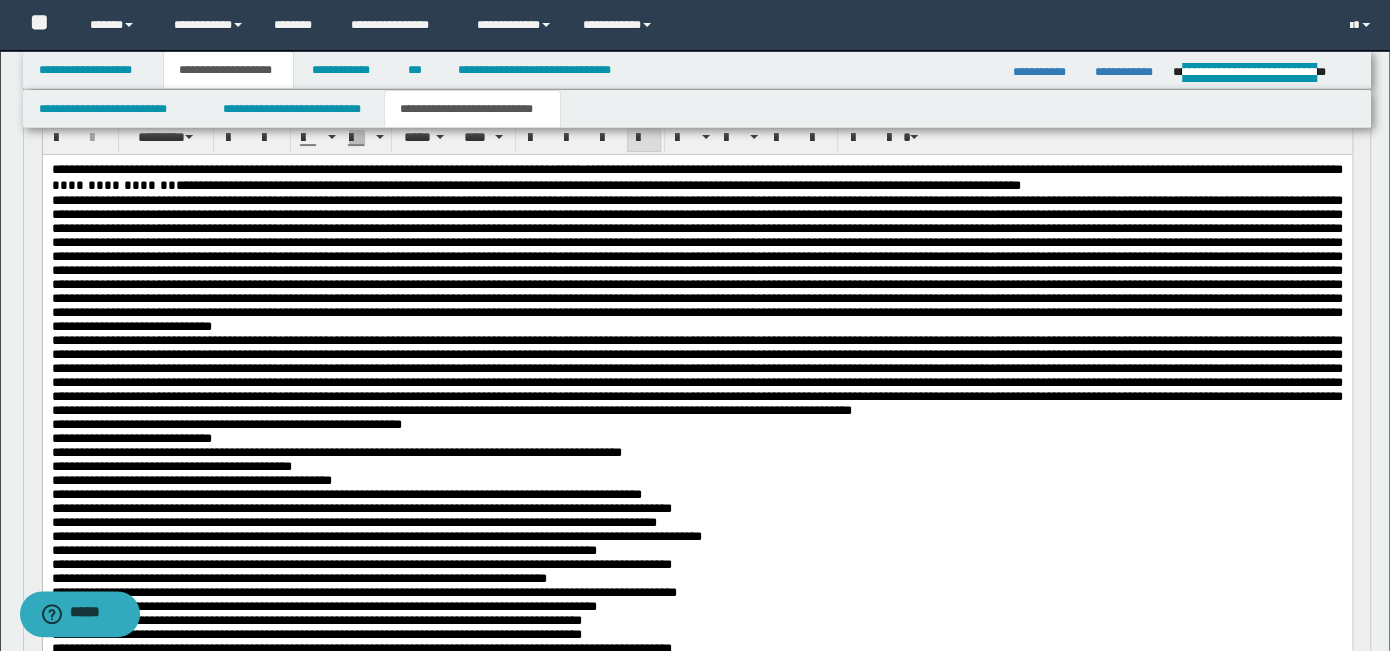 click on "**********" at bounding box center (696, 653) 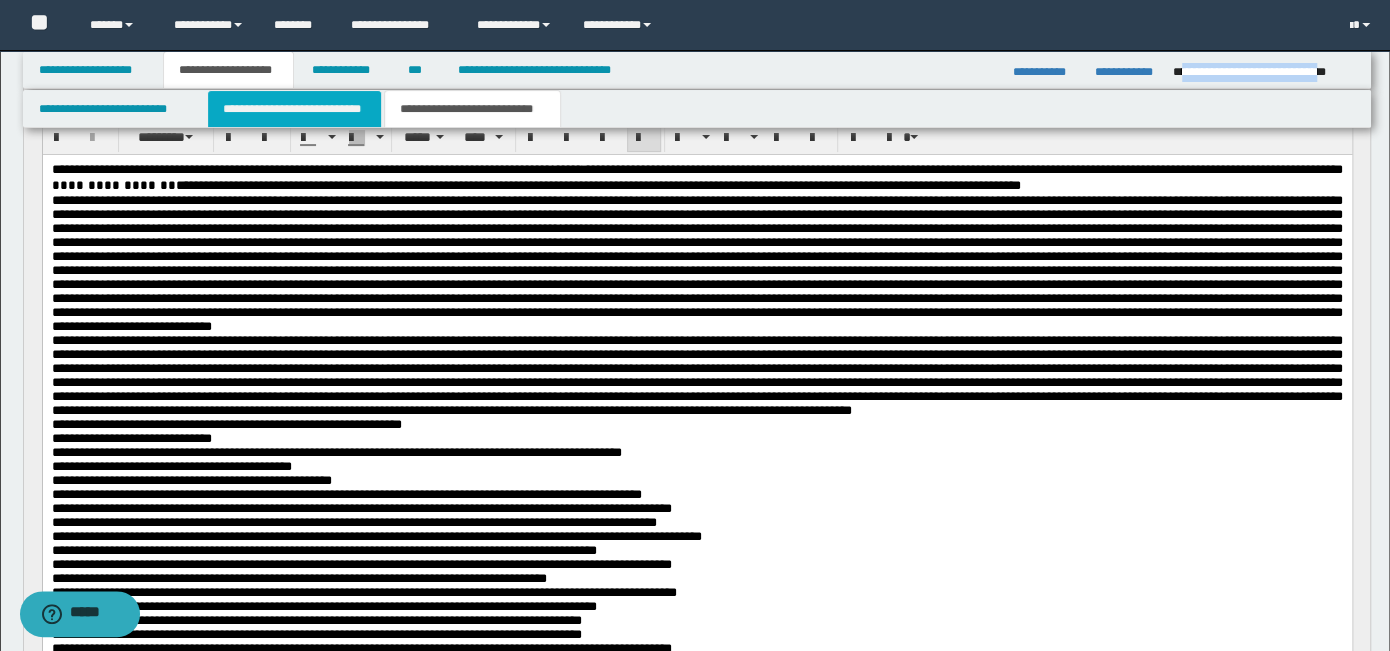 click on "**********" at bounding box center [294, 109] 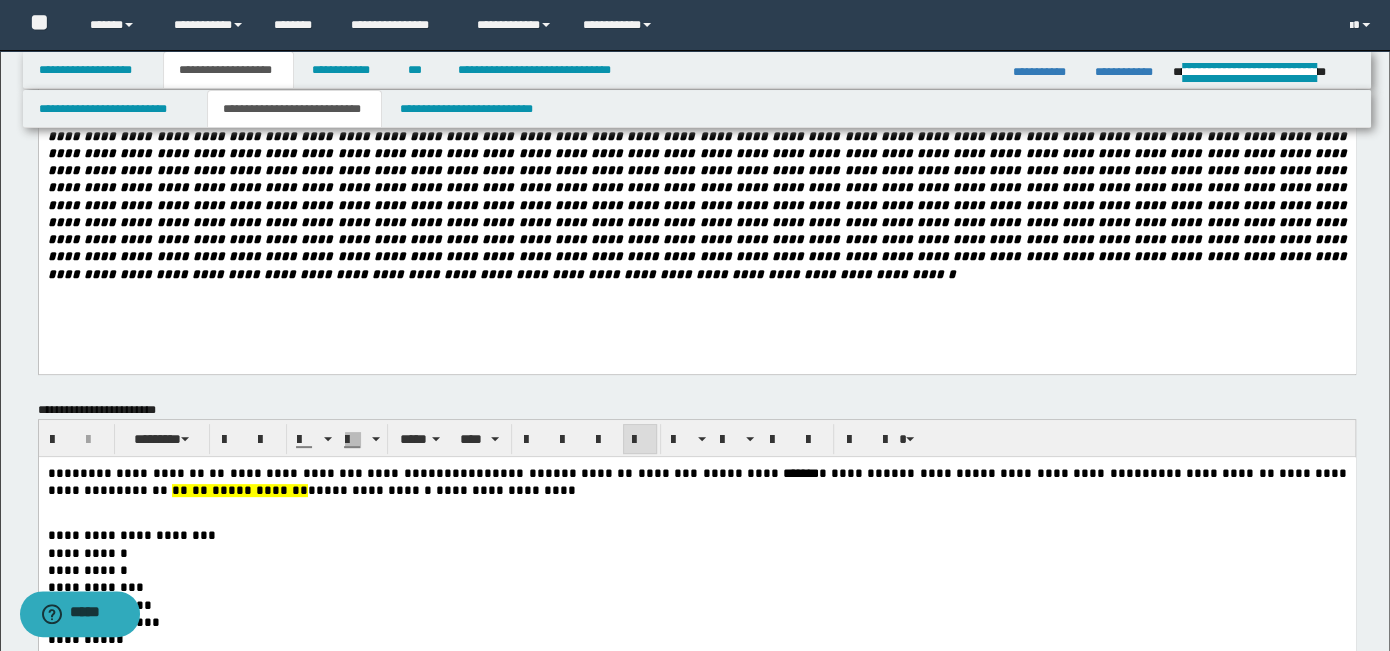click on "**********" at bounding box center (696, 599) 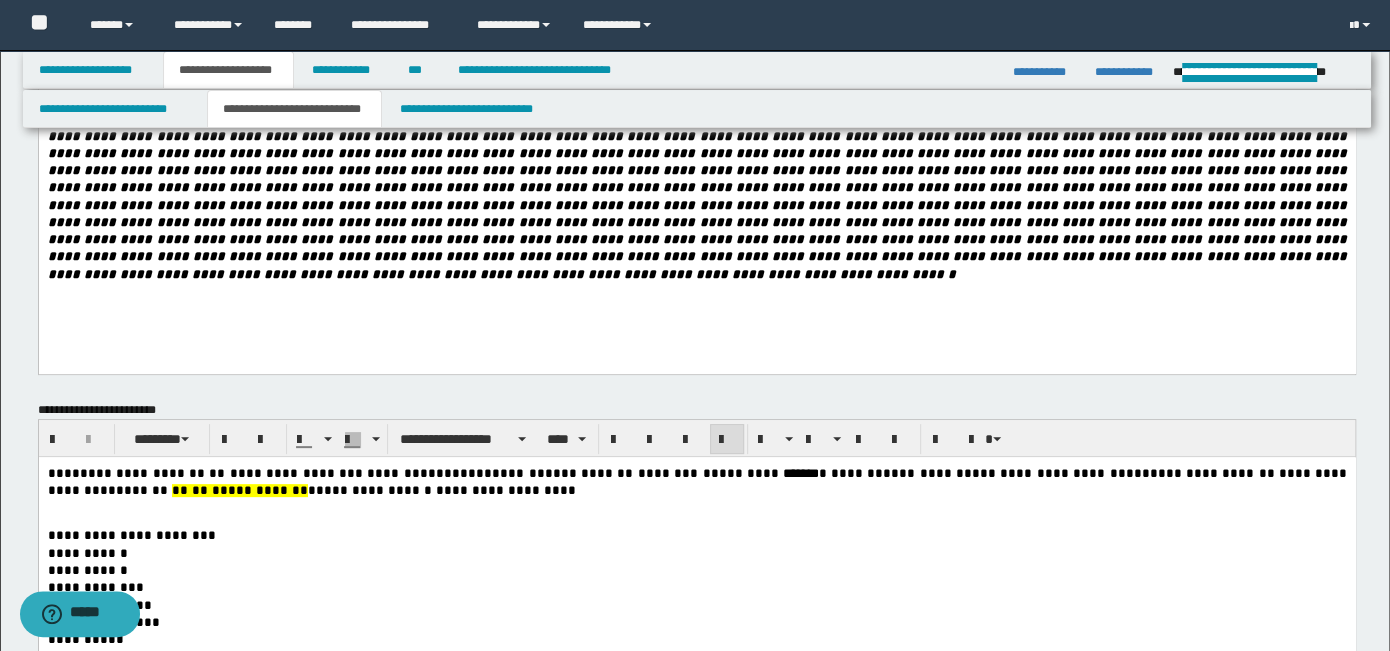 scroll, scrollTop: 300, scrollLeft: 0, axis: vertical 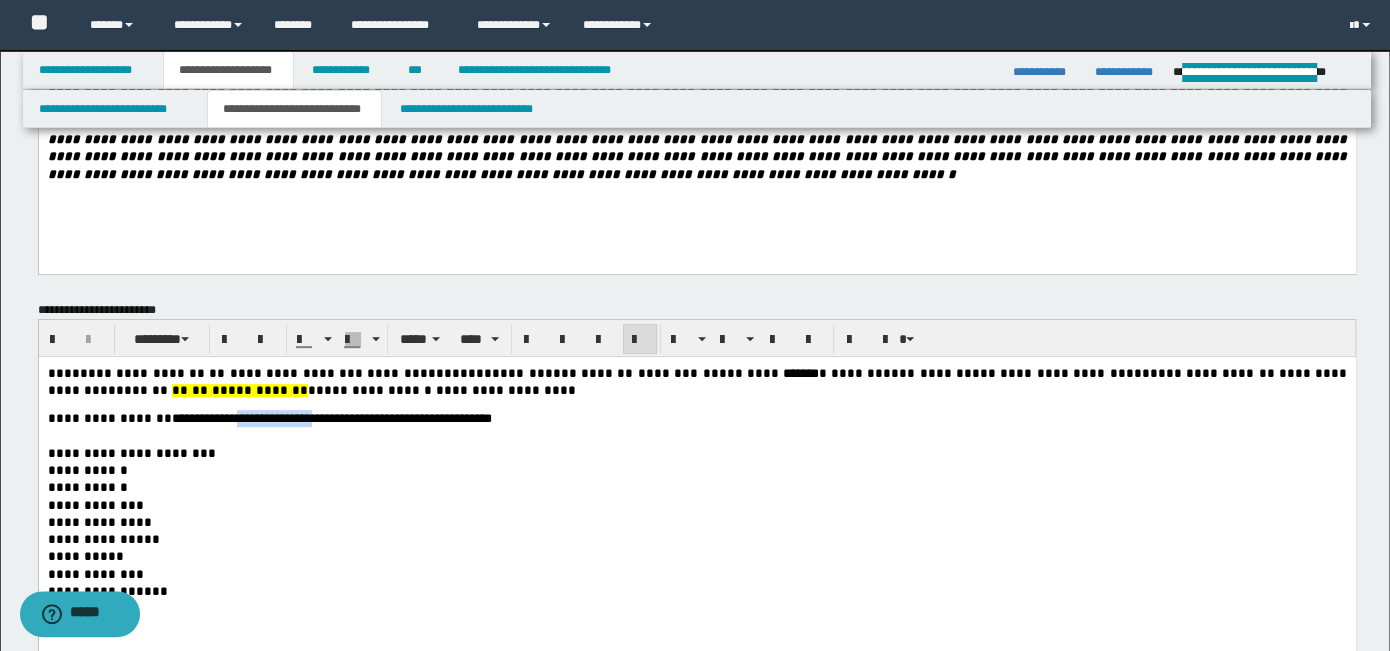 drag, startPoint x: 215, startPoint y: 413, endPoint x: 308, endPoint y: 416, distance: 93.04838 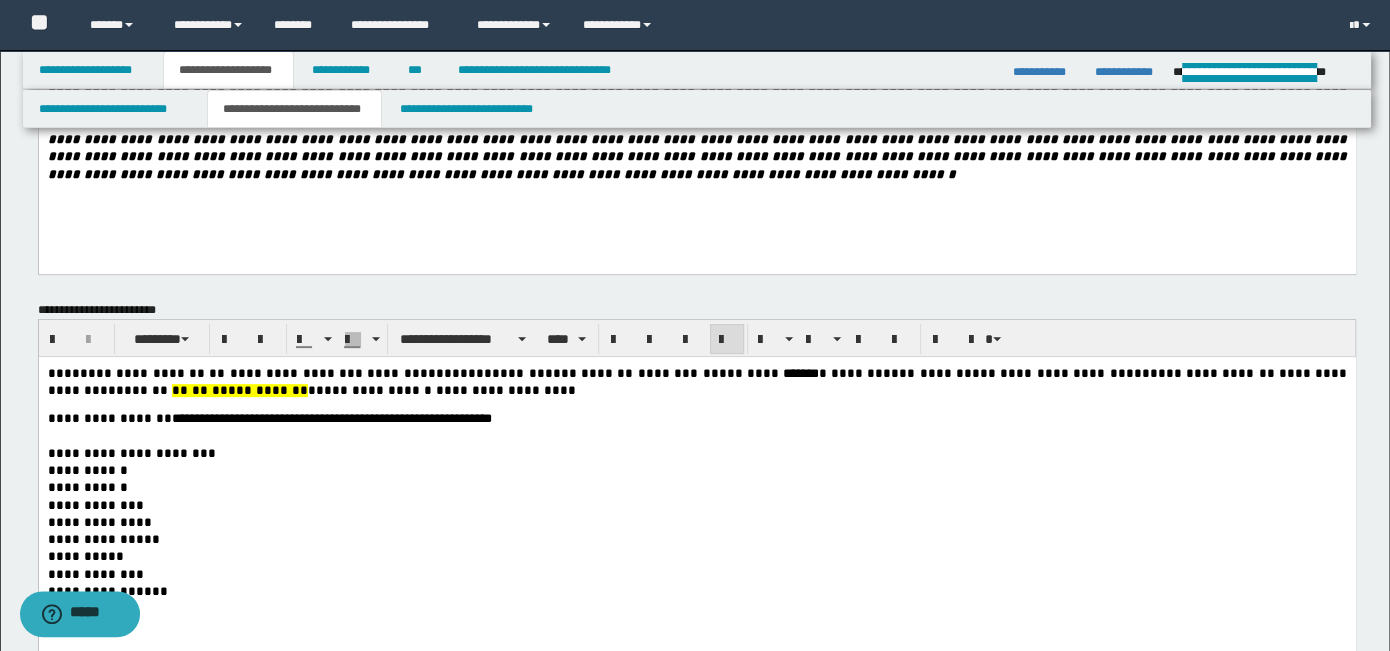 click on "**********" at bounding box center [696, 382] 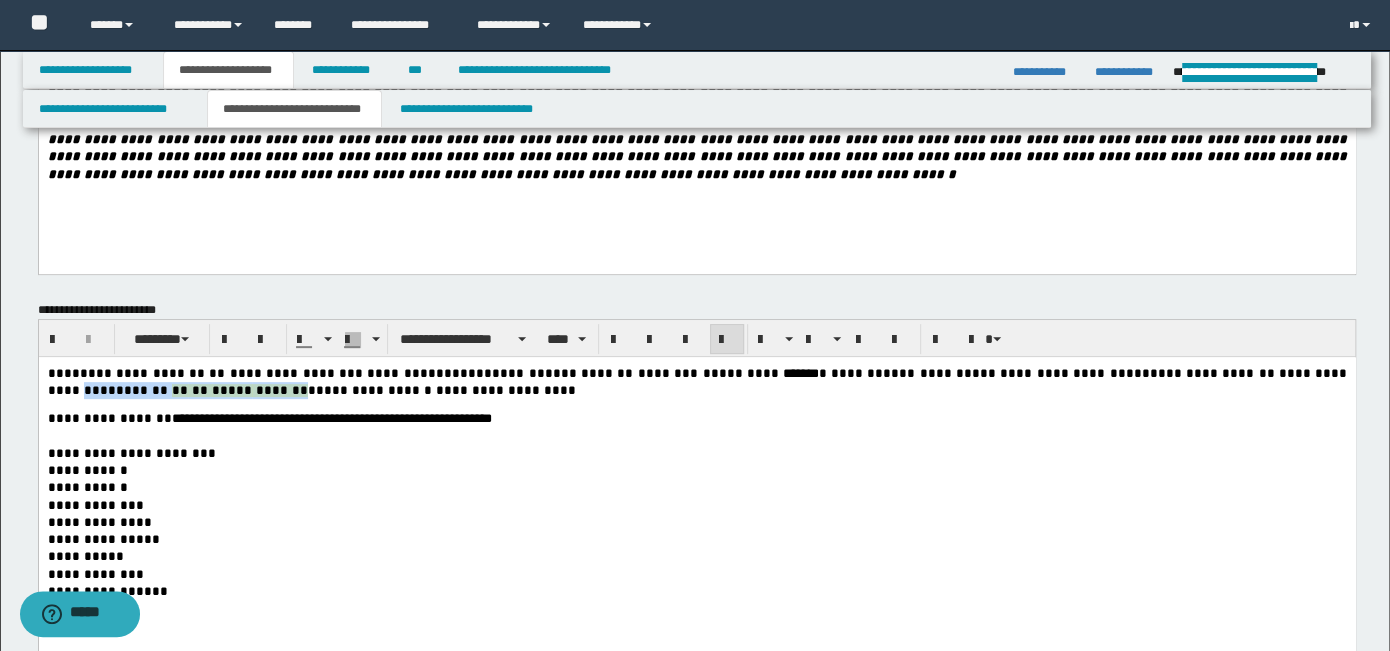 drag, startPoint x: 1154, startPoint y: 372, endPoint x: 1342, endPoint y: 370, distance: 188.01064 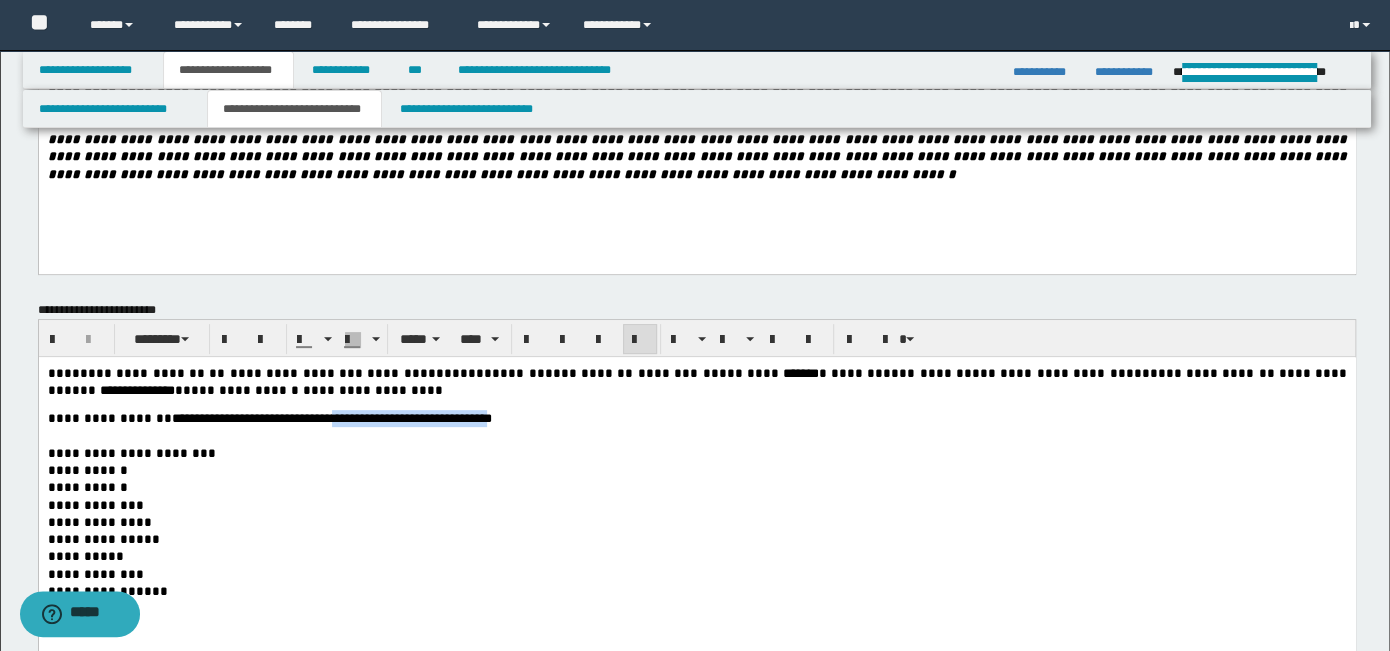 drag, startPoint x: 326, startPoint y: 415, endPoint x: 517, endPoint y: 419, distance: 191.04189 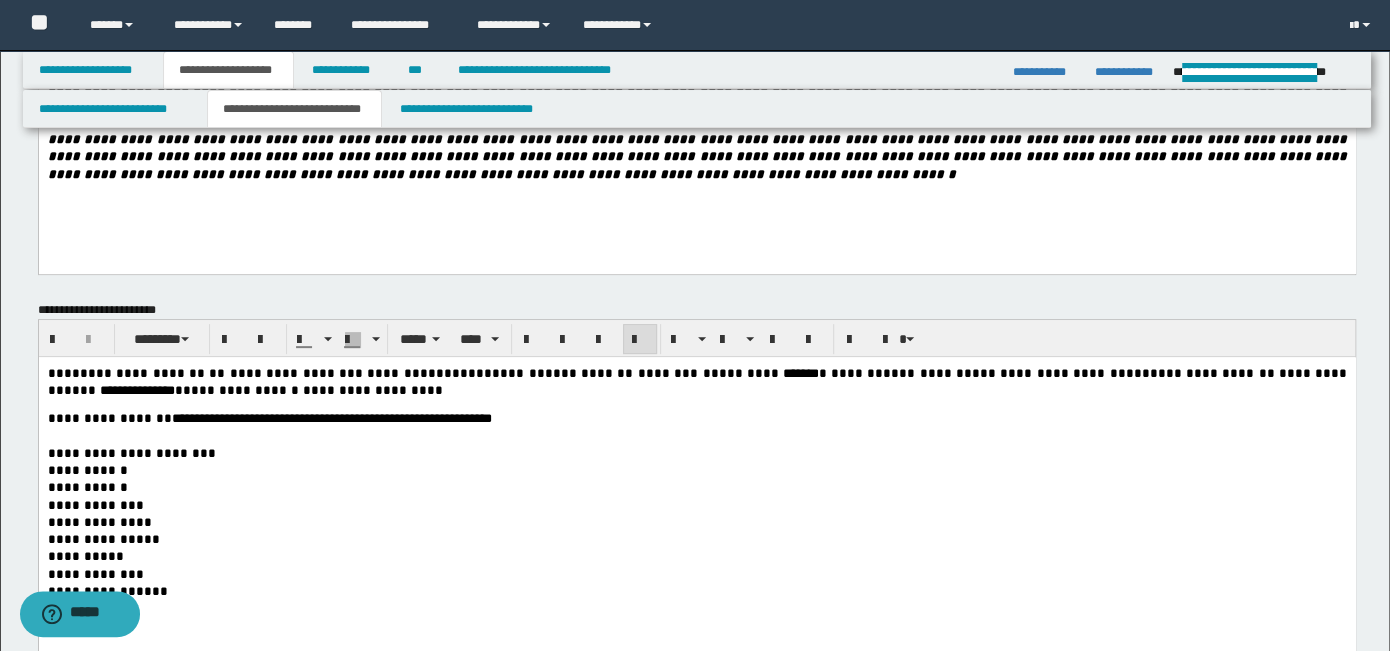 click on "**********" at bounding box center (260, 390) 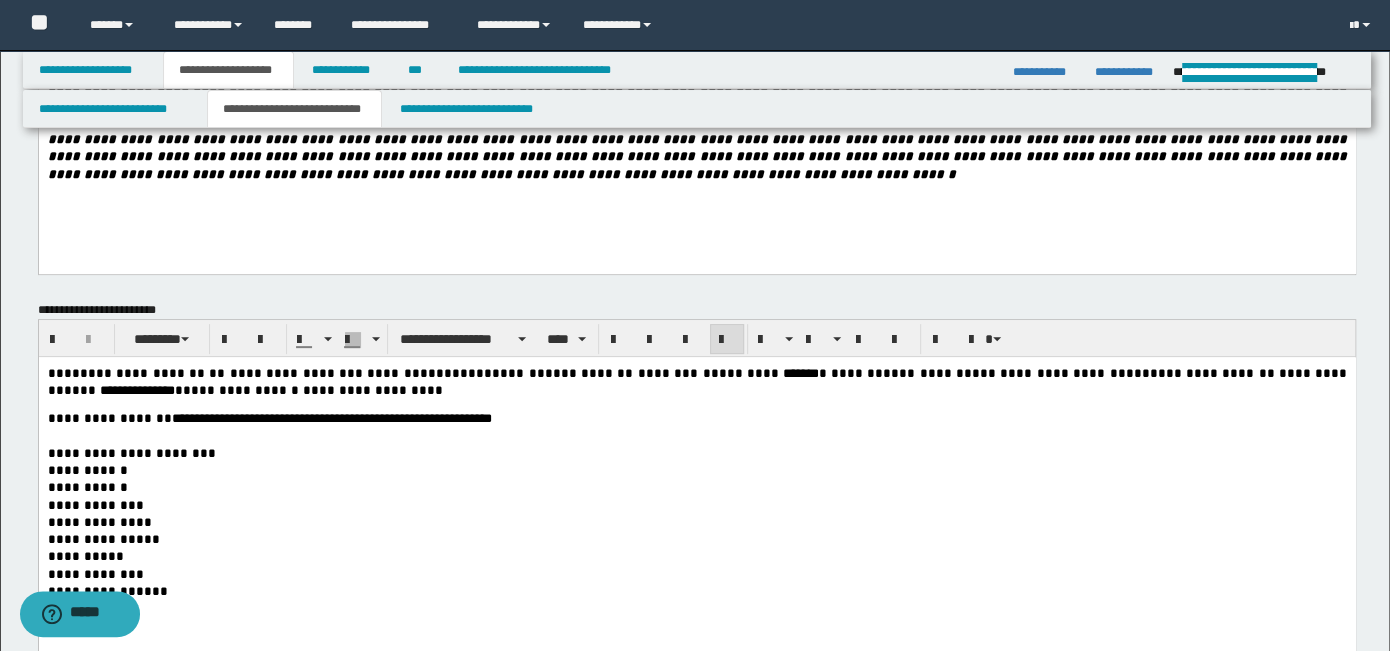 click on "*****" at bounding box center [196, 390] 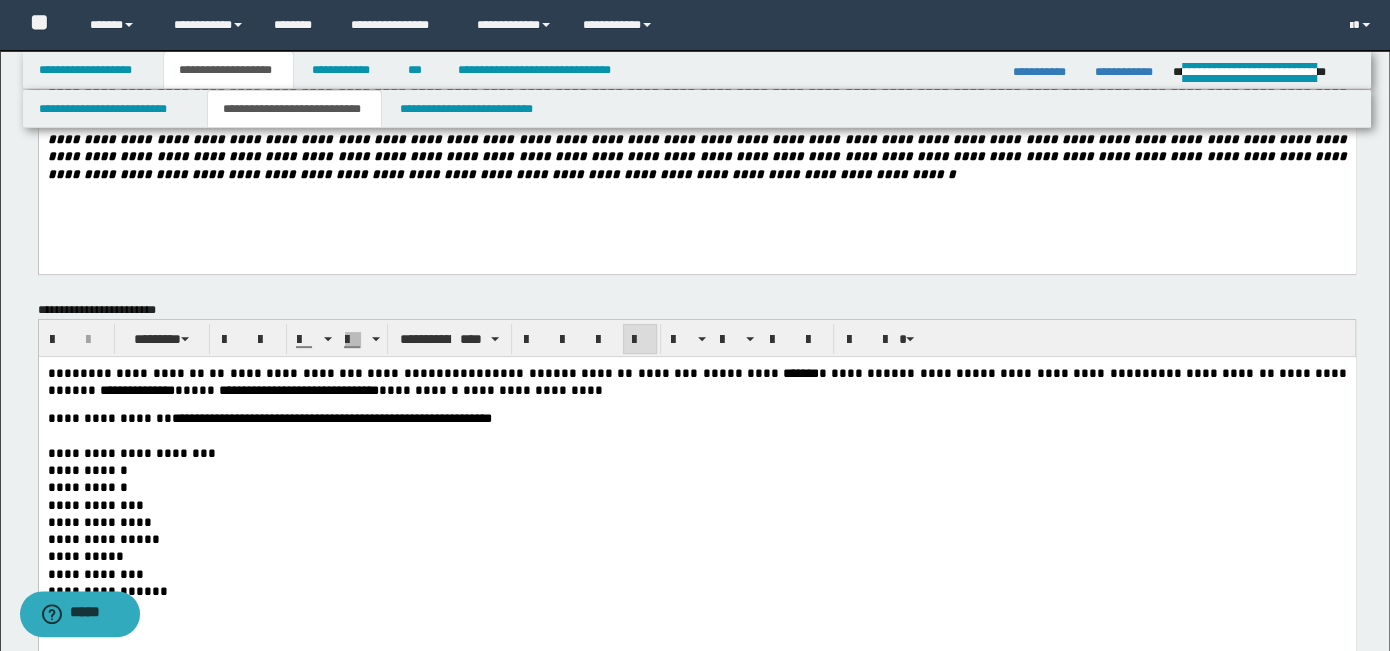 click on "**********" at bounding box center (298, 390) 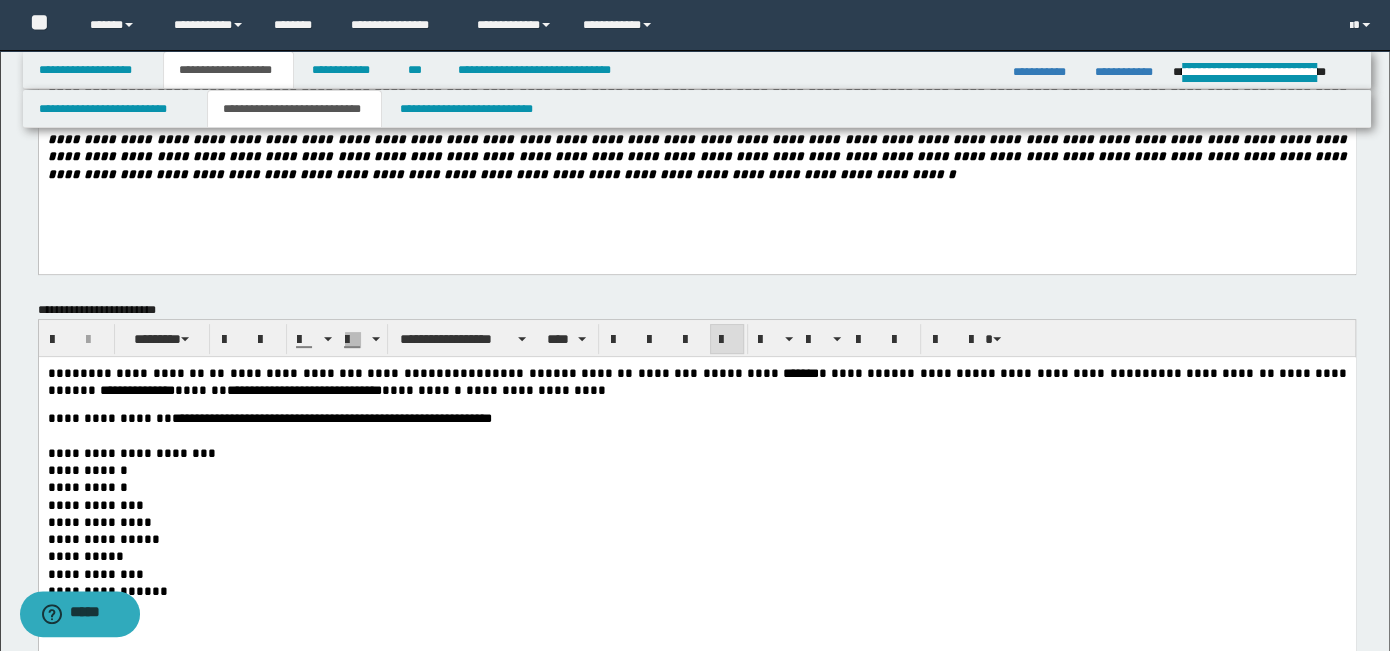 click on "**********" at bounding box center [303, 390] 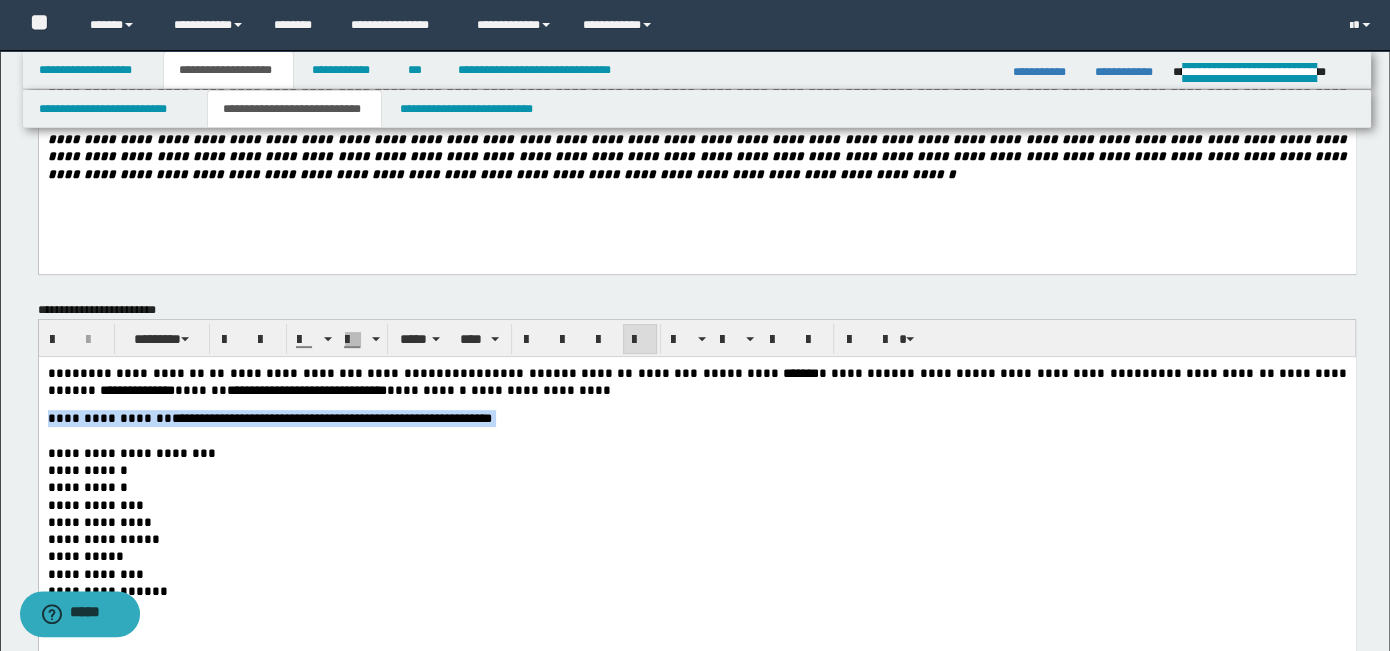drag, startPoint x: 526, startPoint y: 429, endPoint x: 38, endPoint y: 777, distance: 599.373 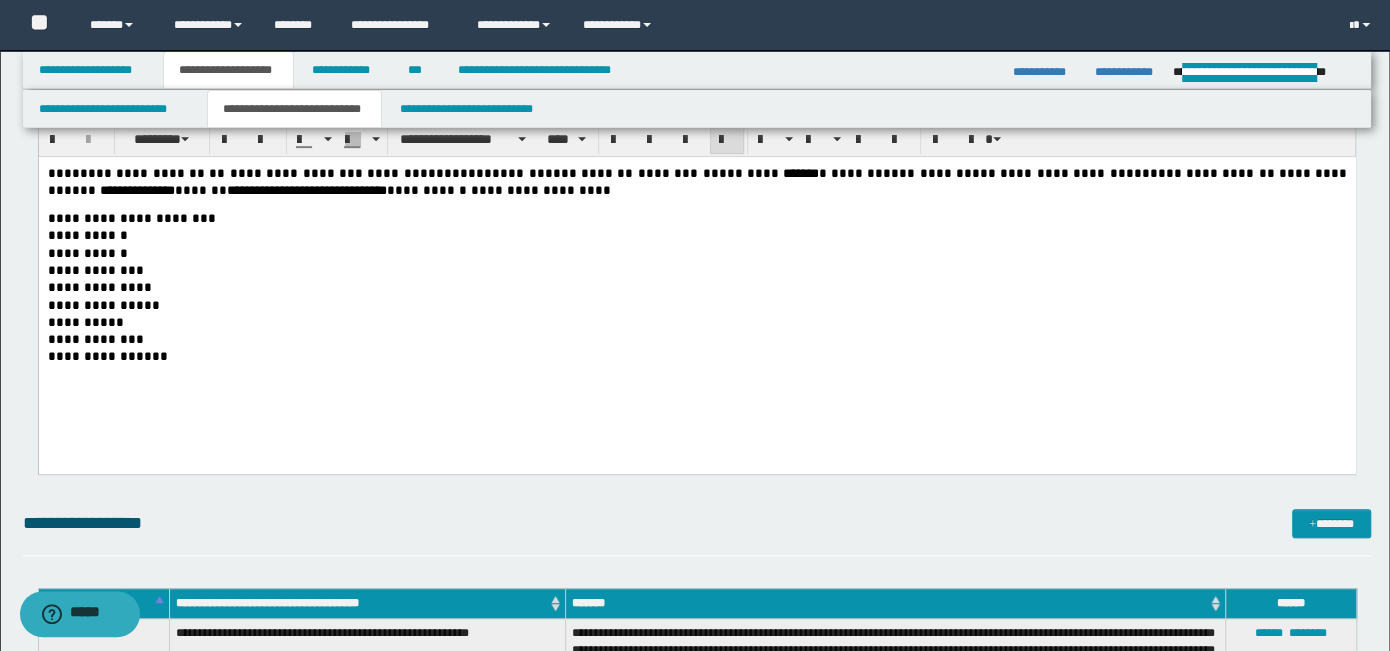 scroll, scrollTop: 300, scrollLeft: 0, axis: vertical 